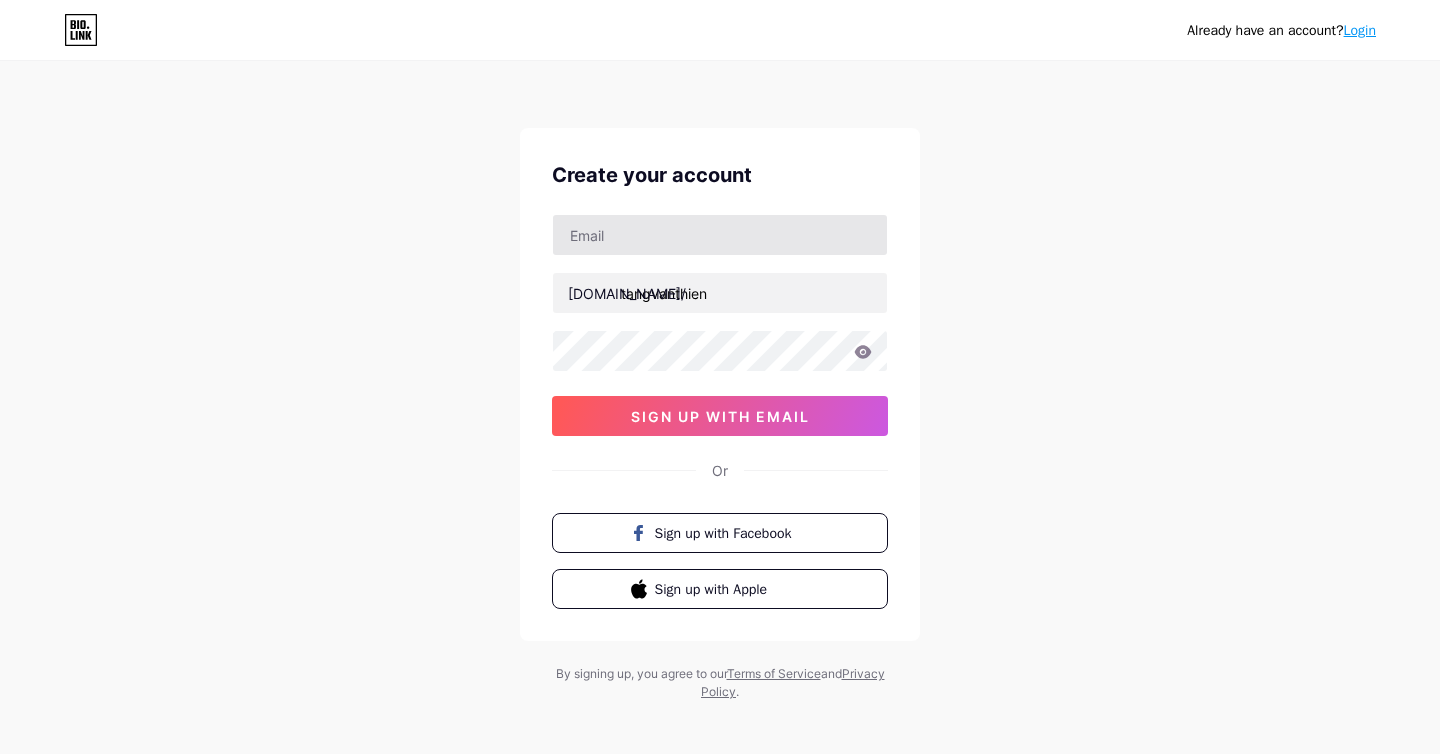 scroll, scrollTop: 0, scrollLeft: 0, axis: both 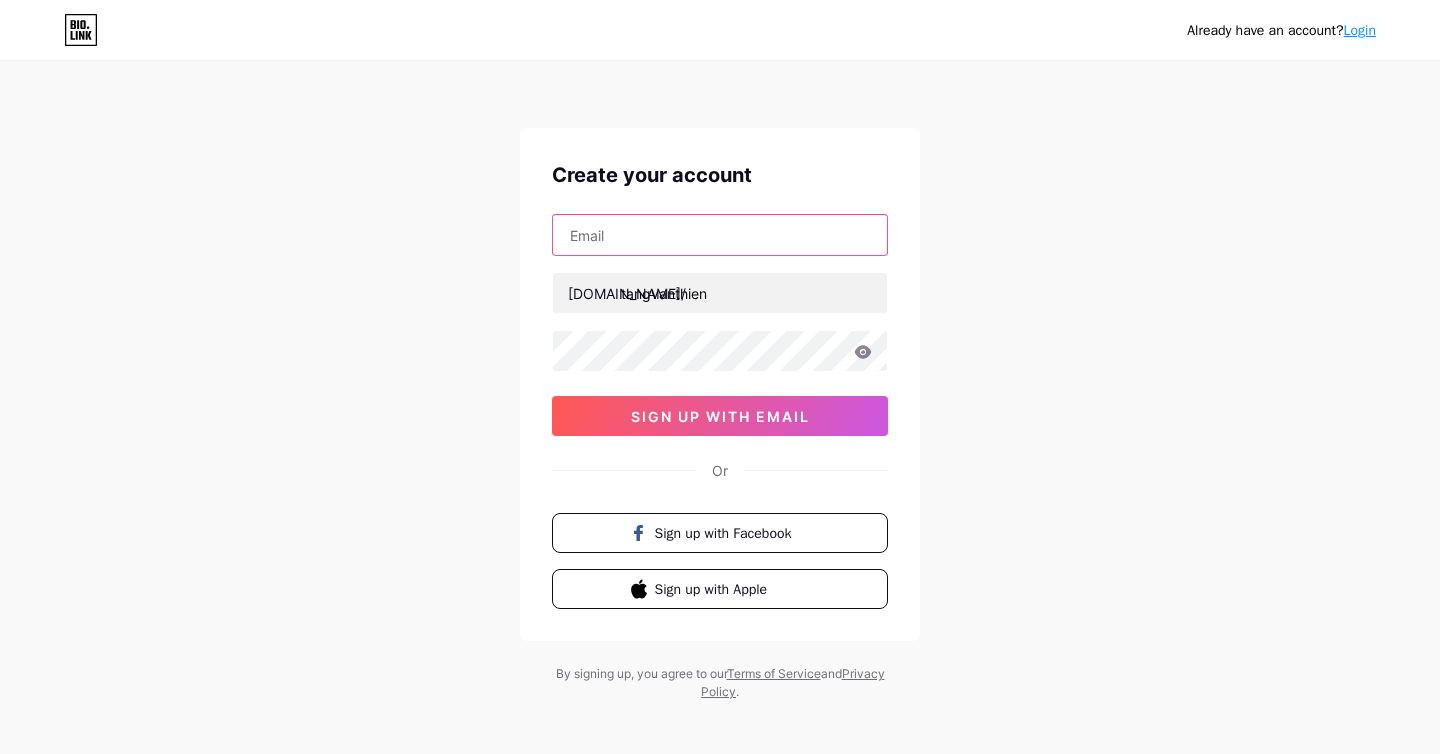 click at bounding box center [720, 235] 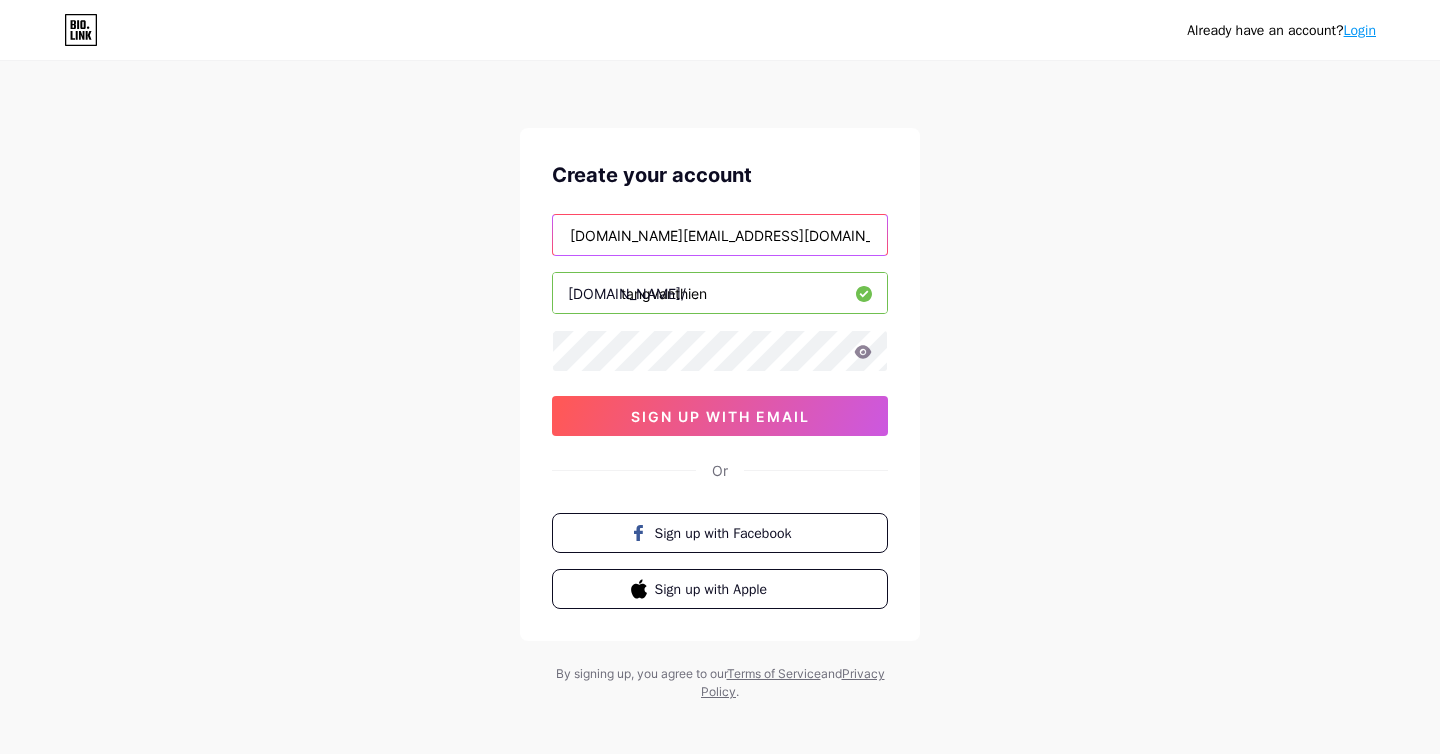 type on "[DOMAIN_NAME][EMAIL_ADDRESS][DOMAIN_NAME]" 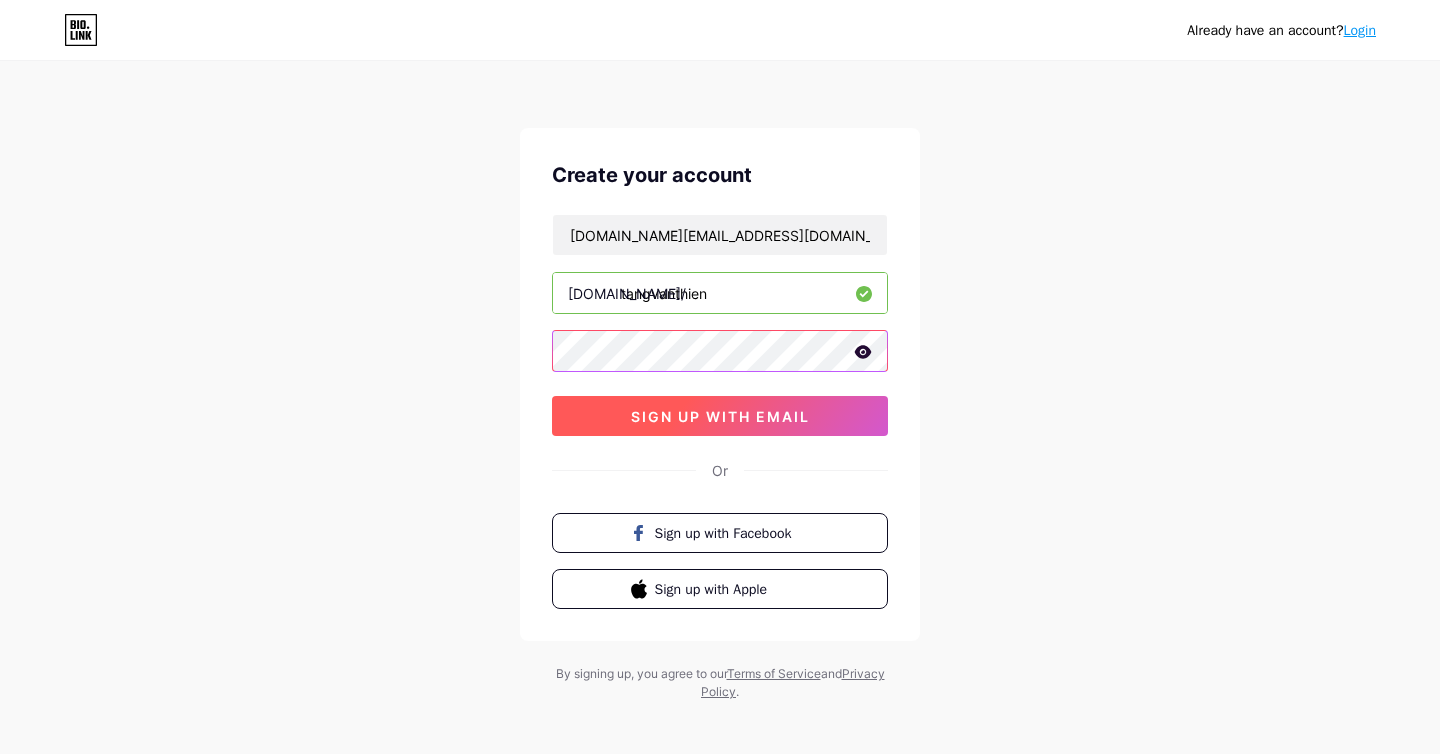 click on "sign up with email" at bounding box center [720, 416] 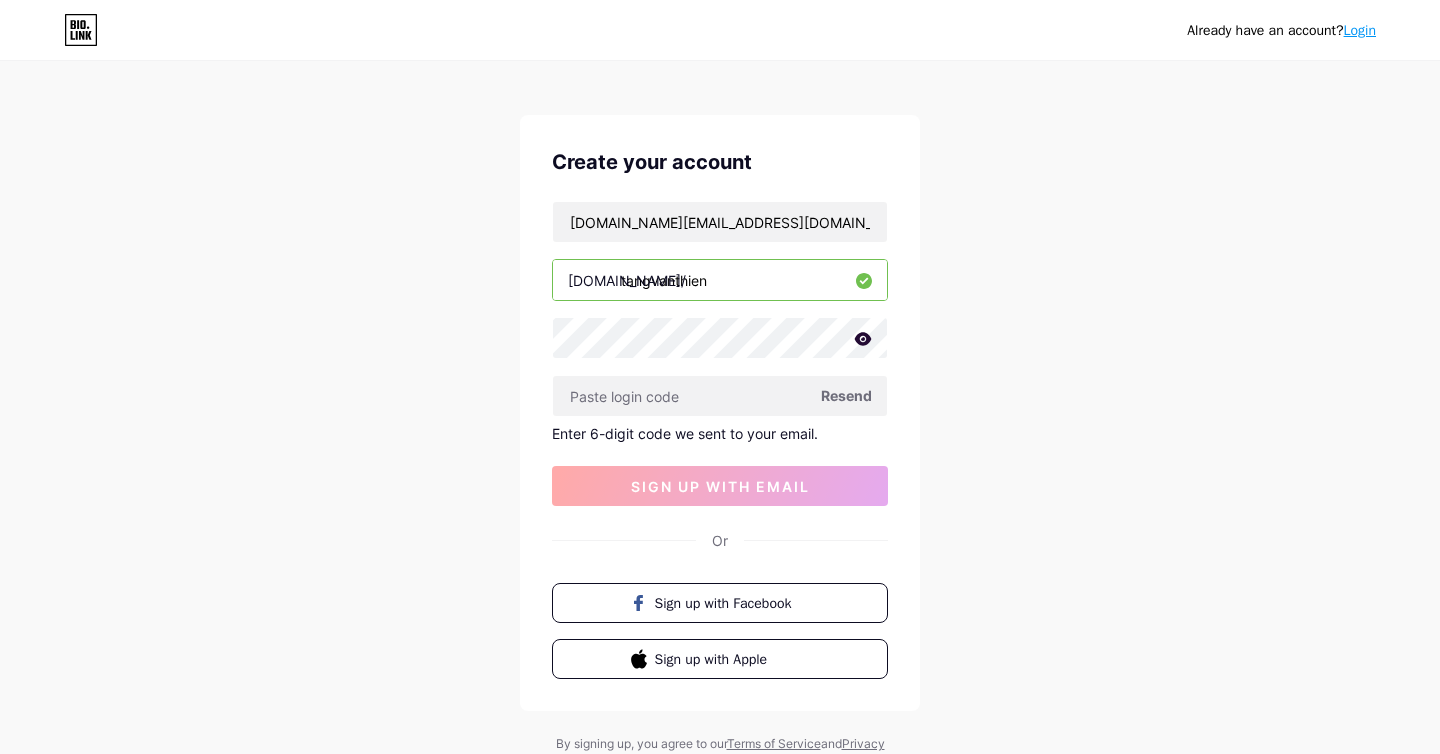 scroll, scrollTop: 15, scrollLeft: 0, axis: vertical 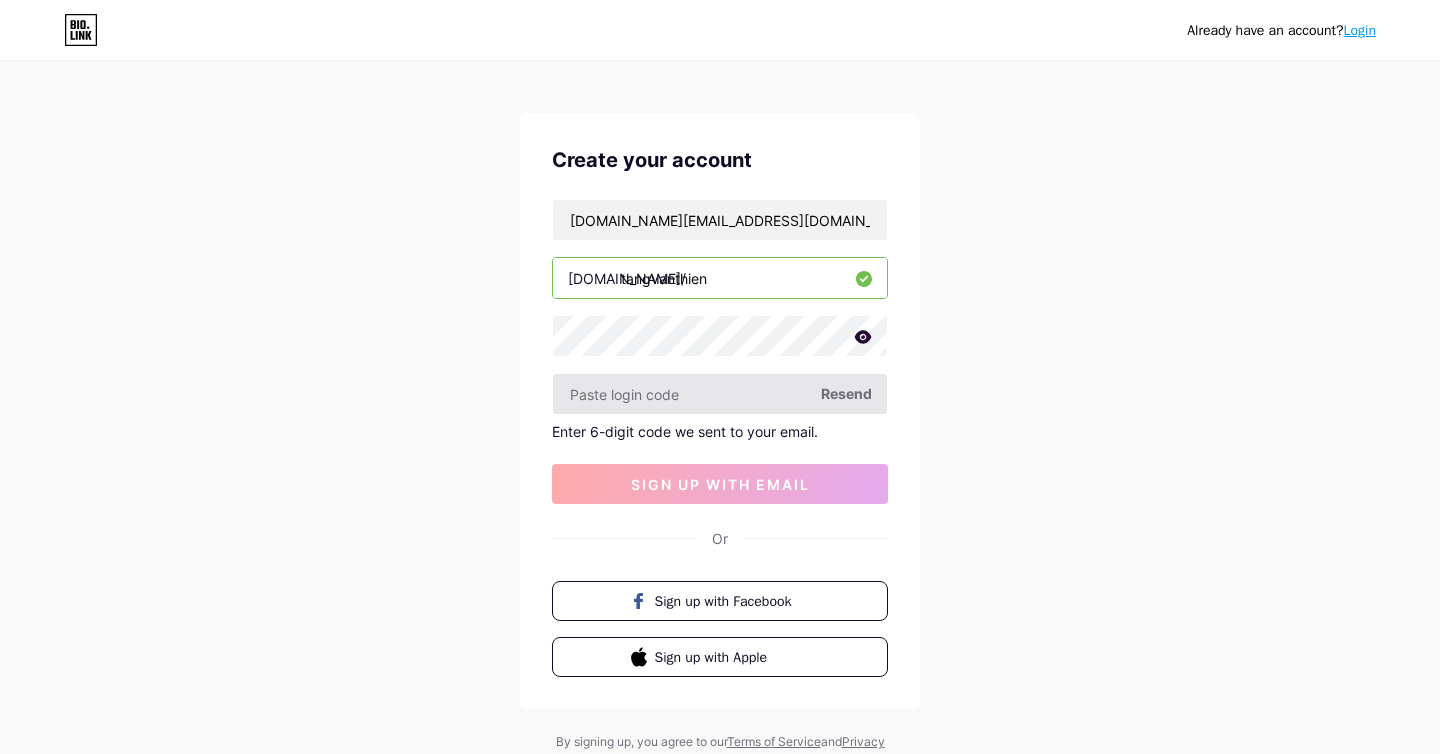 click at bounding box center (720, 394) 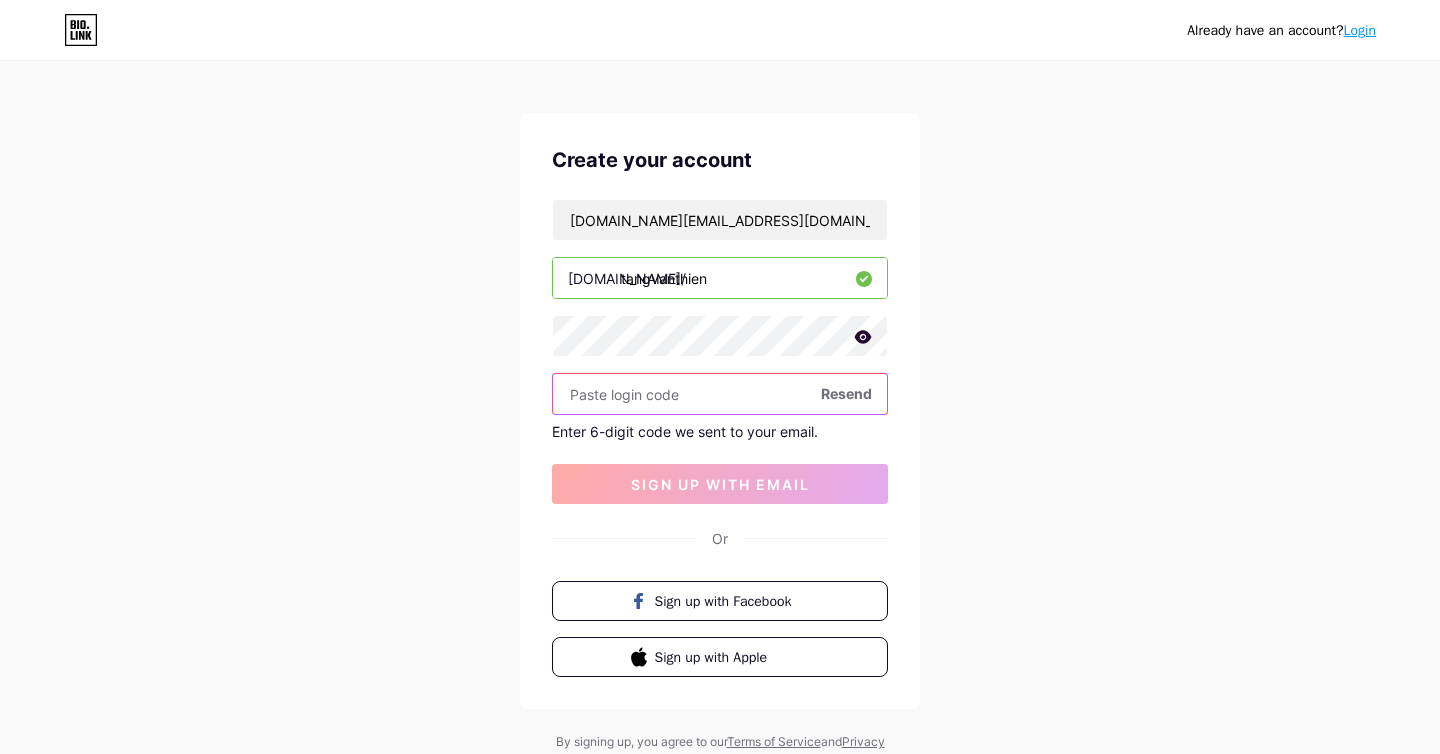 click at bounding box center (720, 394) 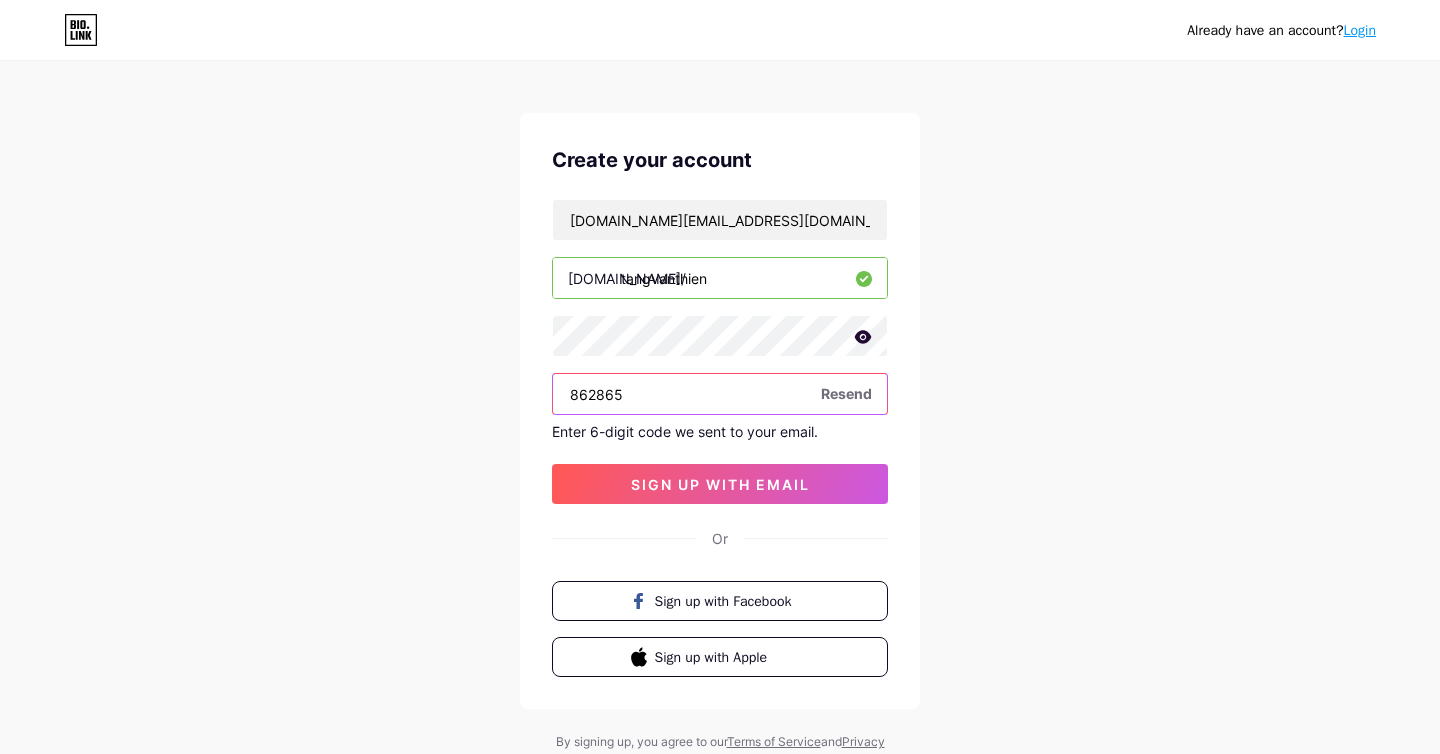 type on "862865" 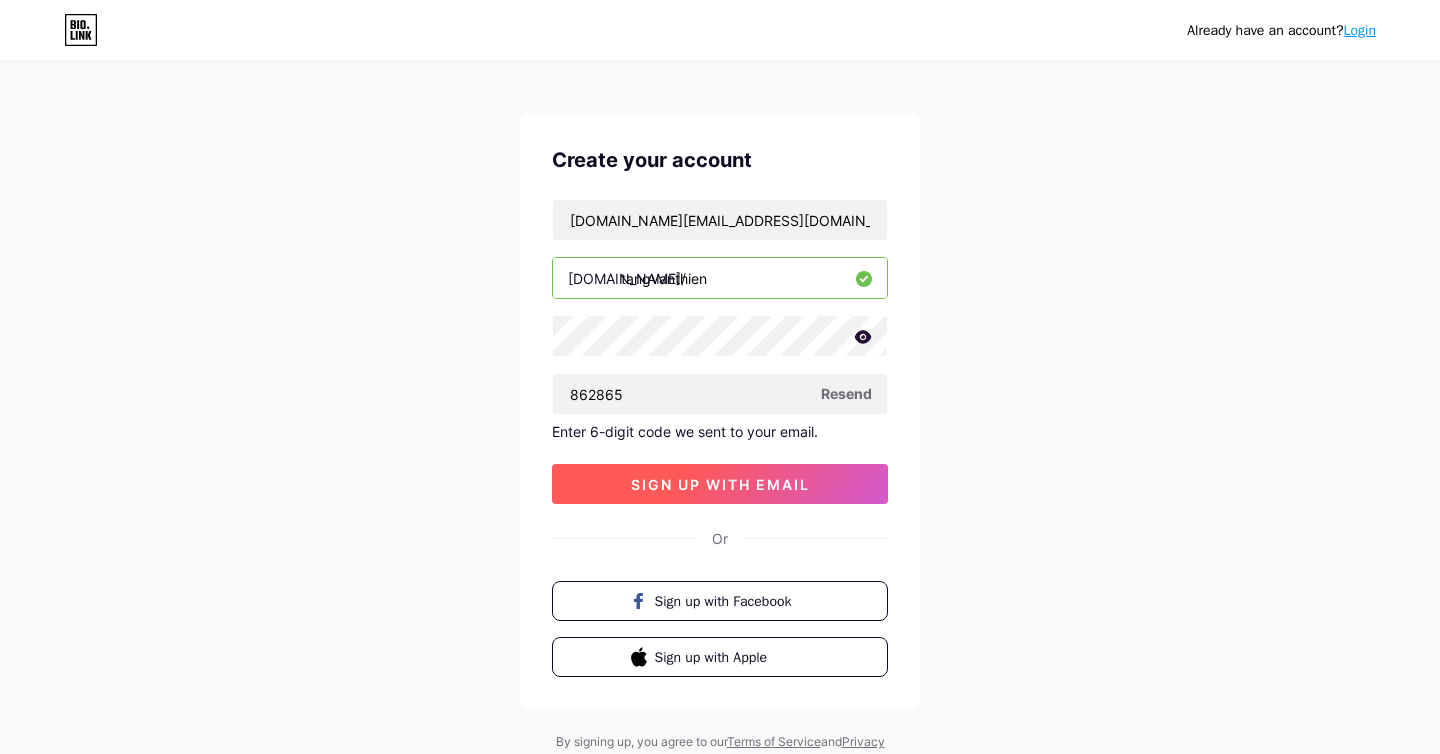 click on "sign up with email" at bounding box center [720, 484] 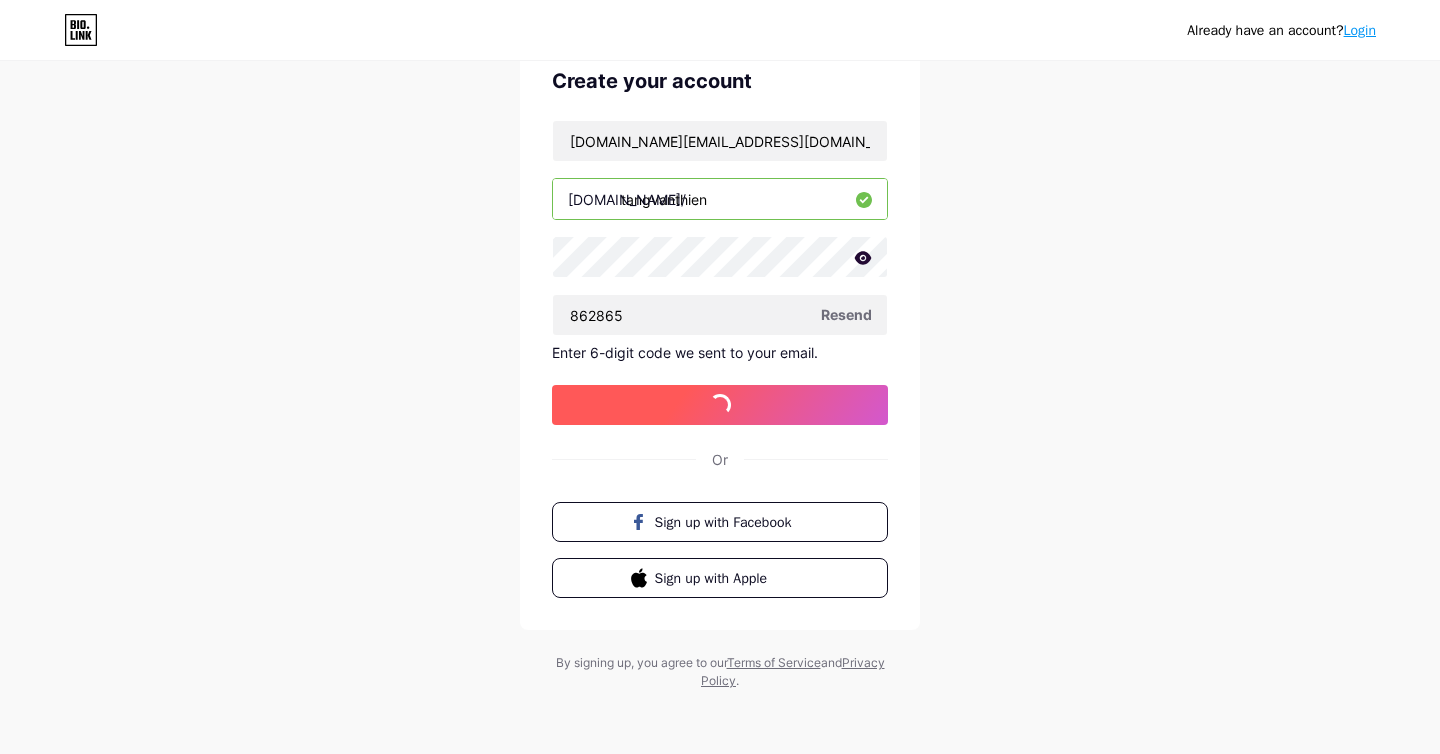 scroll, scrollTop: 0, scrollLeft: 0, axis: both 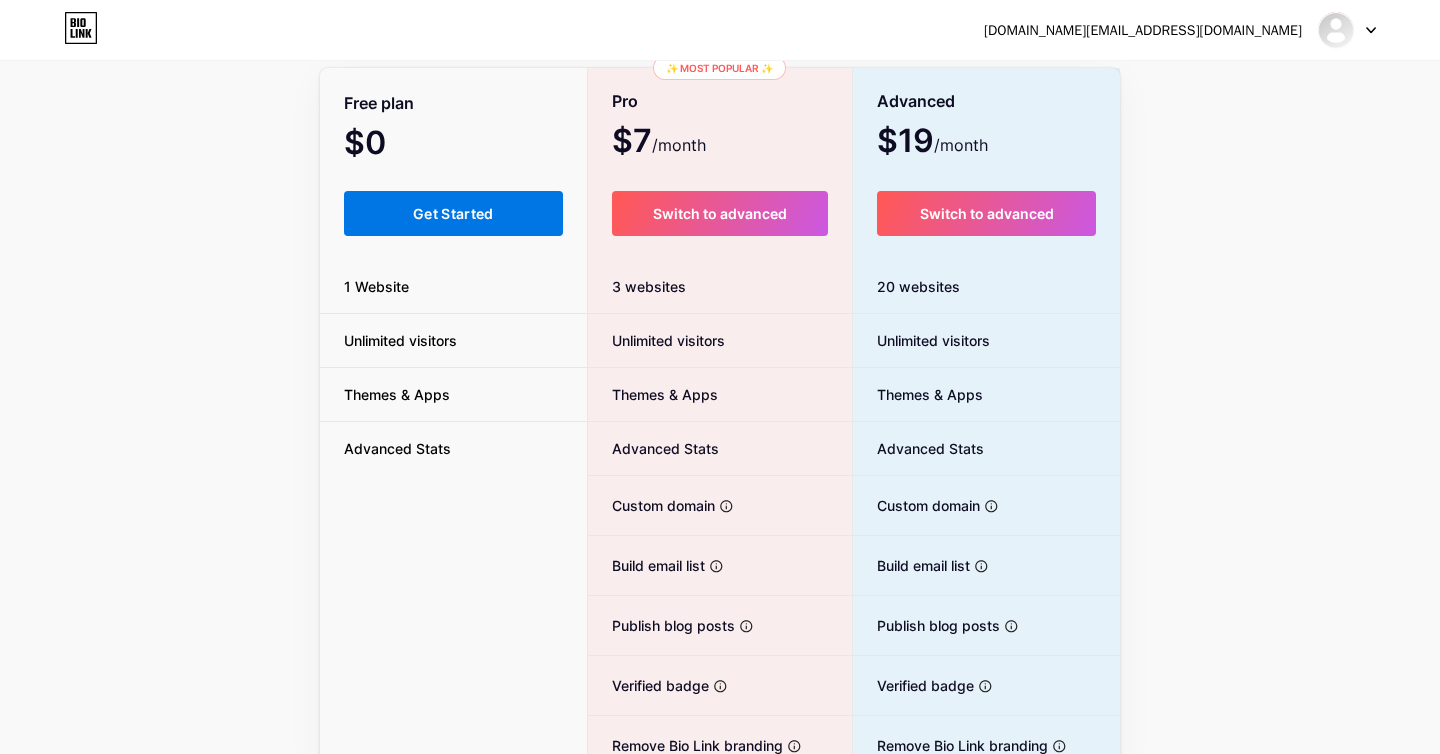 click on "Get Started" at bounding box center [453, 213] 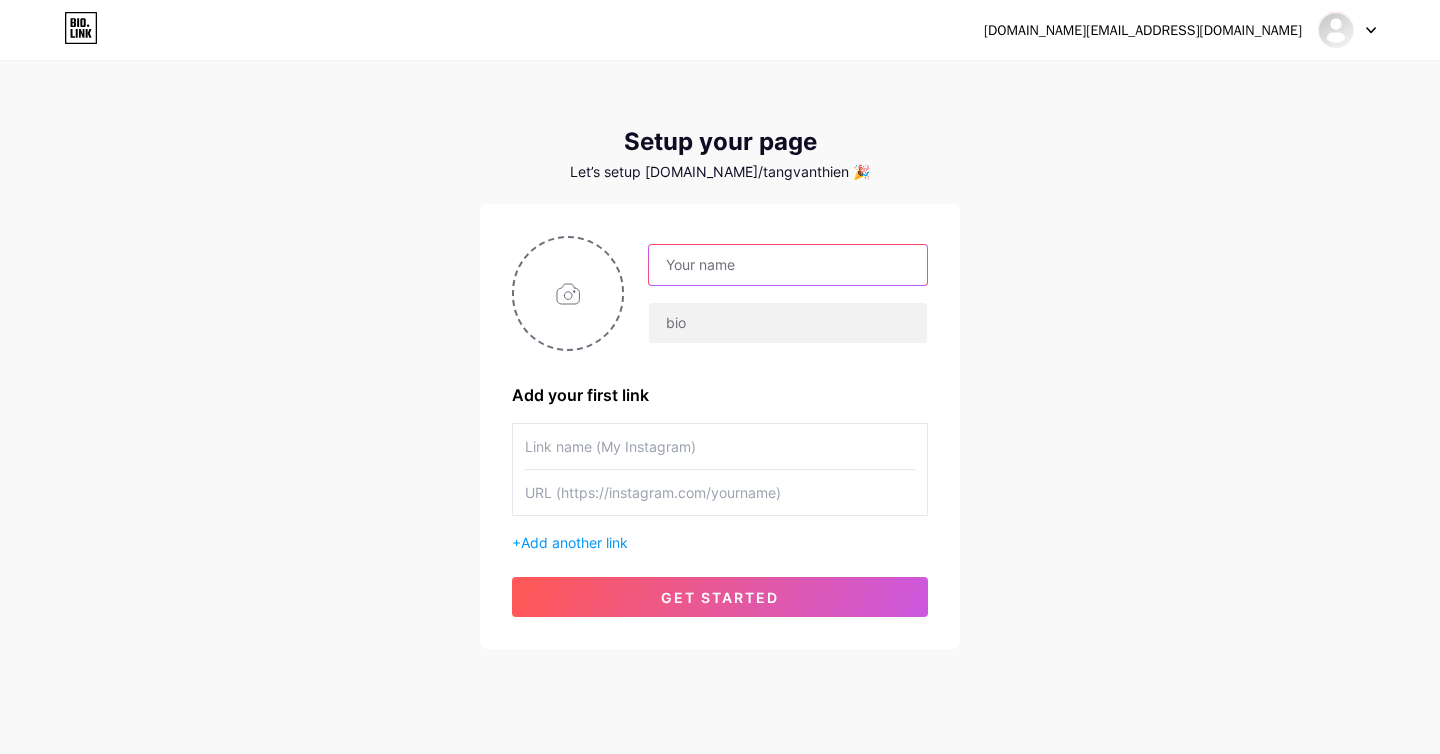 click at bounding box center (788, 265) 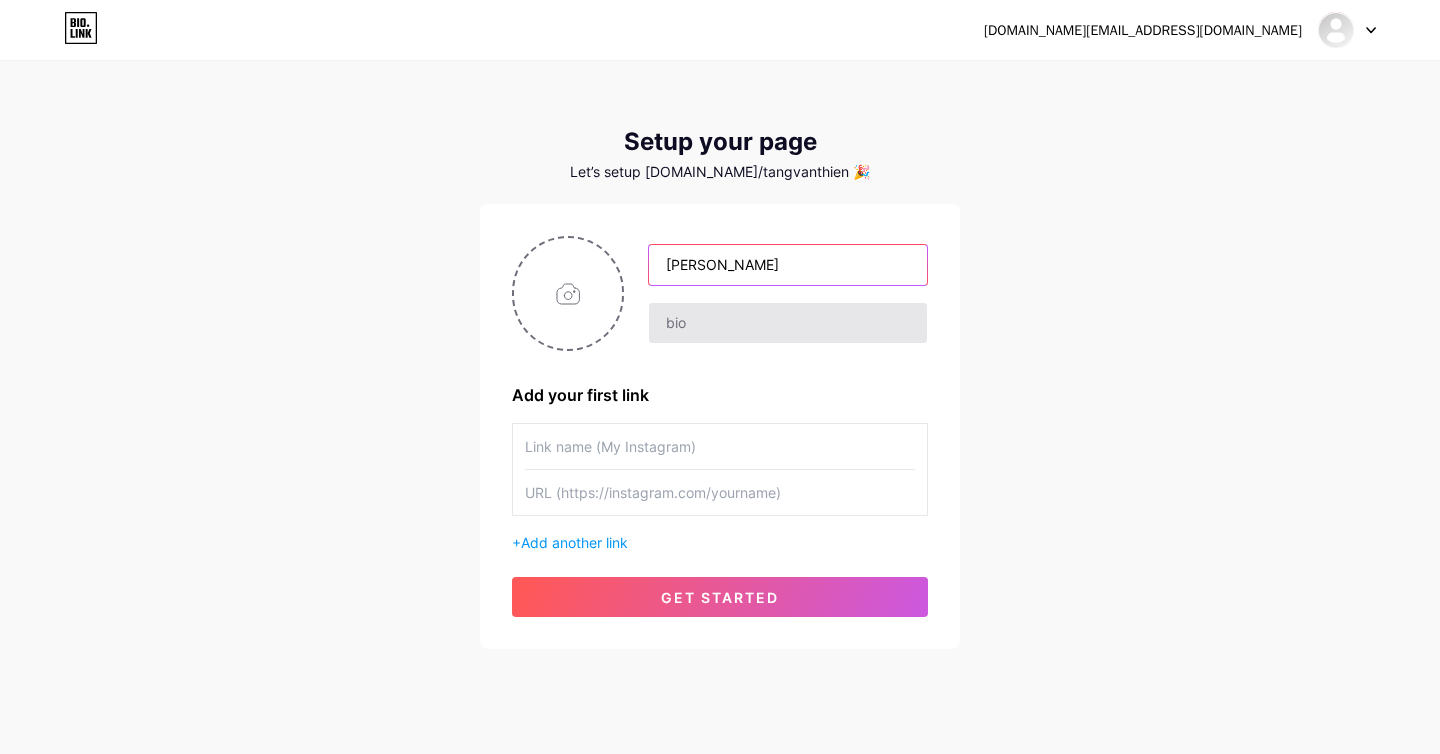 type on "[PERSON_NAME]" 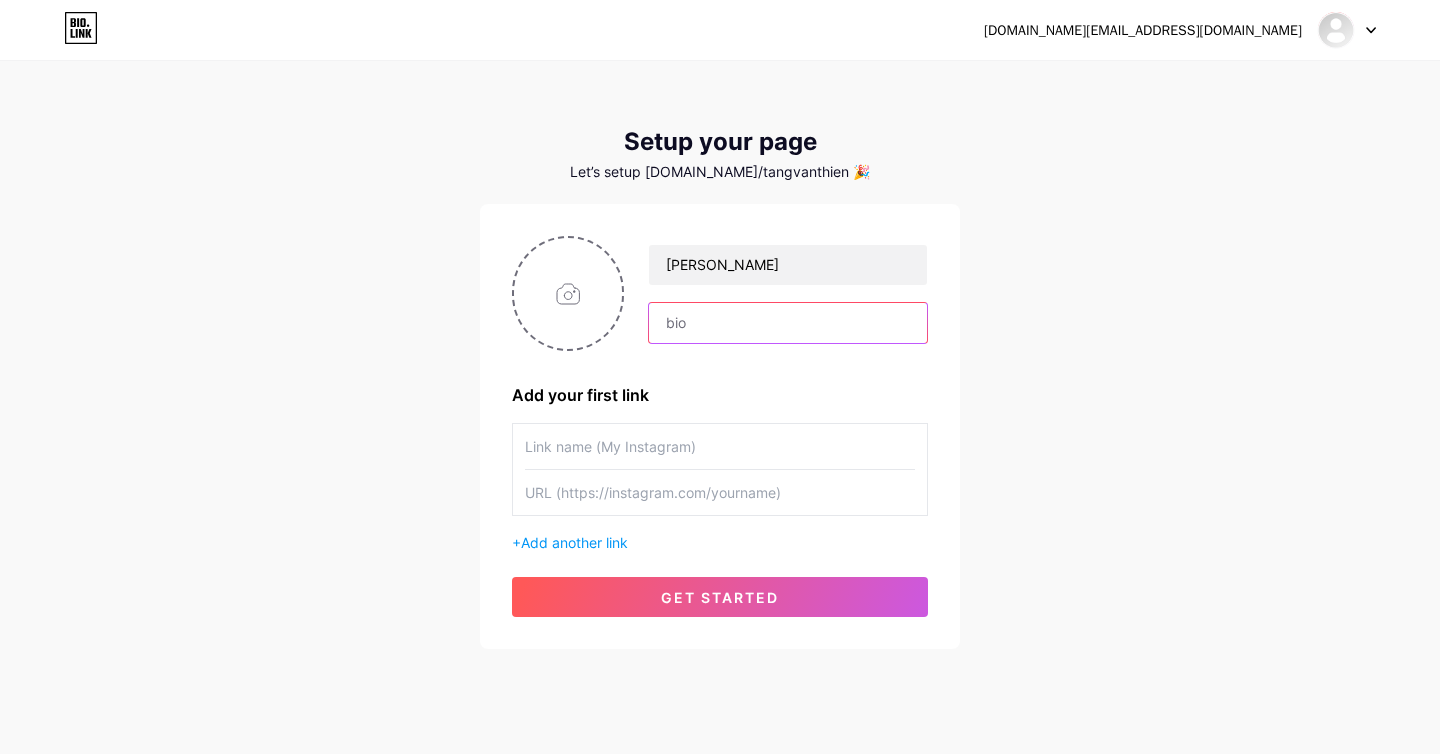 click at bounding box center [788, 323] 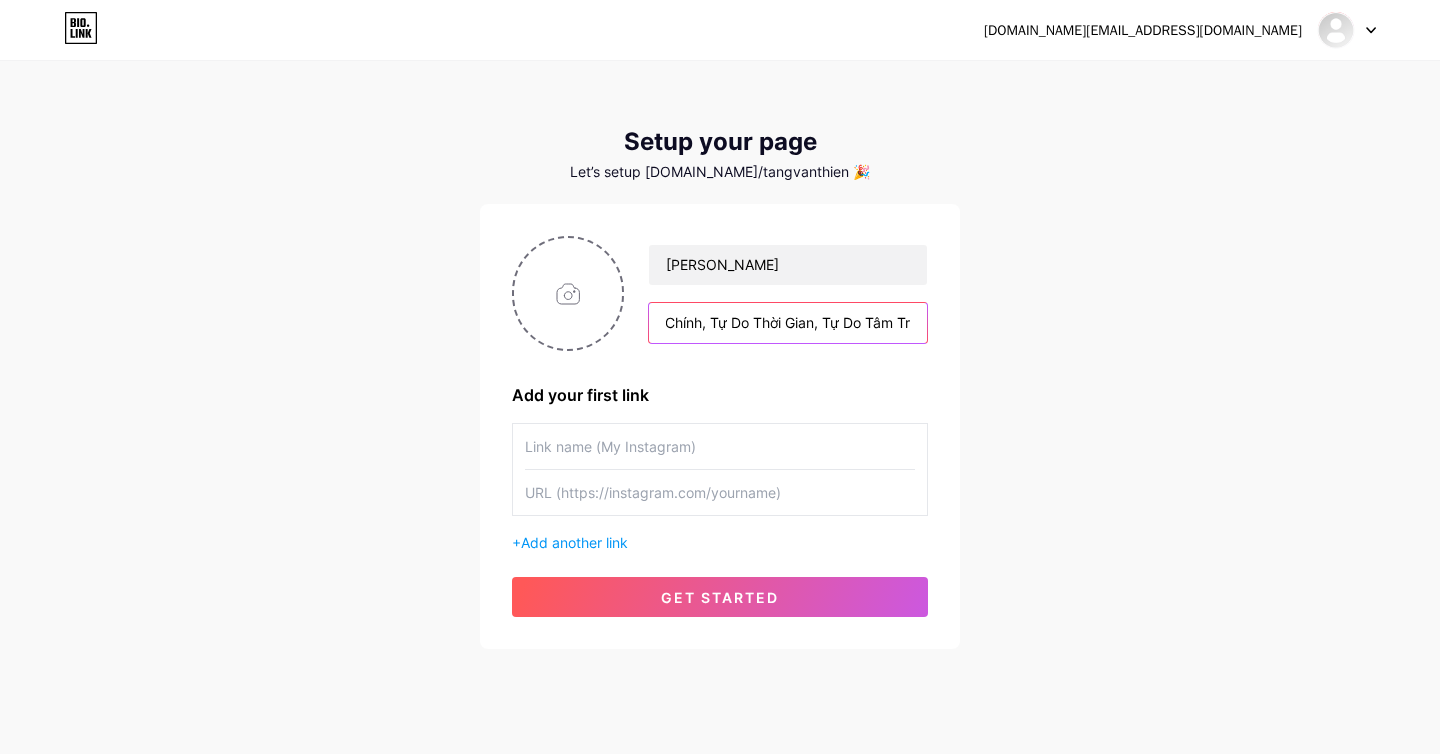 scroll, scrollTop: 0, scrollLeft: 279, axis: horizontal 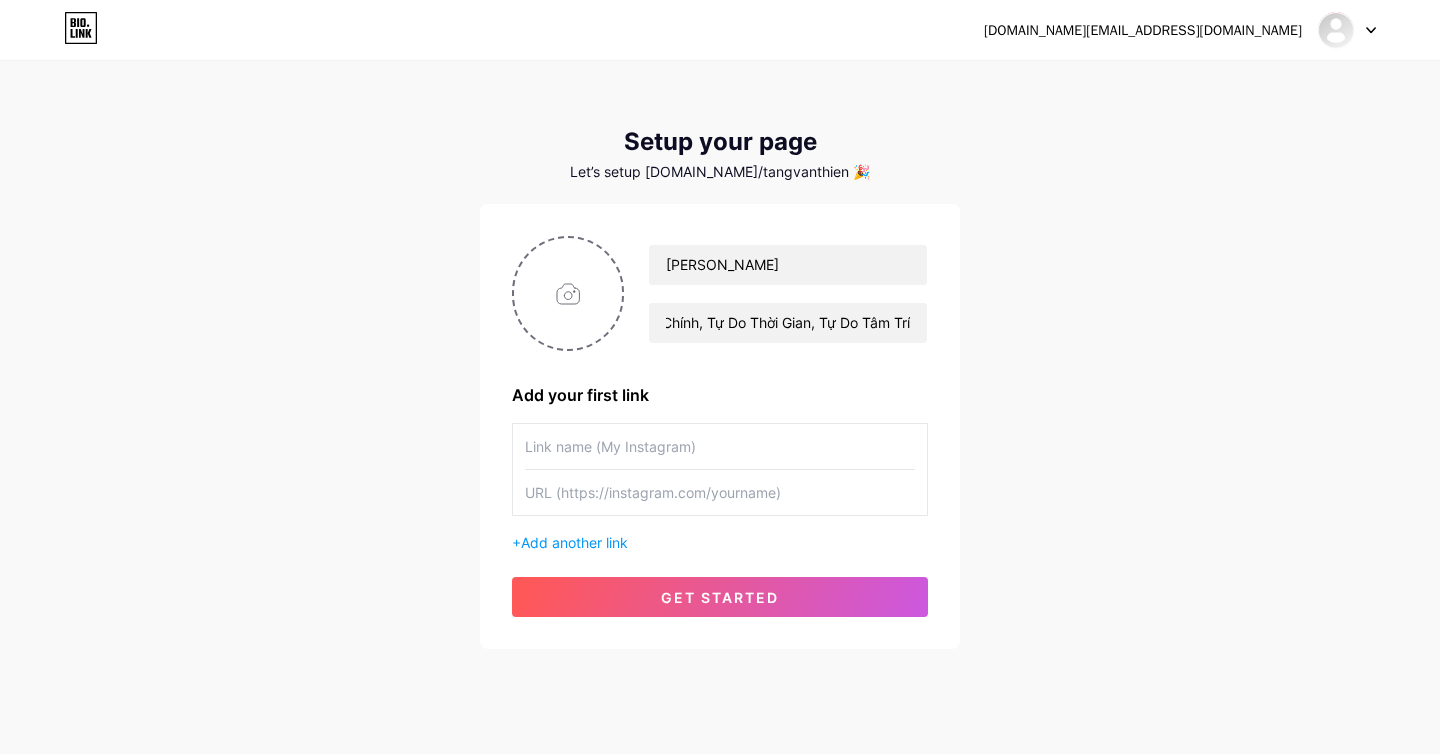 click at bounding box center (720, 446) 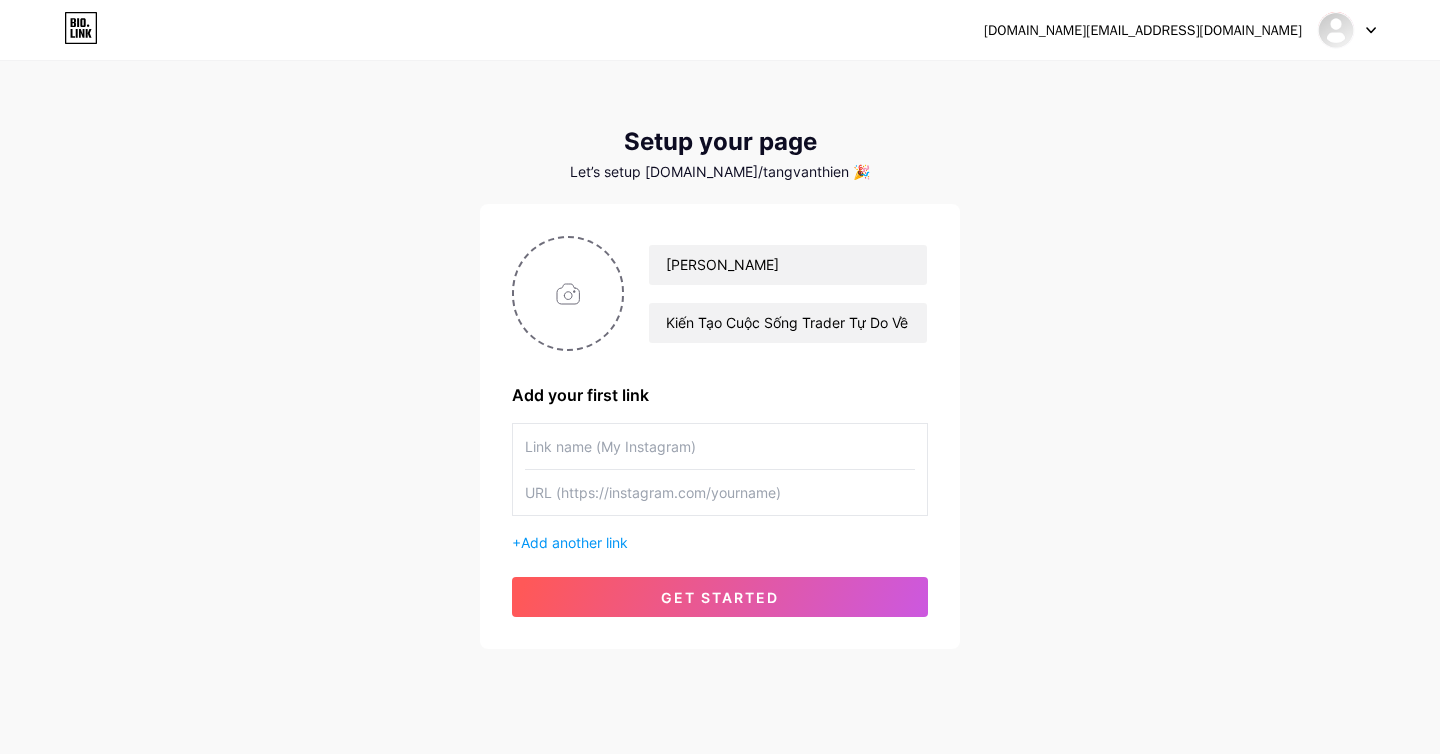 scroll, scrollTop: 39, scrollLeft: 0, axis: vertical 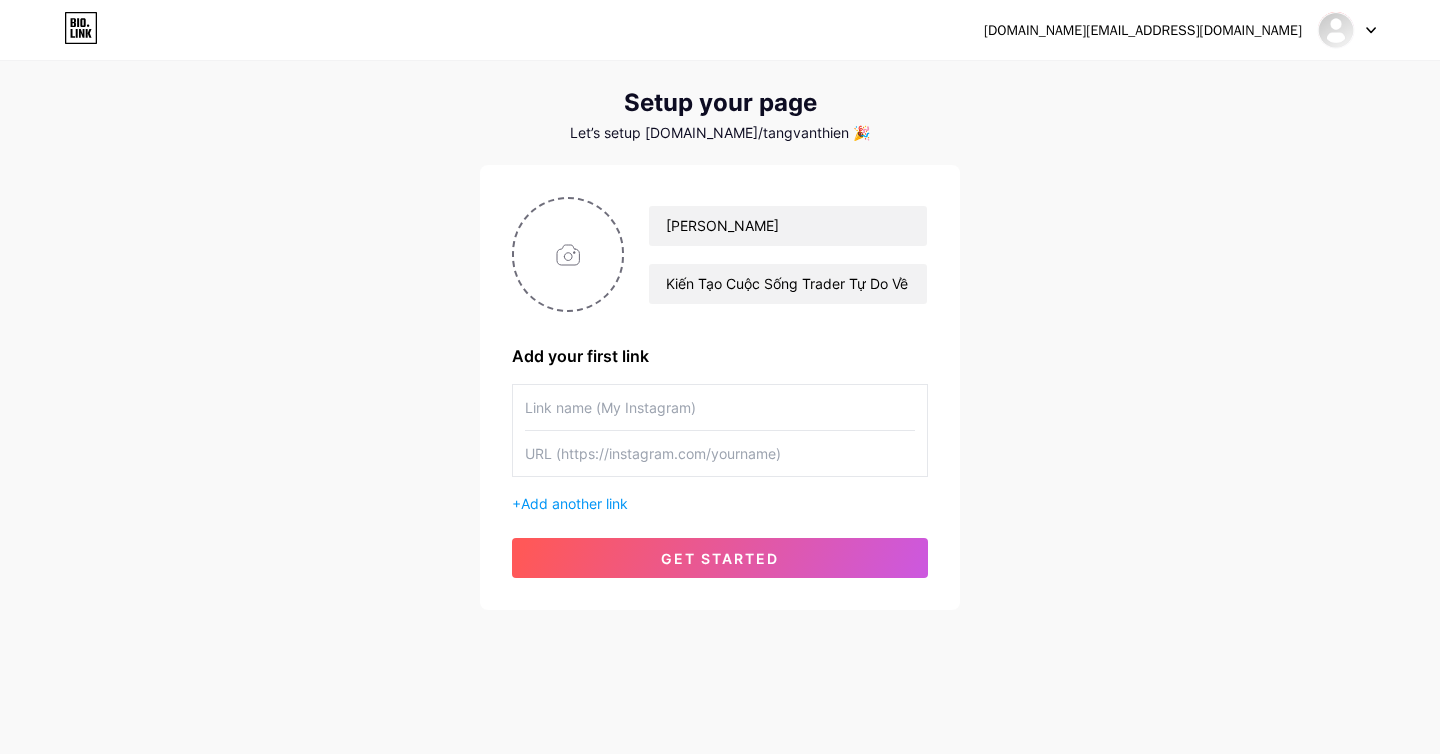 click at bounding box center [720, 407] 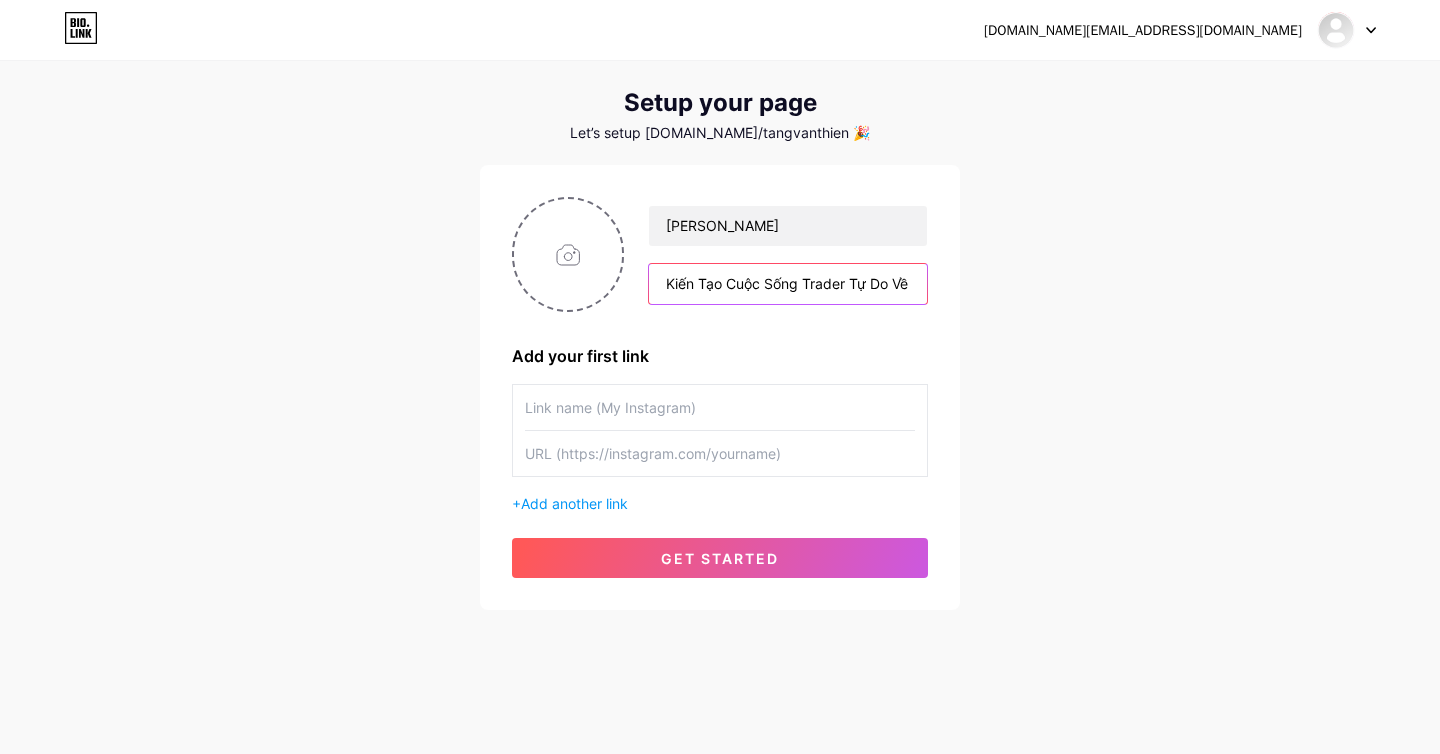 click on "Kiến Tạo Cuộc Sống Trader Tự Do Về Tài Chính, Tự Do Thời Gian, Tự Do Tâm Trí" at bounding box center [788, 284] 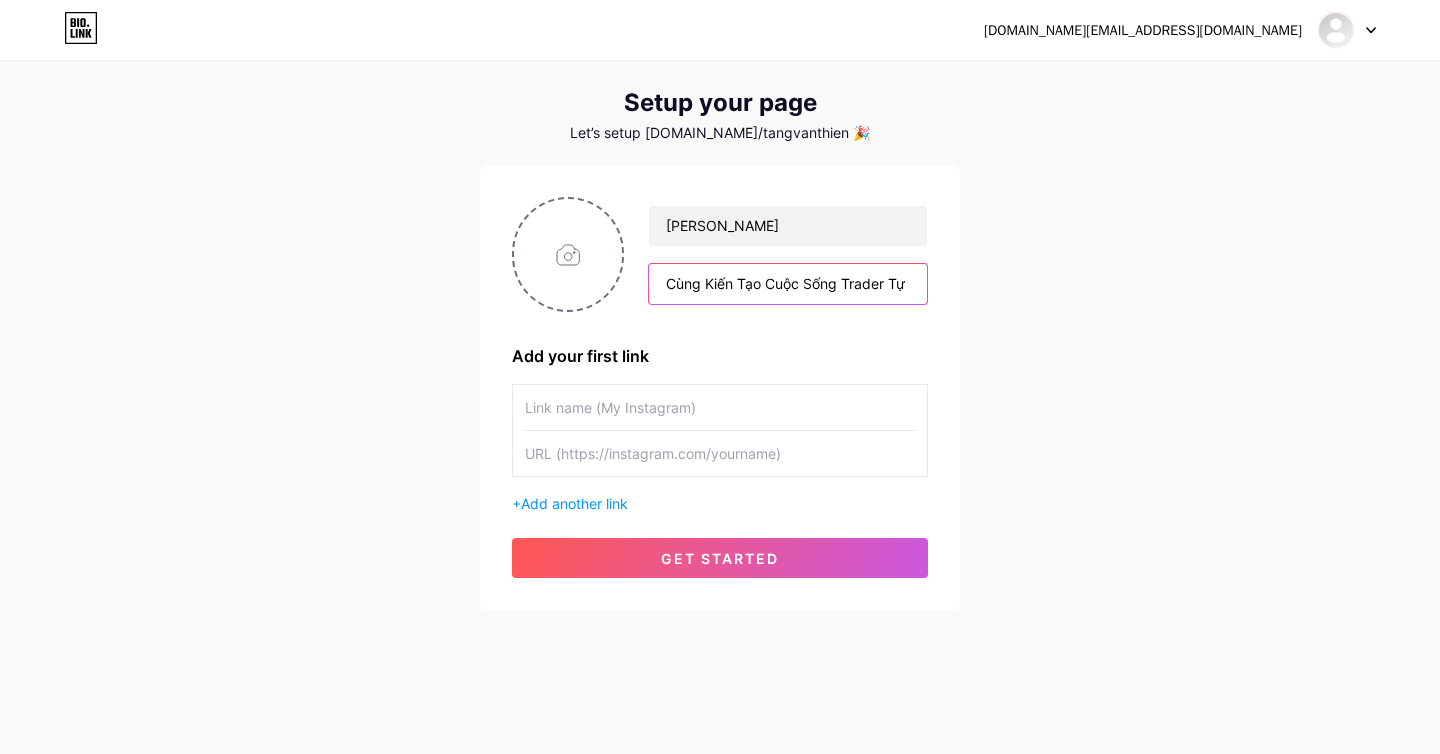 type on "Cùng Kiến Tạo Cuộc Sống Trader Tự Do Về Tài Chính, Tự Do Thời Gian, Tự Do Tâm Trí" 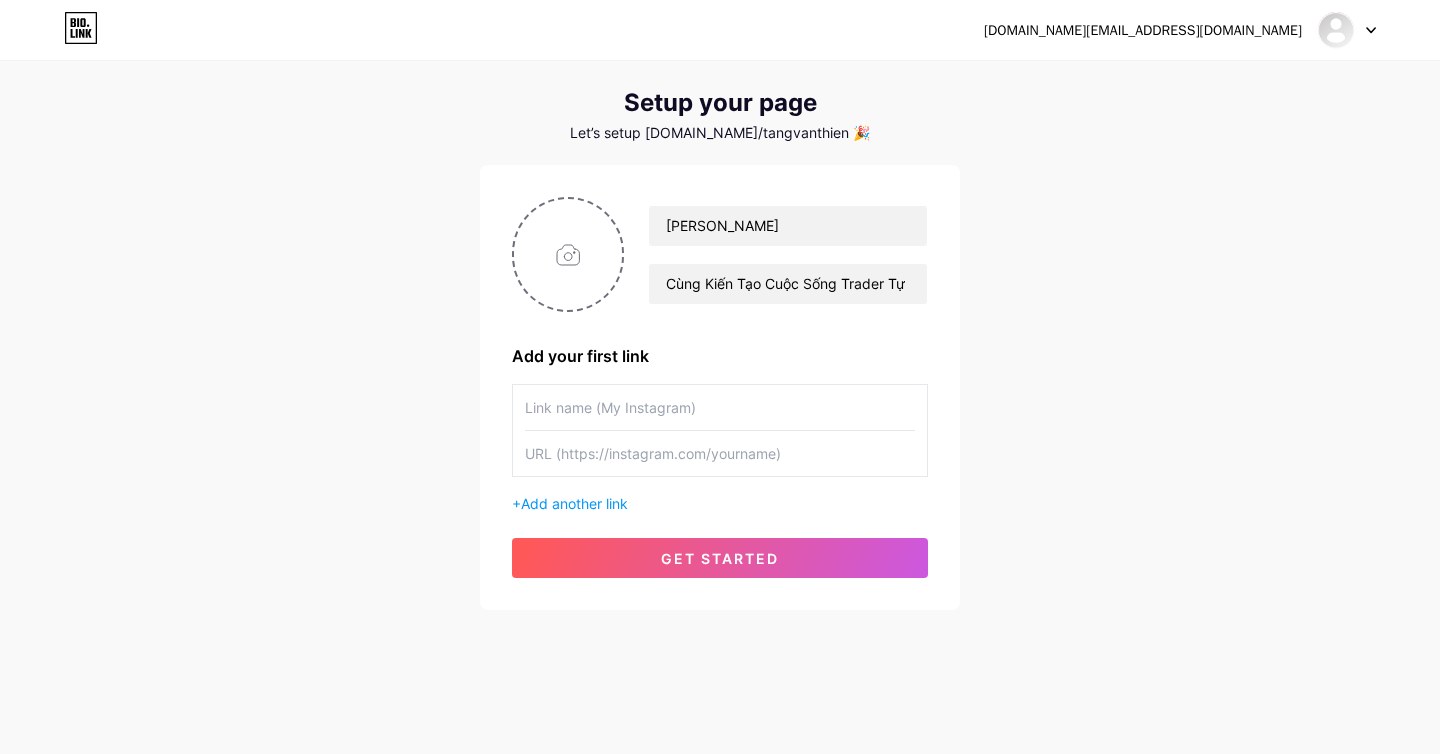 click at bounding box center [720, 407] 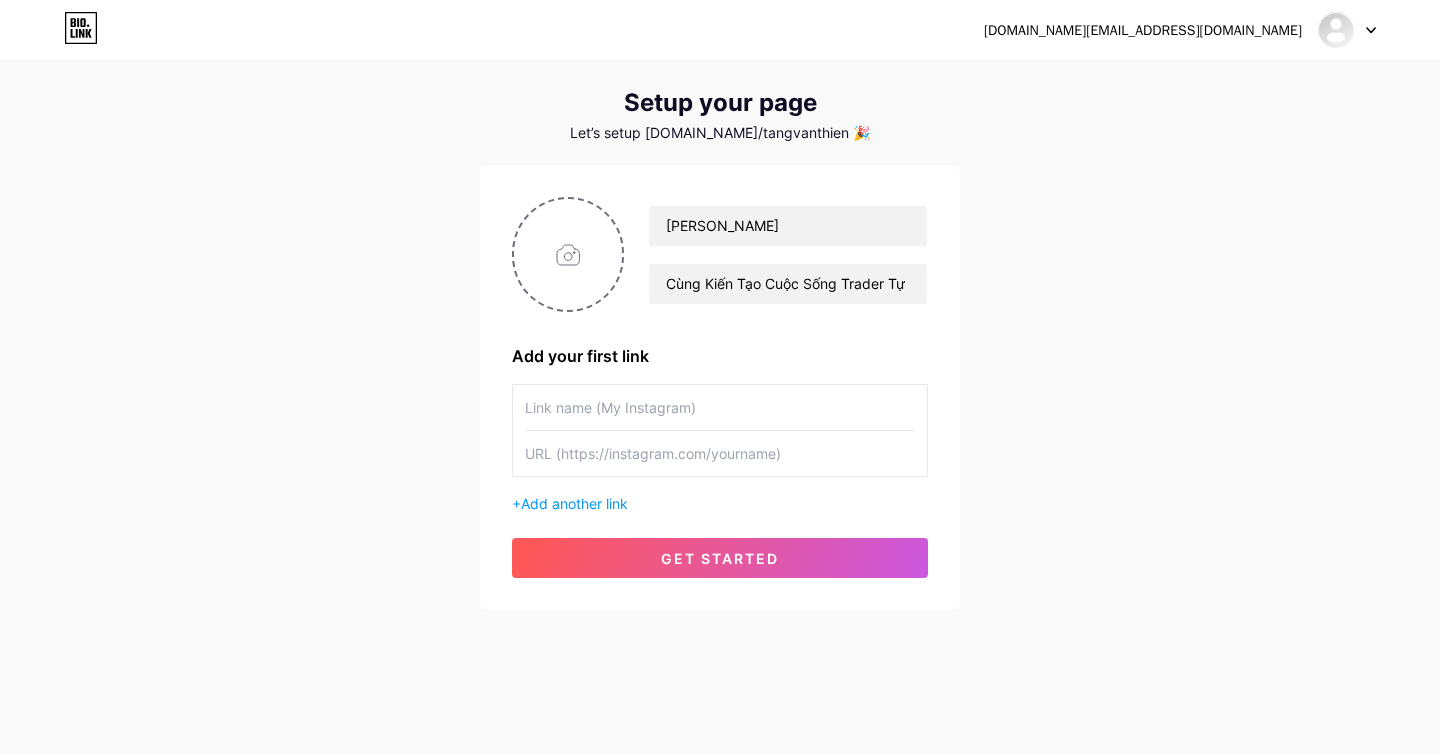 click at bounding box center (720, 407) 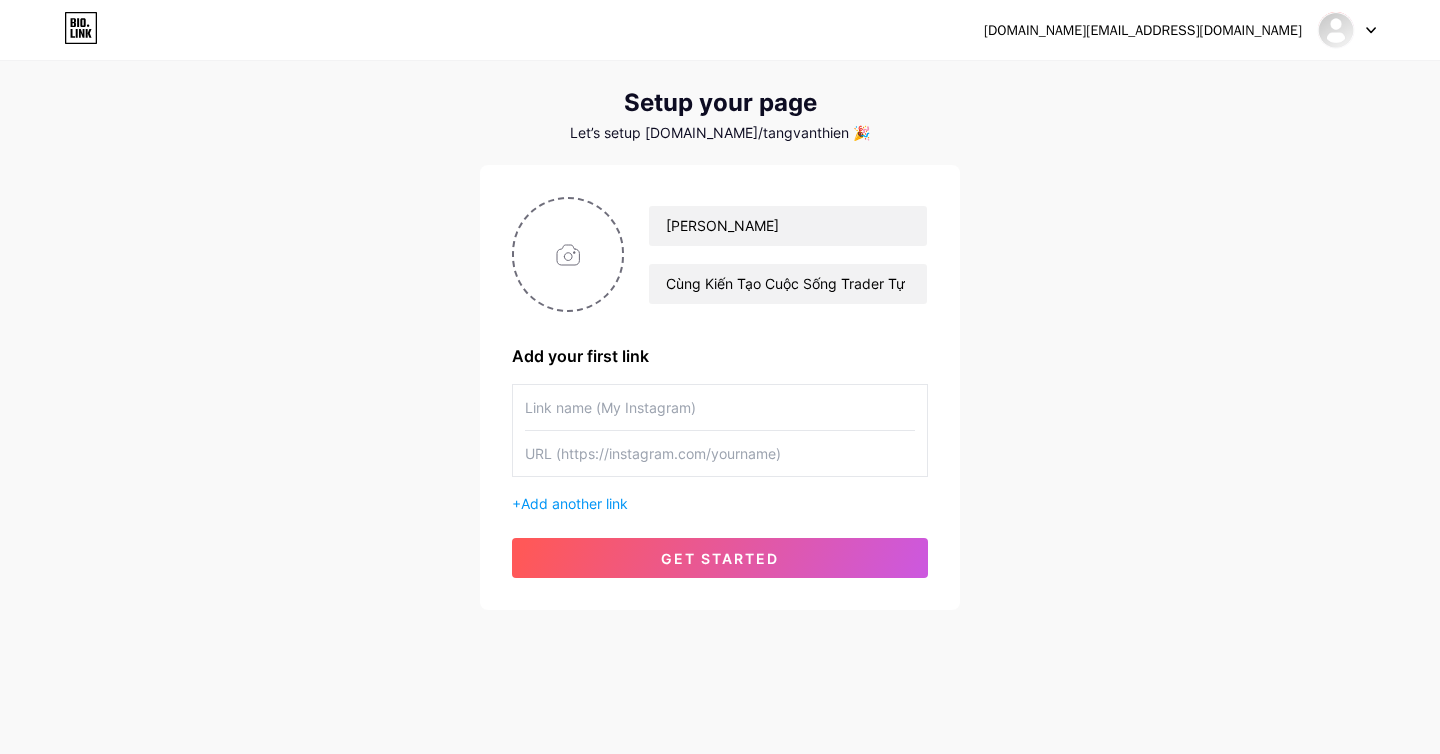 click at bounding box center (720, 407) 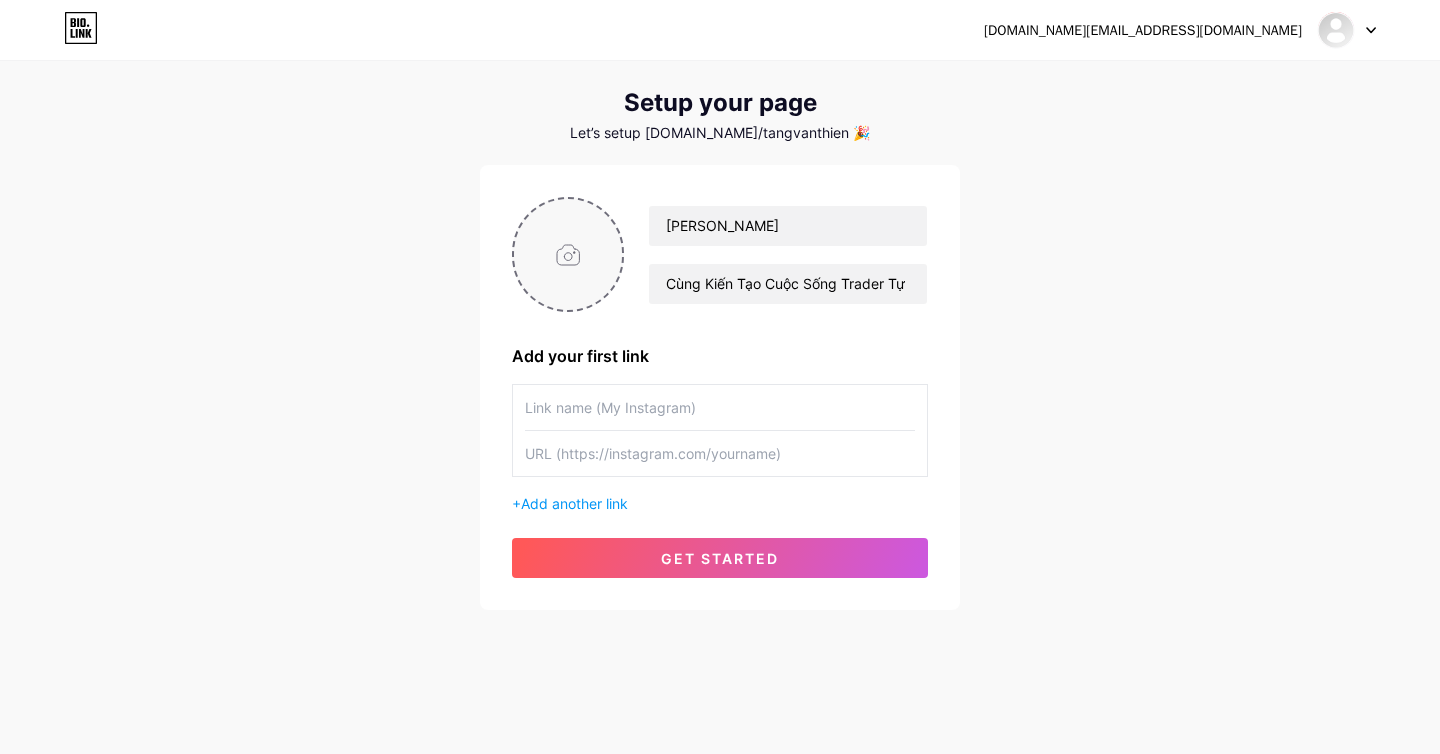 click at bounding box center (568, 254) 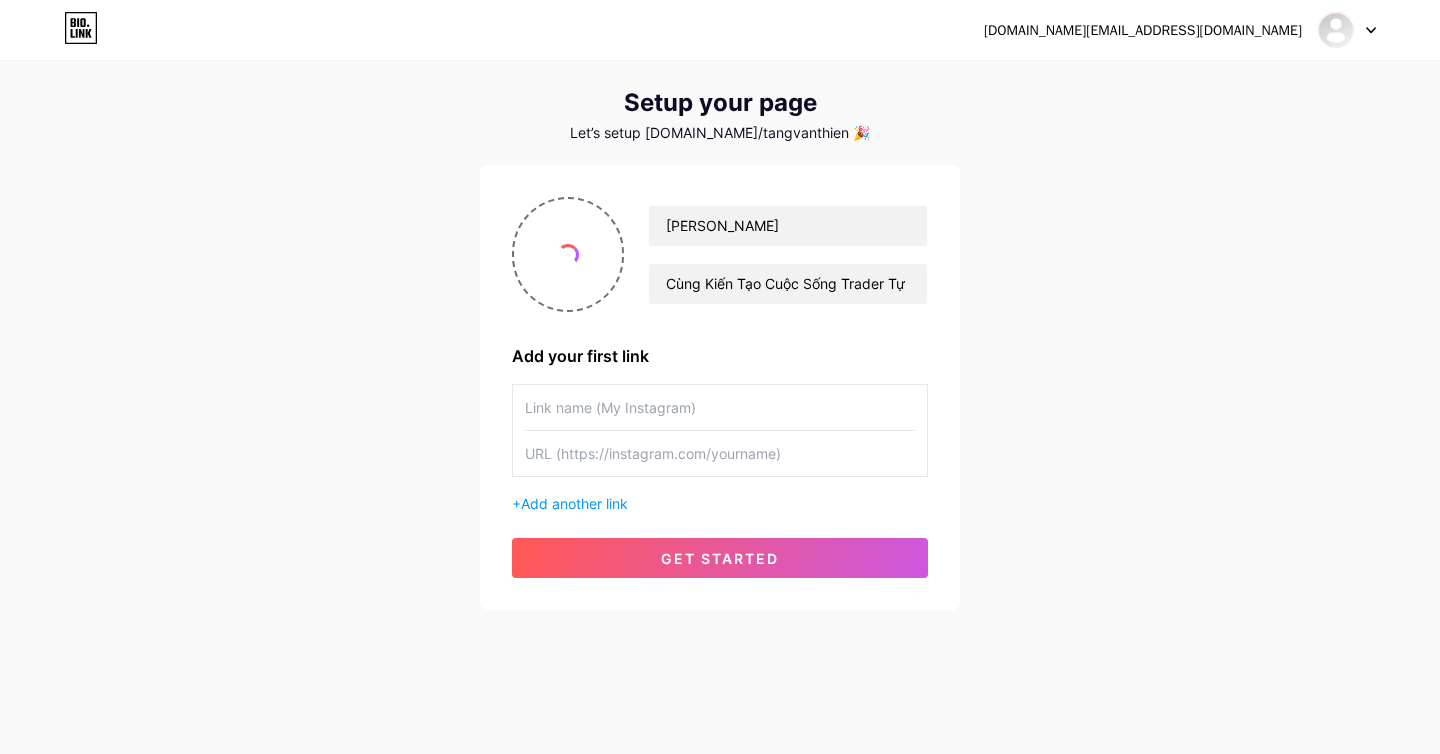 click at bounding box center (720, 407) 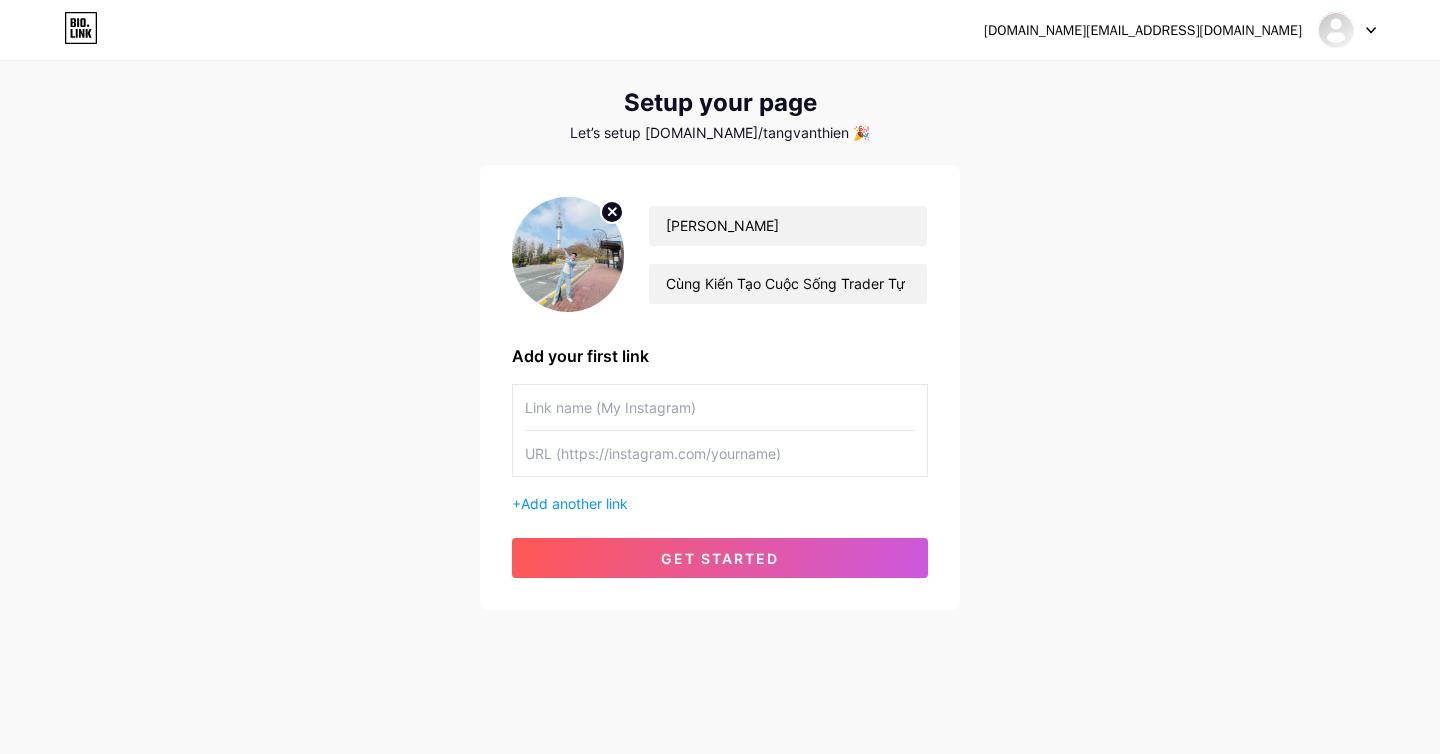 paste on "[URL][DOMAIN_NAME]" 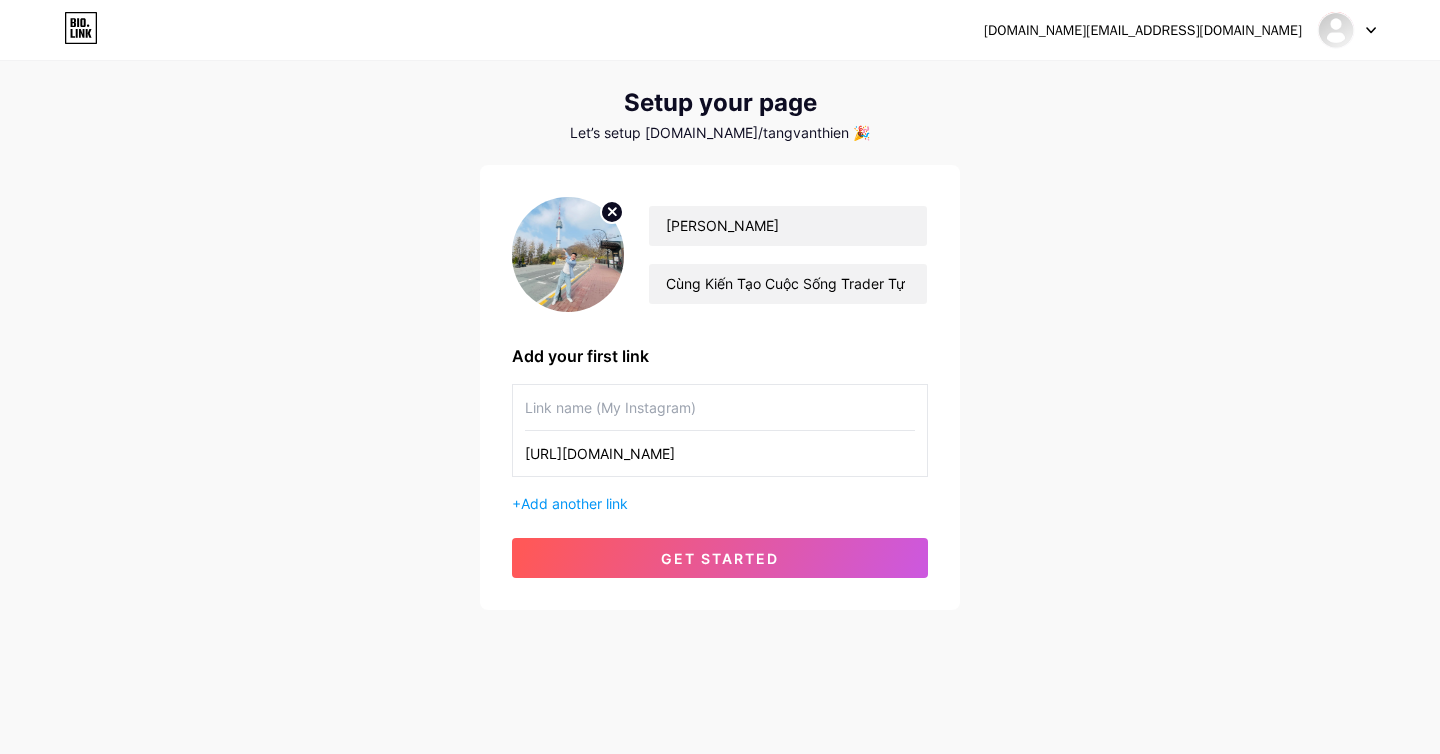 scroll, scrollTop: 0, scrollLeft: 171, axis: horizontal 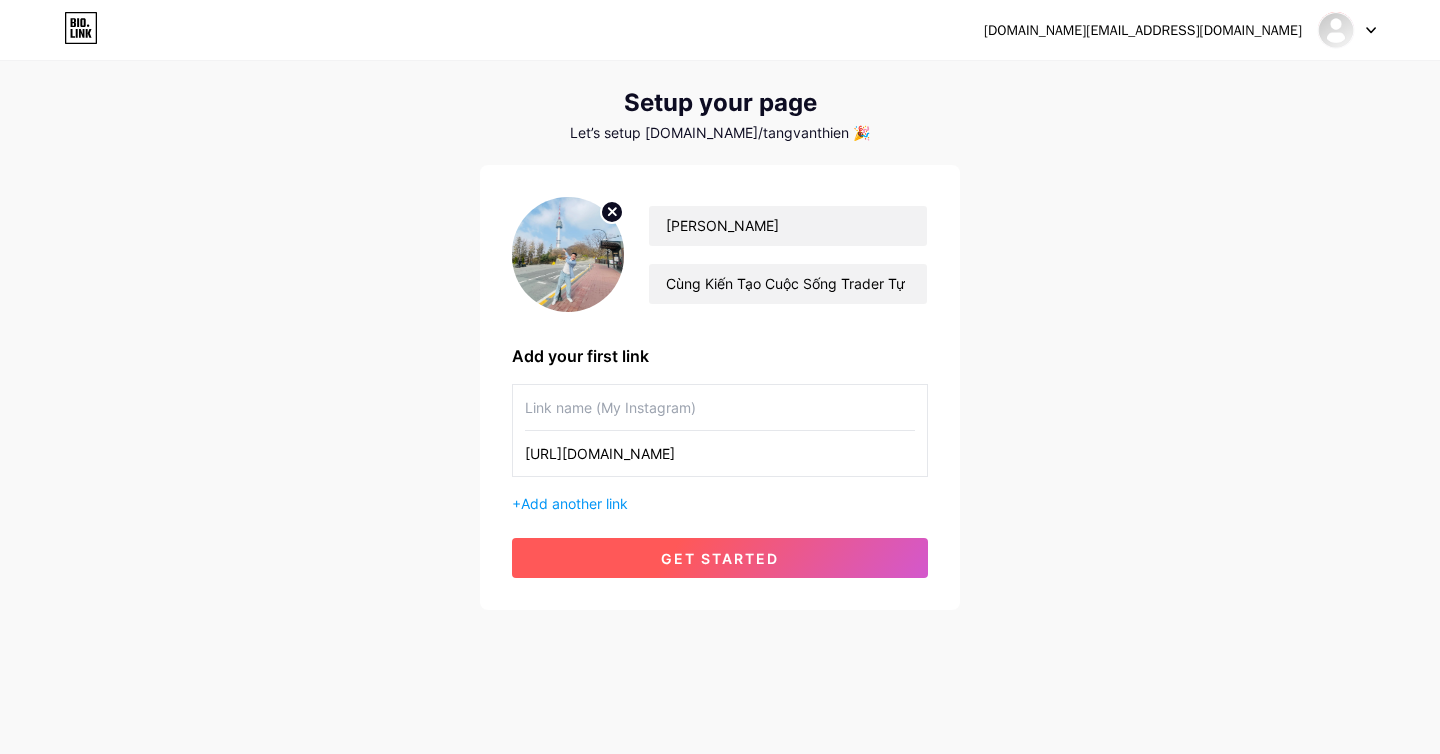 type on "[URL][DOMAIN_NAME]" 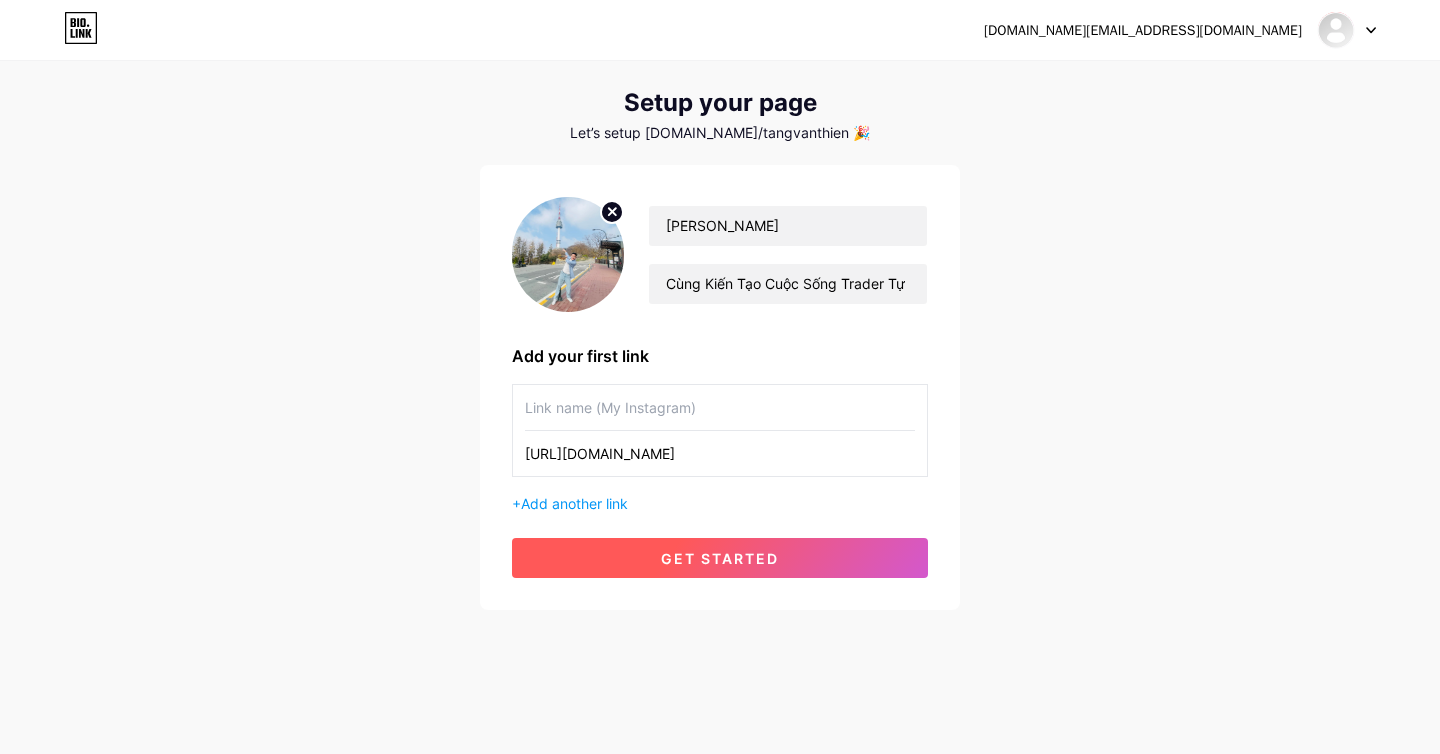 click on "get started" at bounding box center (720, 558) 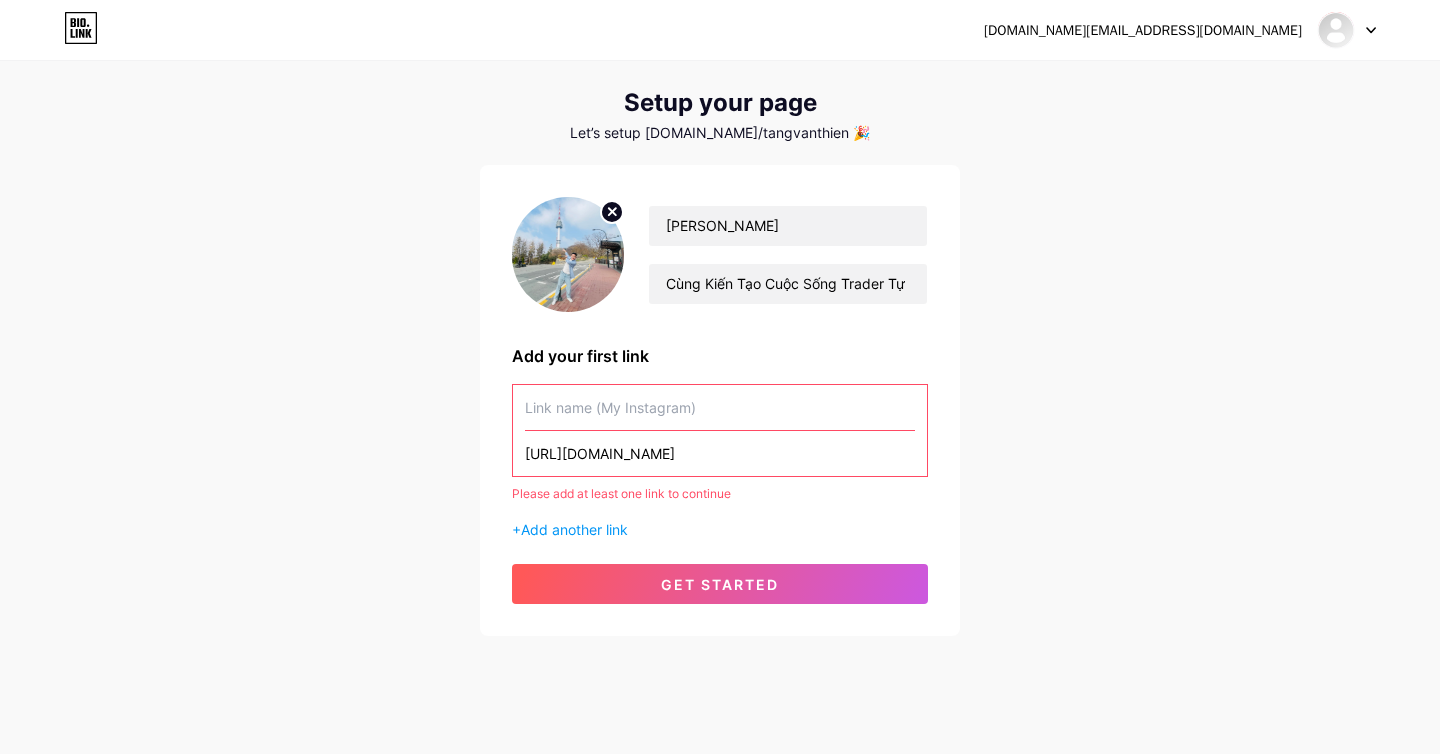 click at bounding box center [720, 407] 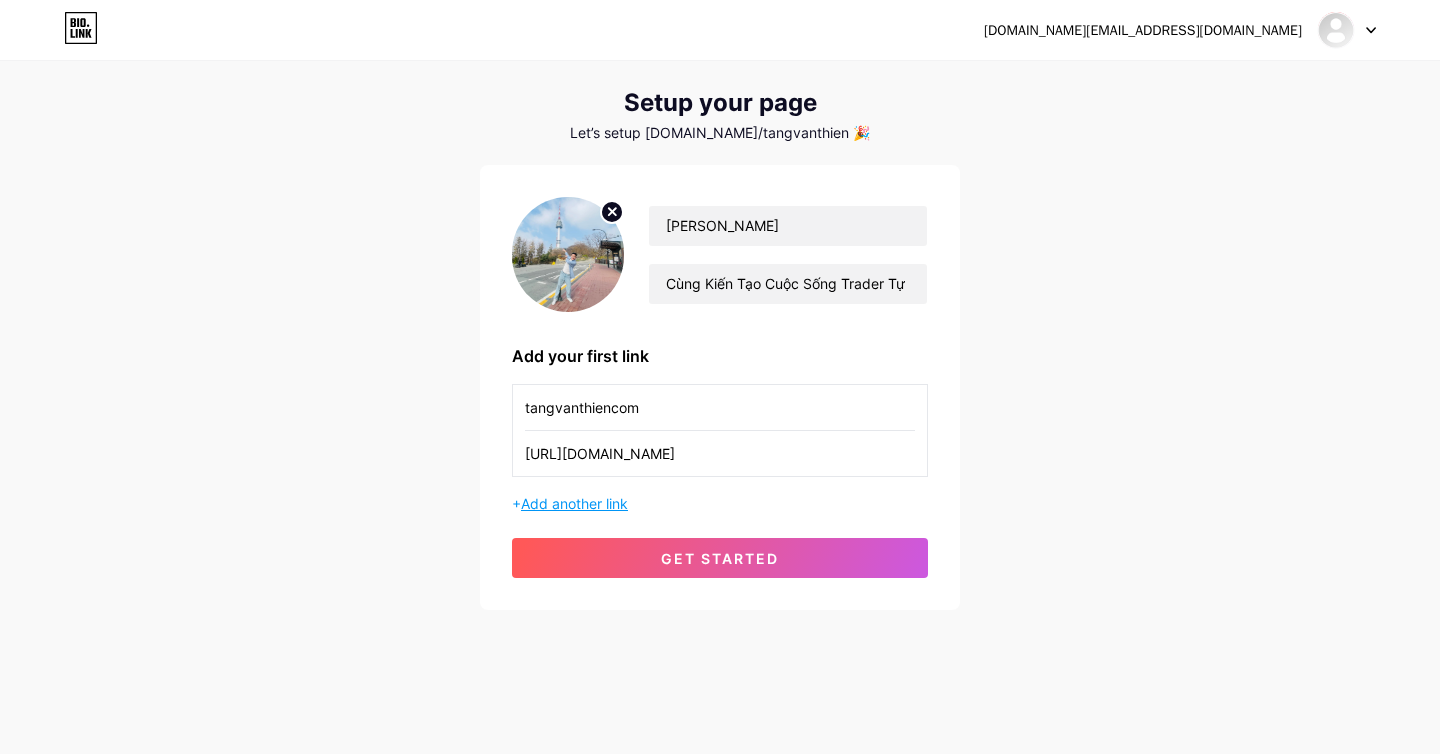 type on "tangvanthiencom" 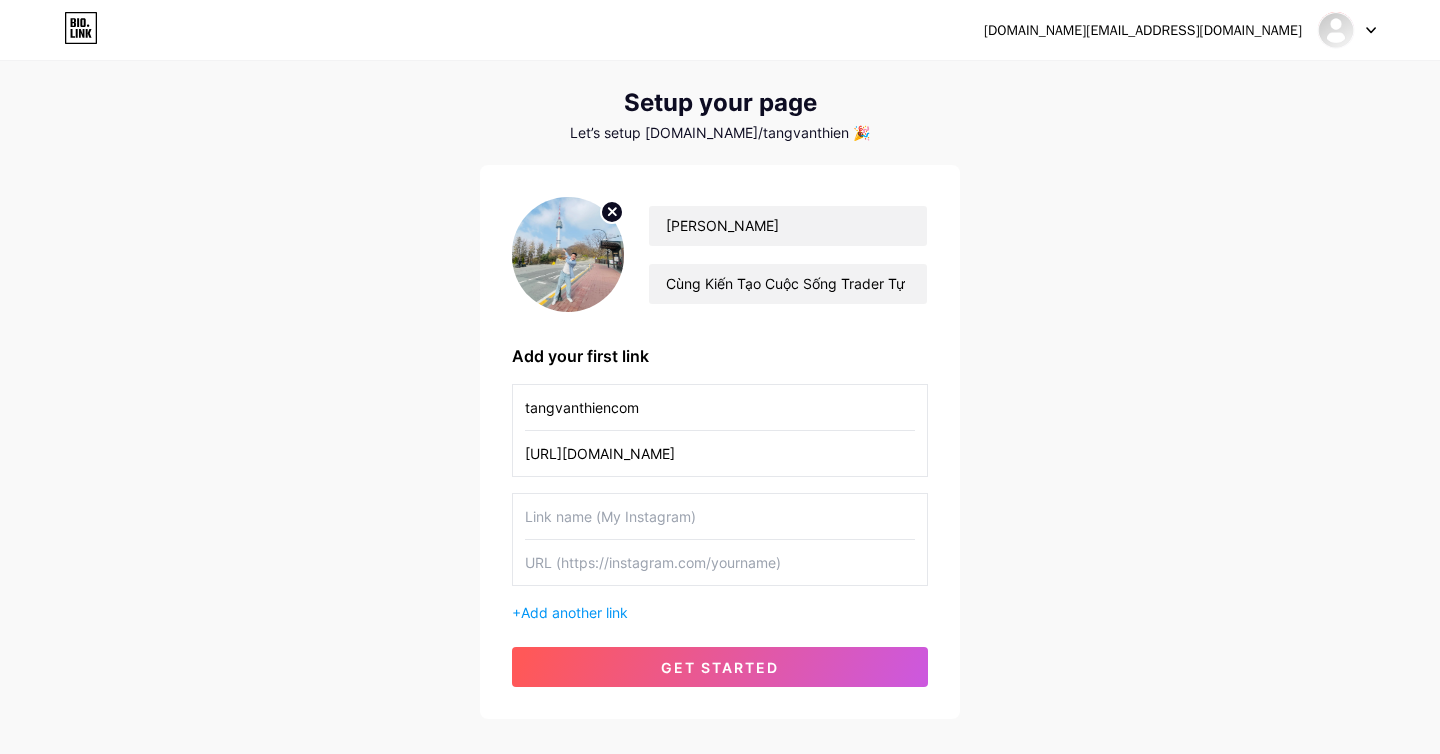 click at bounding box center (720, 516) 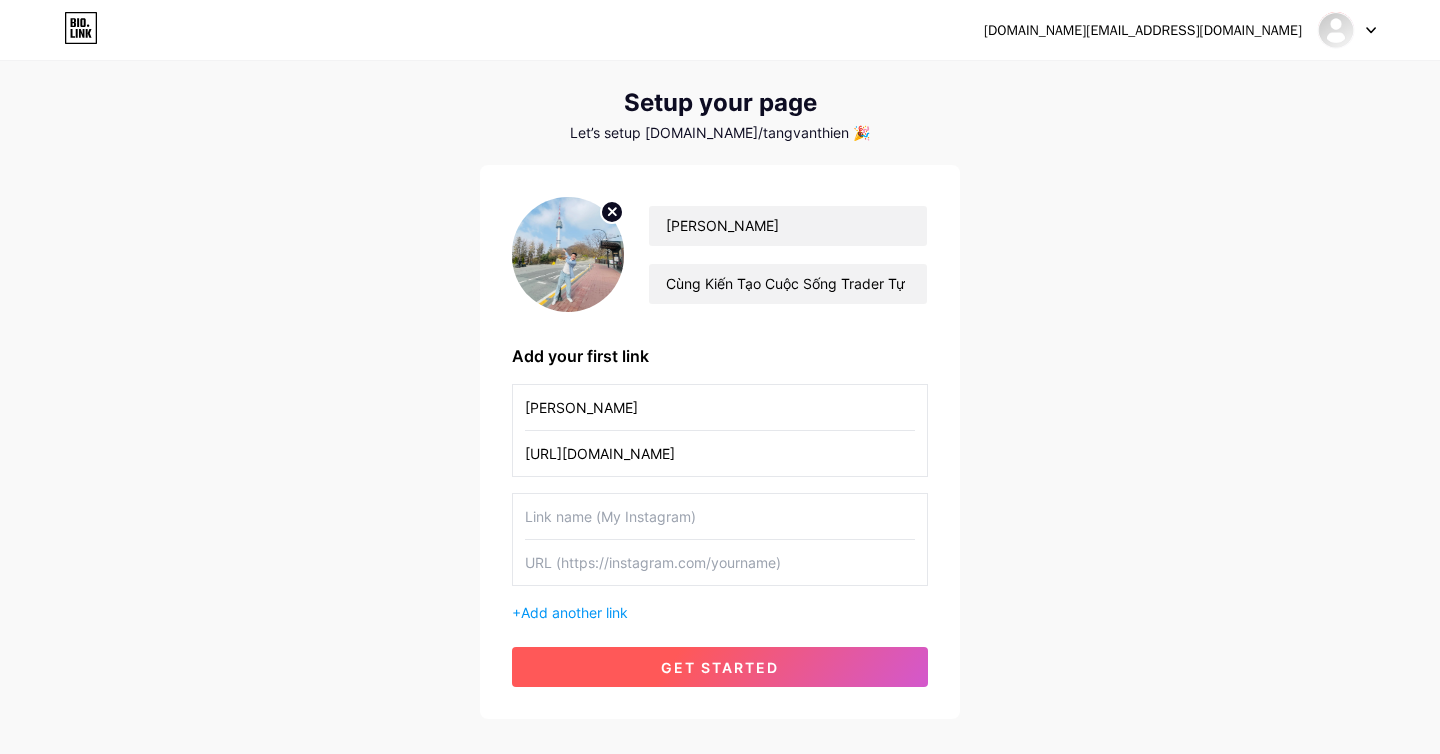 type on "[PERSON_NAME]" 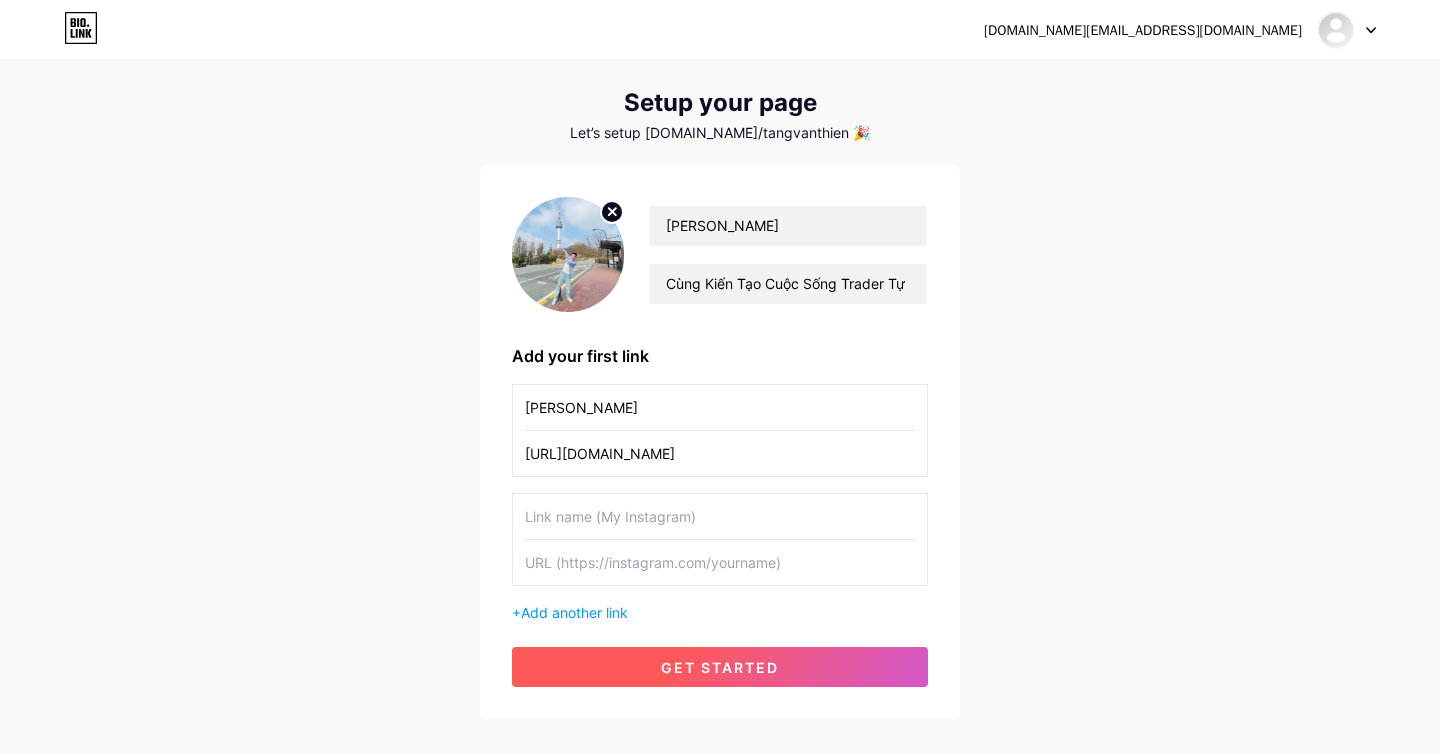 click on "get started" at bounding box center (720, 667) 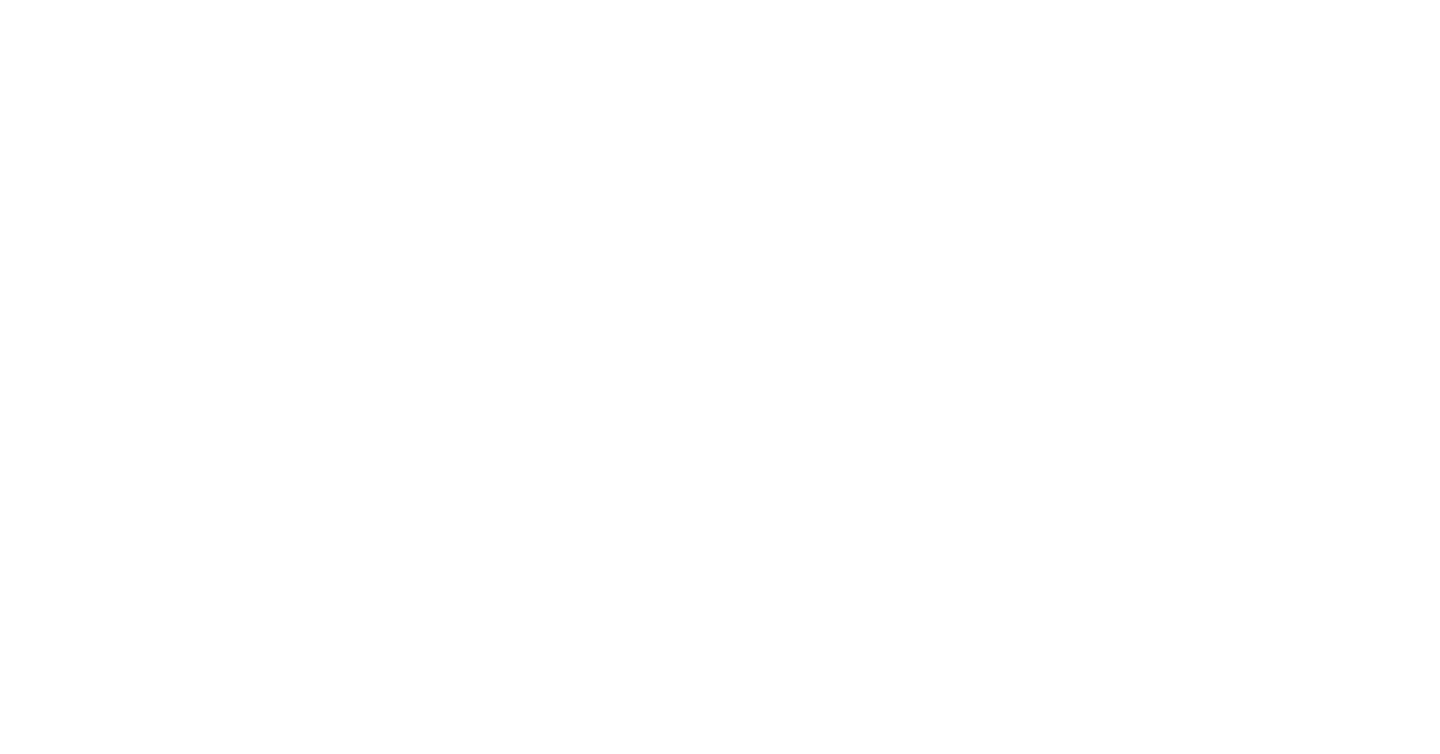 scroll, scrollTop: 0, scrollLeft: 0, axis: both 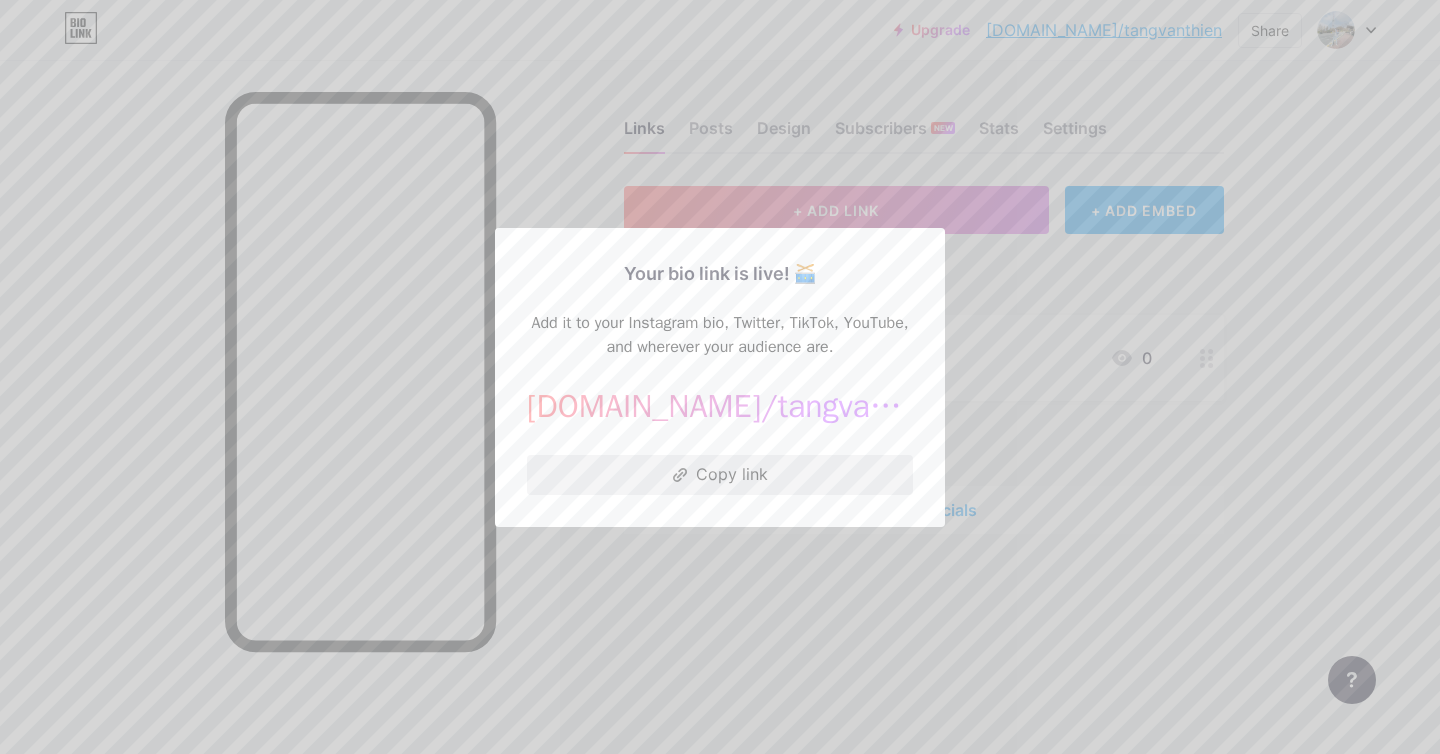 click on "Copy link" at bounding box center (720, 475) 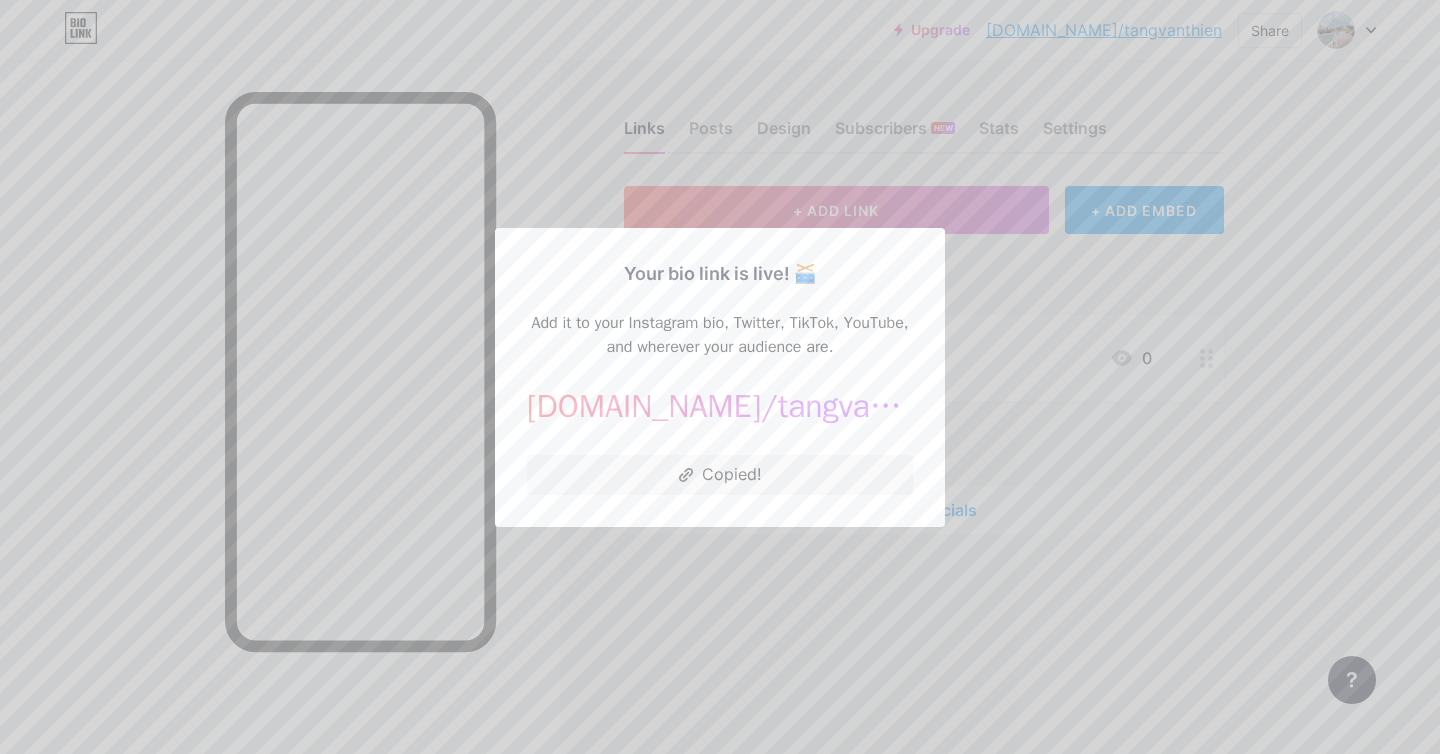 click at bounding box center [720, 377] 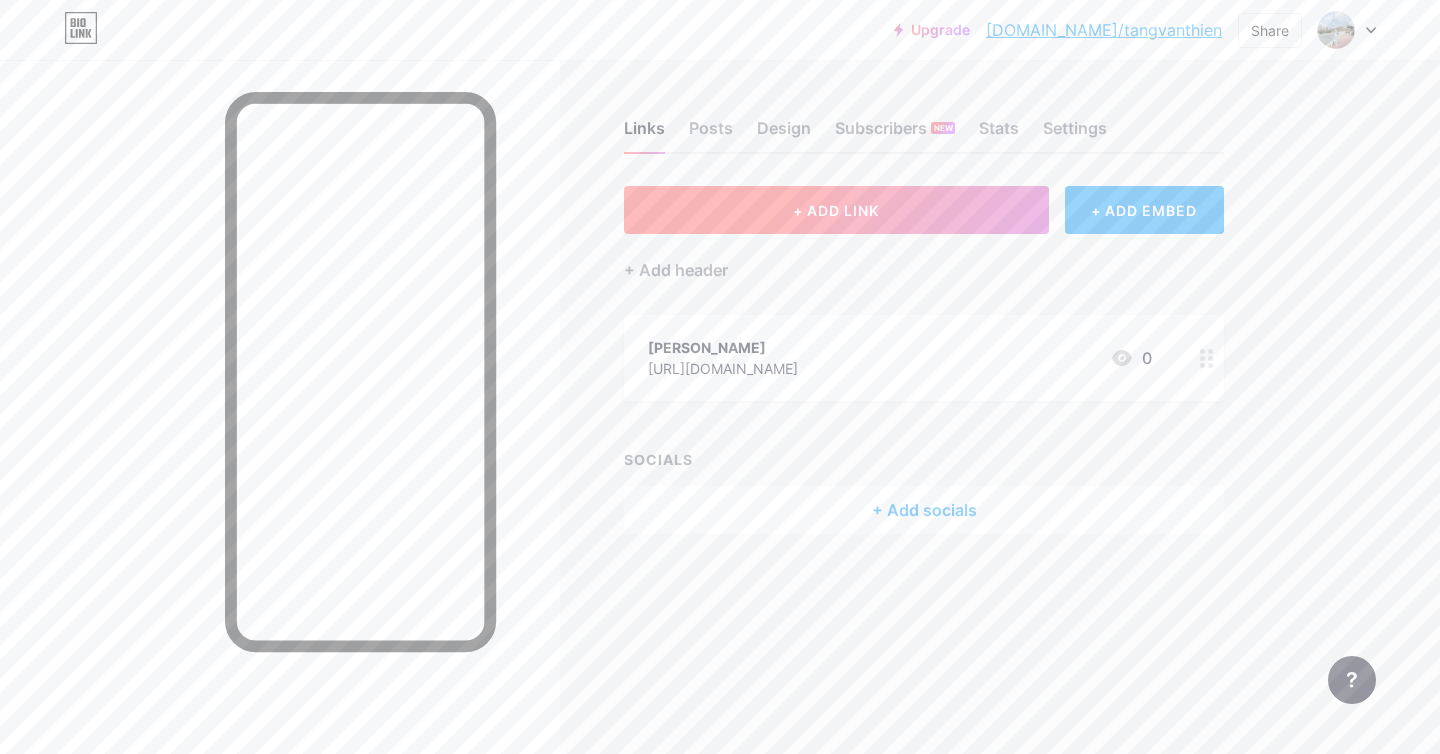 click on "+ ADD LINK" at bounding box center (836, 210) 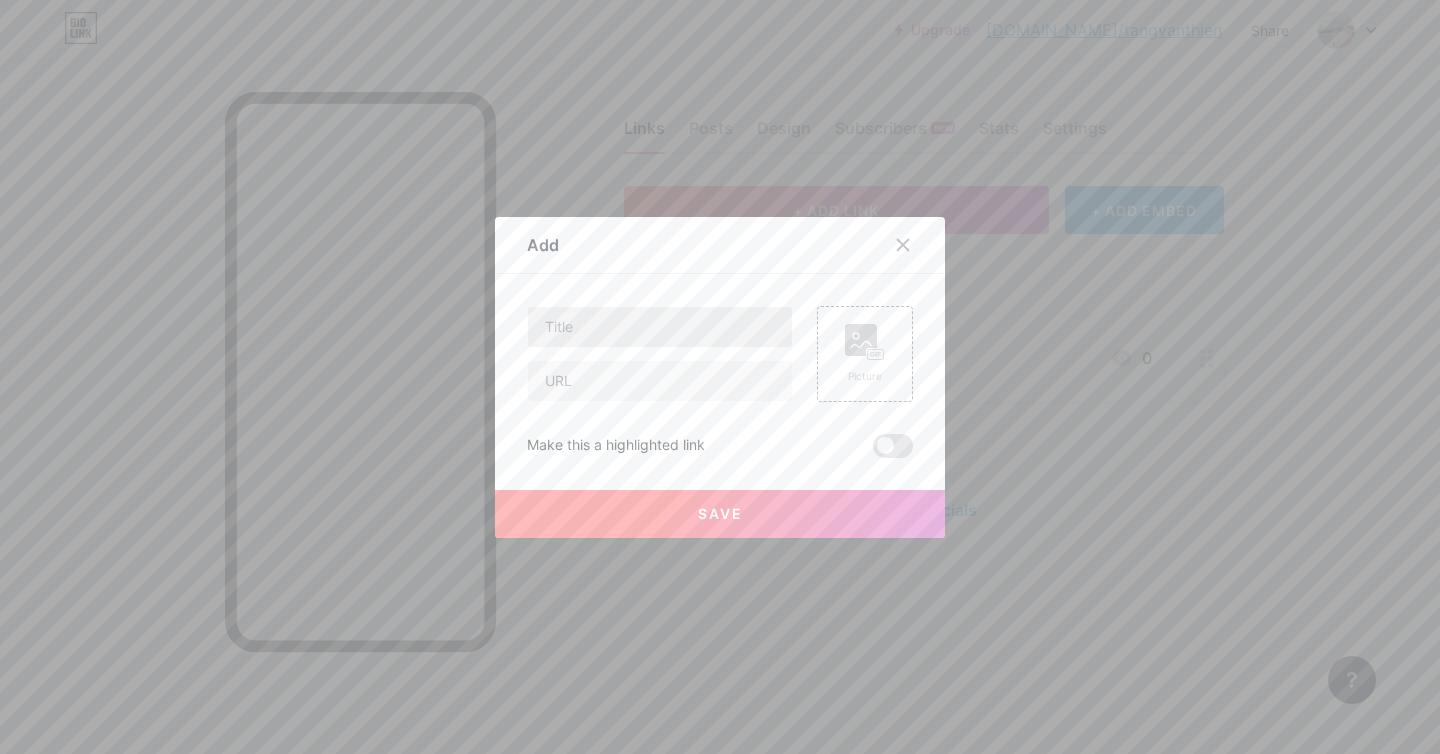 click at bounding box center (660, 327) 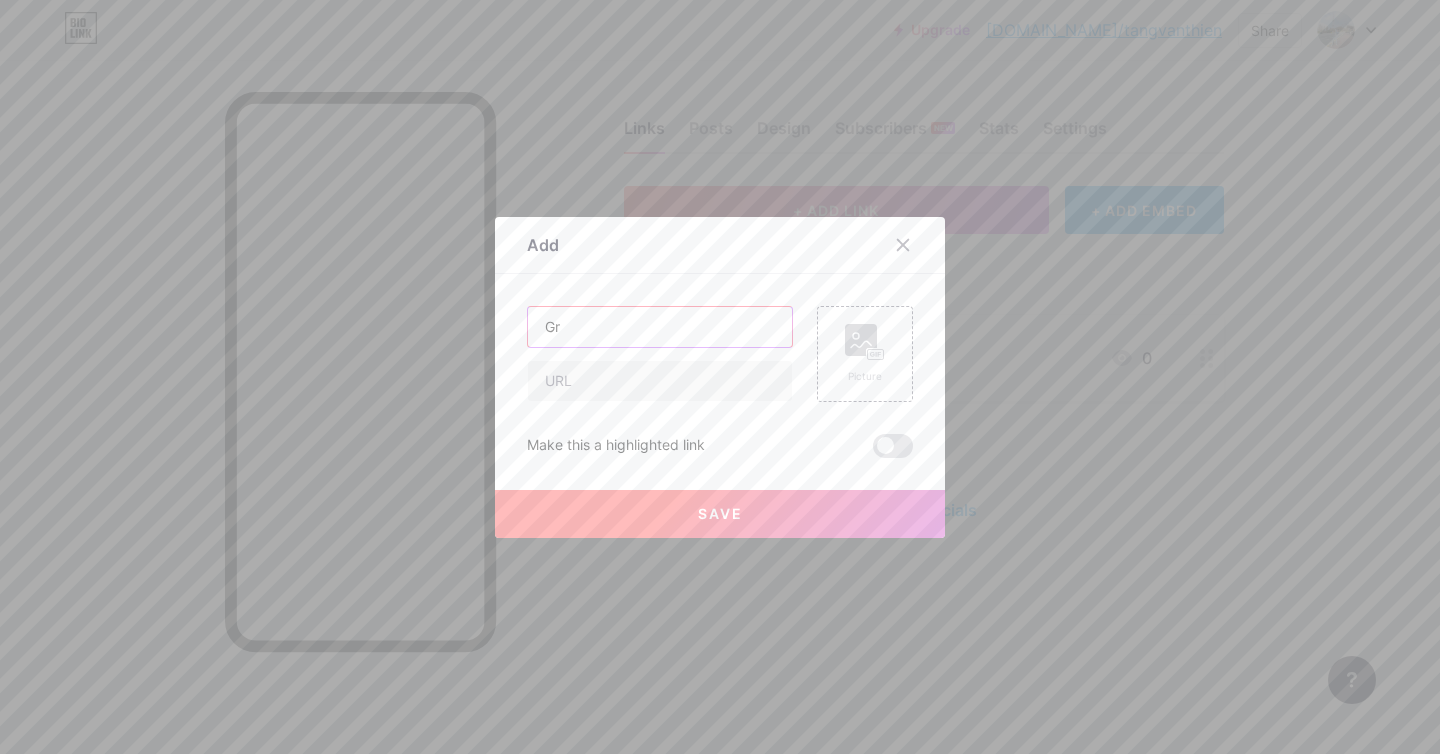 type on "G" 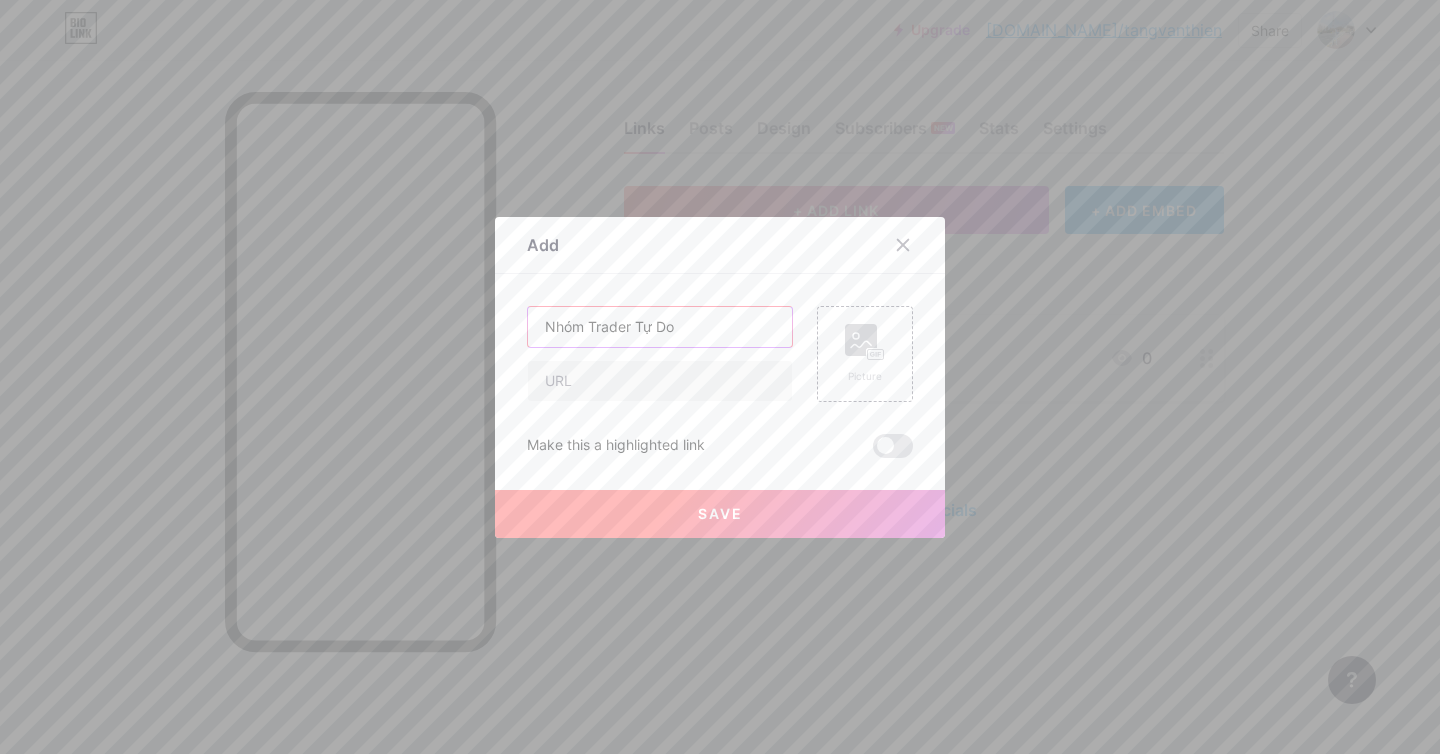 click on "Nhóm Trader Tự Do" at bounding box center [660, 327] 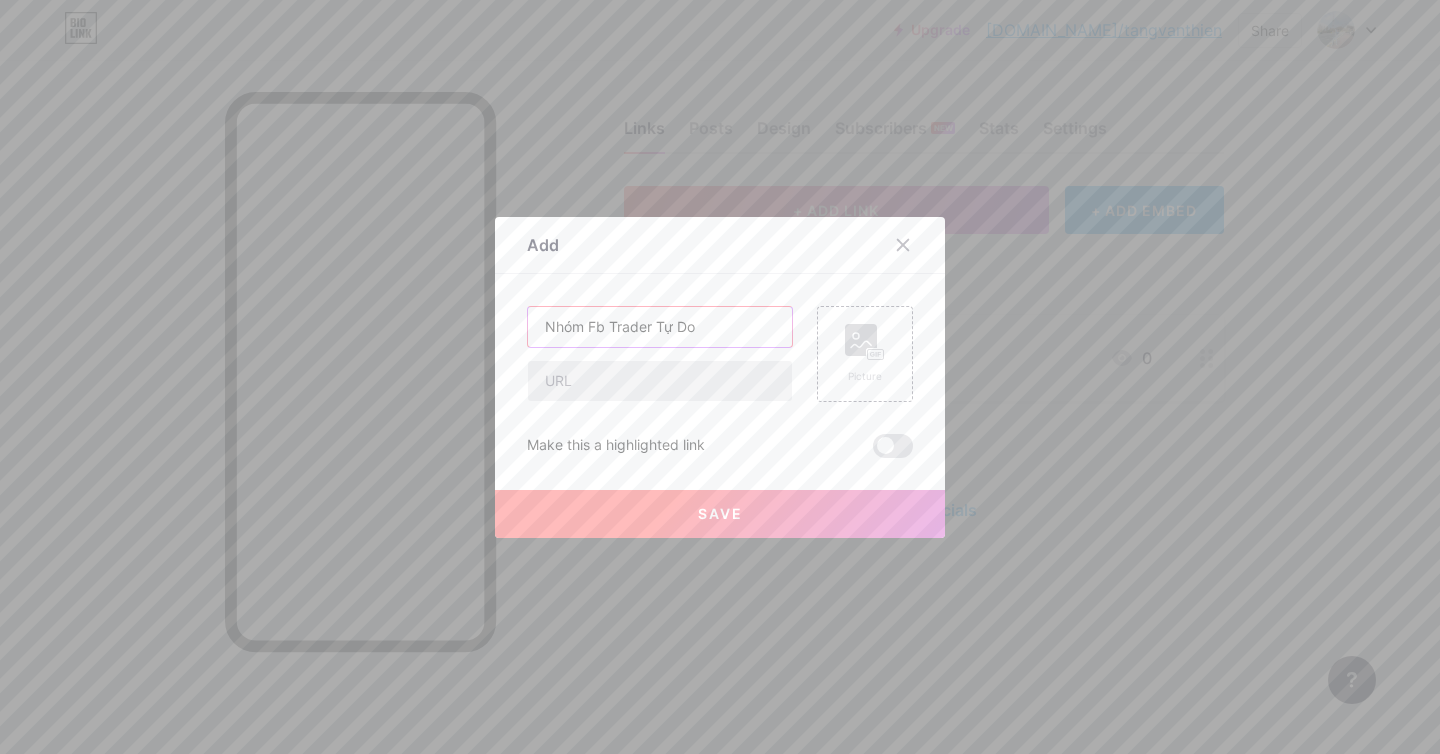 type on "Nhóm Fb Trader Tự Do" 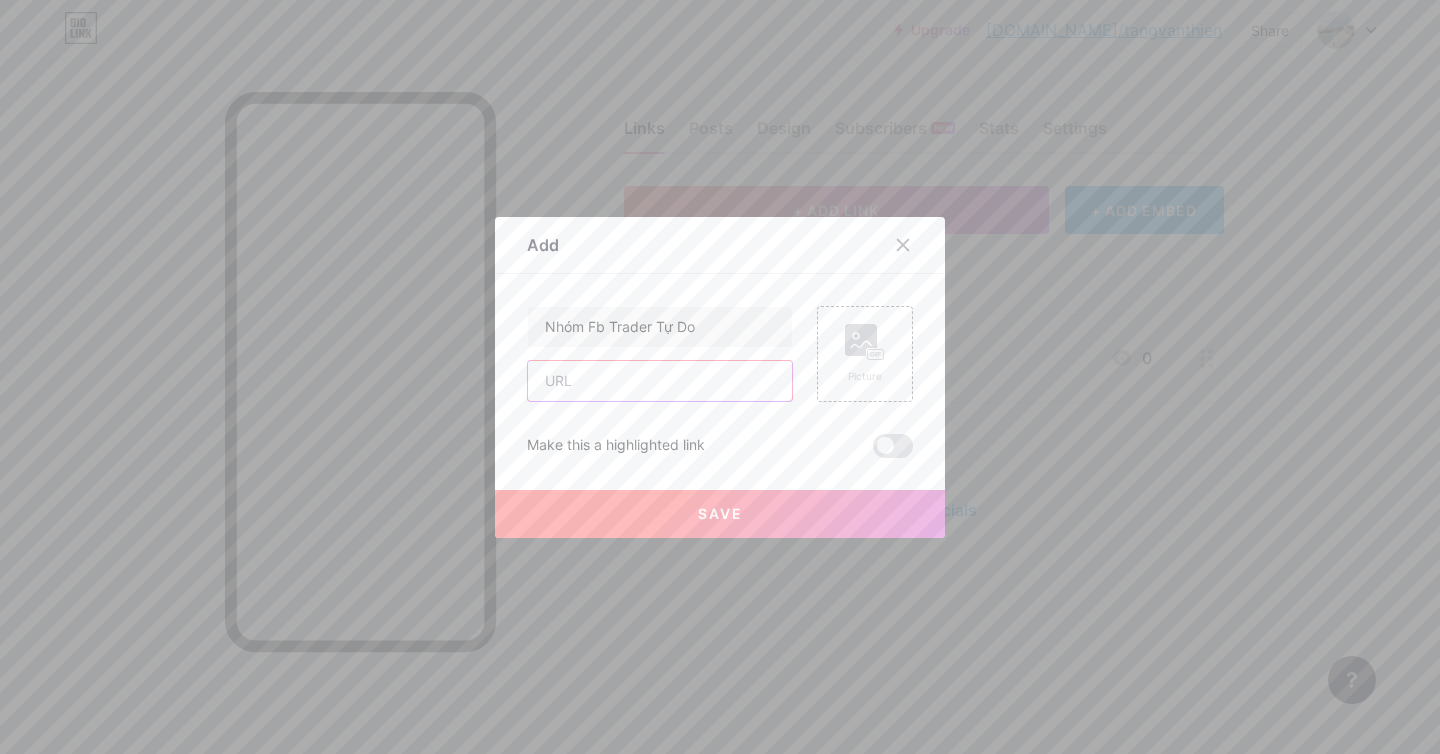 click at bounding box center (660, 381) 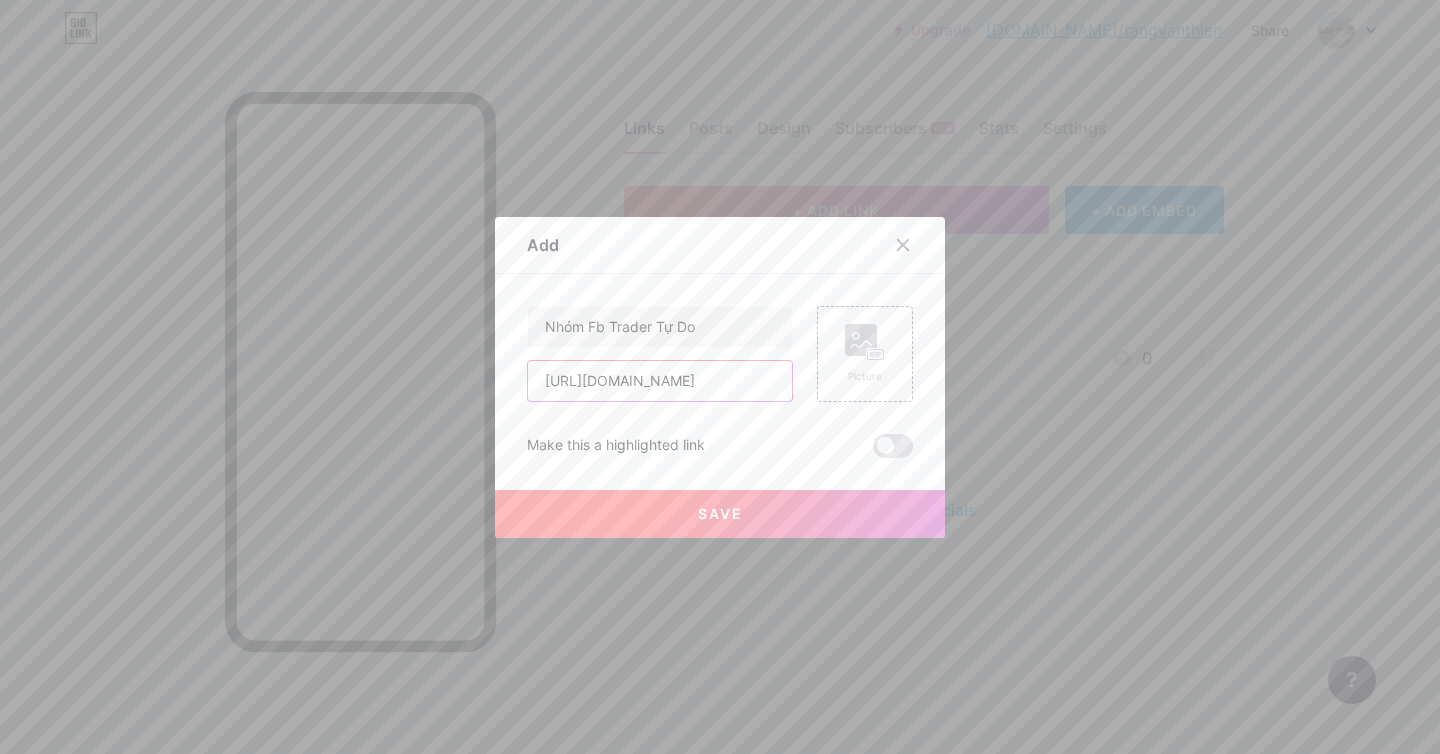 scroll, scrollTop: 0, scrollLeft: 133, axis: horizontal 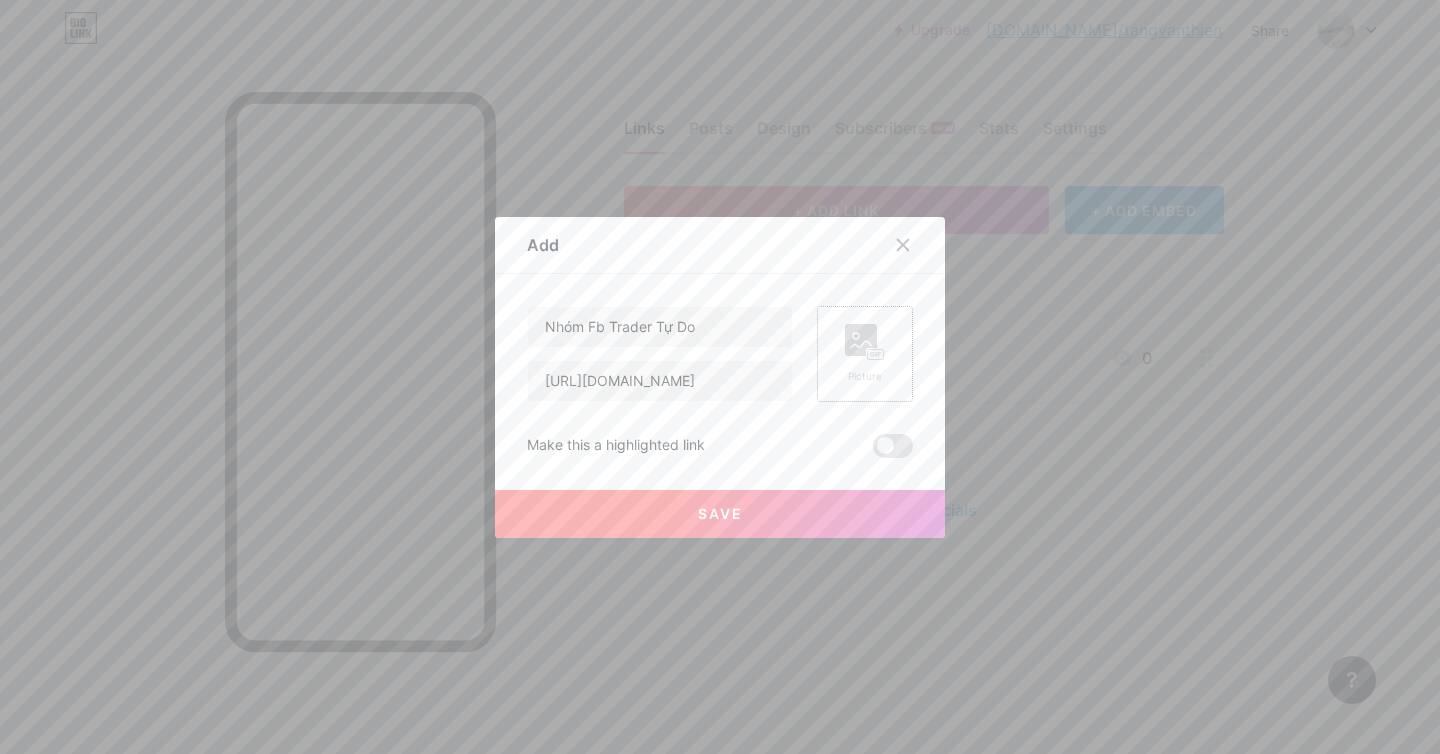 click on "Picture" at bounding box center (865, 354) 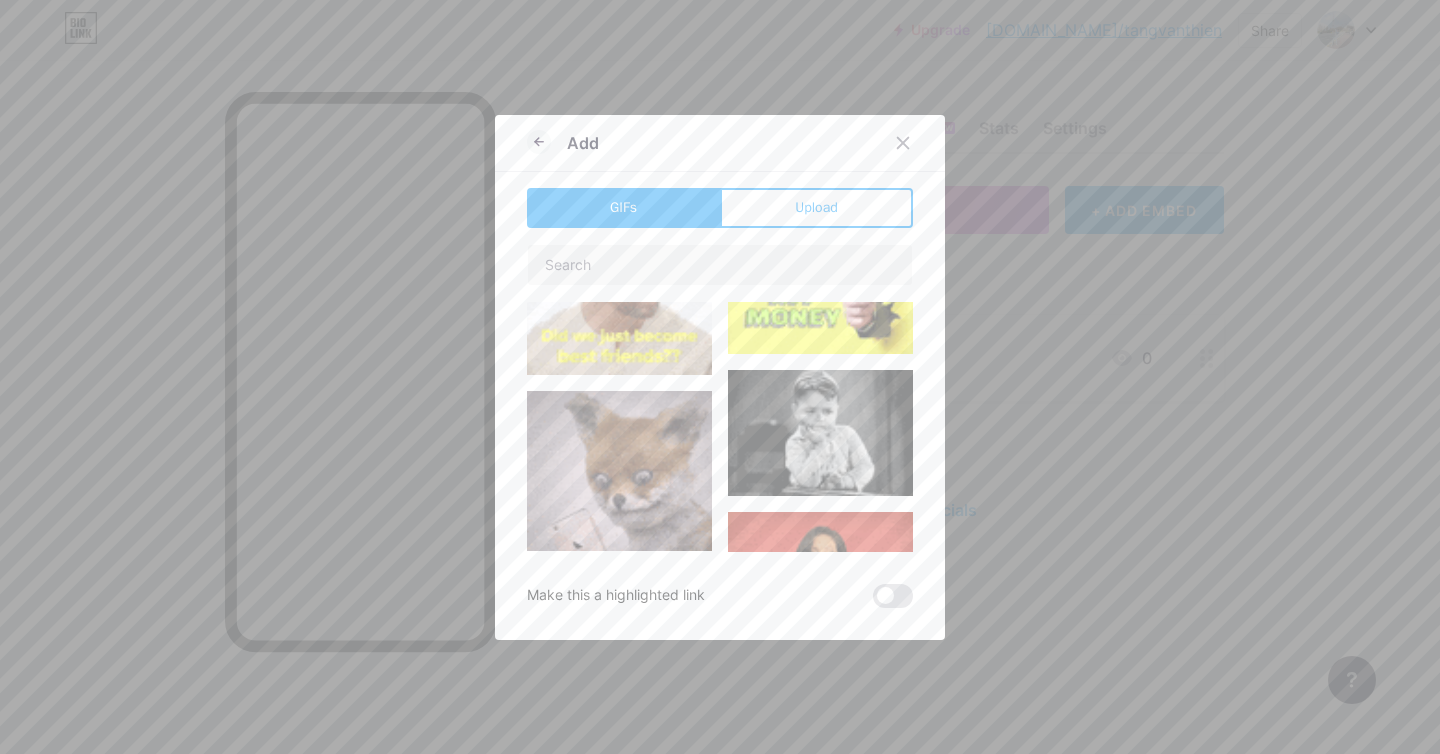 type on "Nhóm Fb Trader Tự Do" 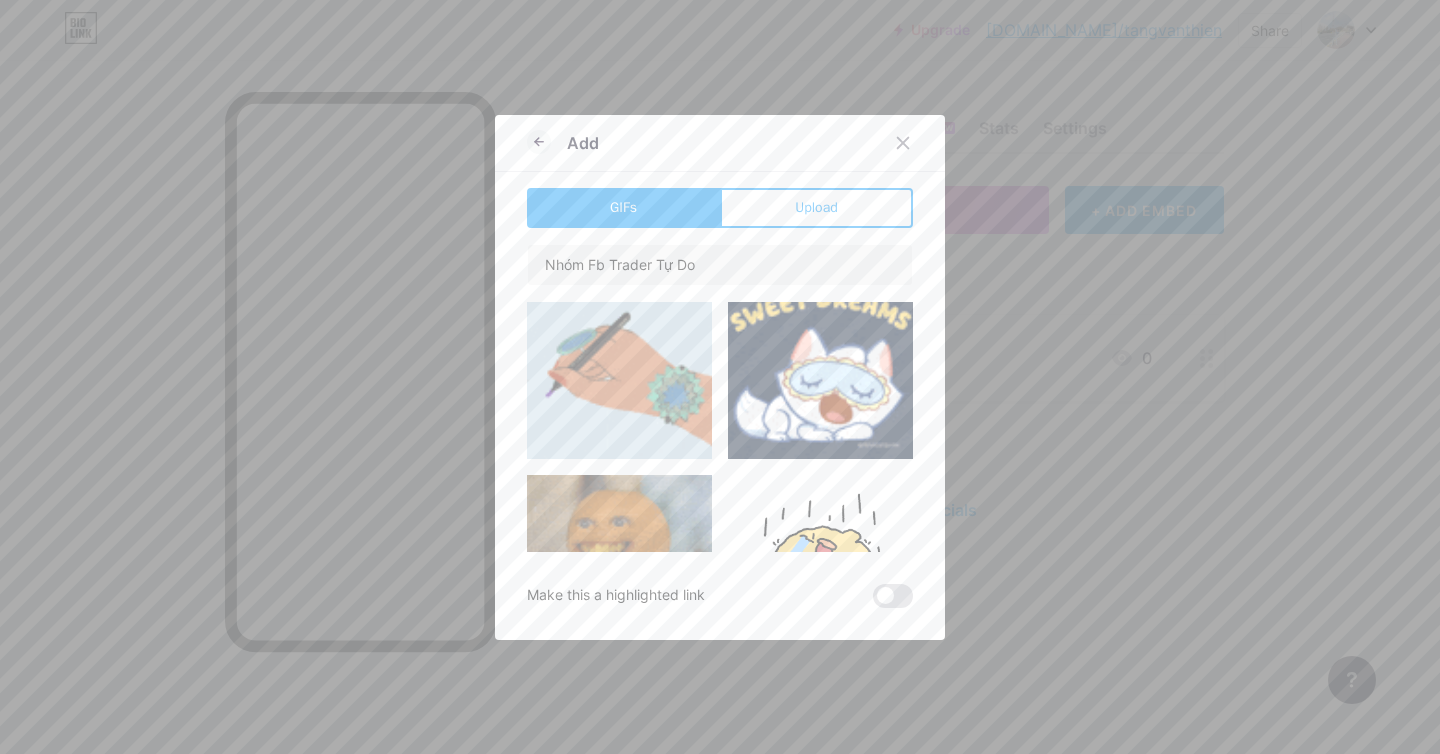 scroll, scrollTop: 0, scrollLeft: 0, axis: both 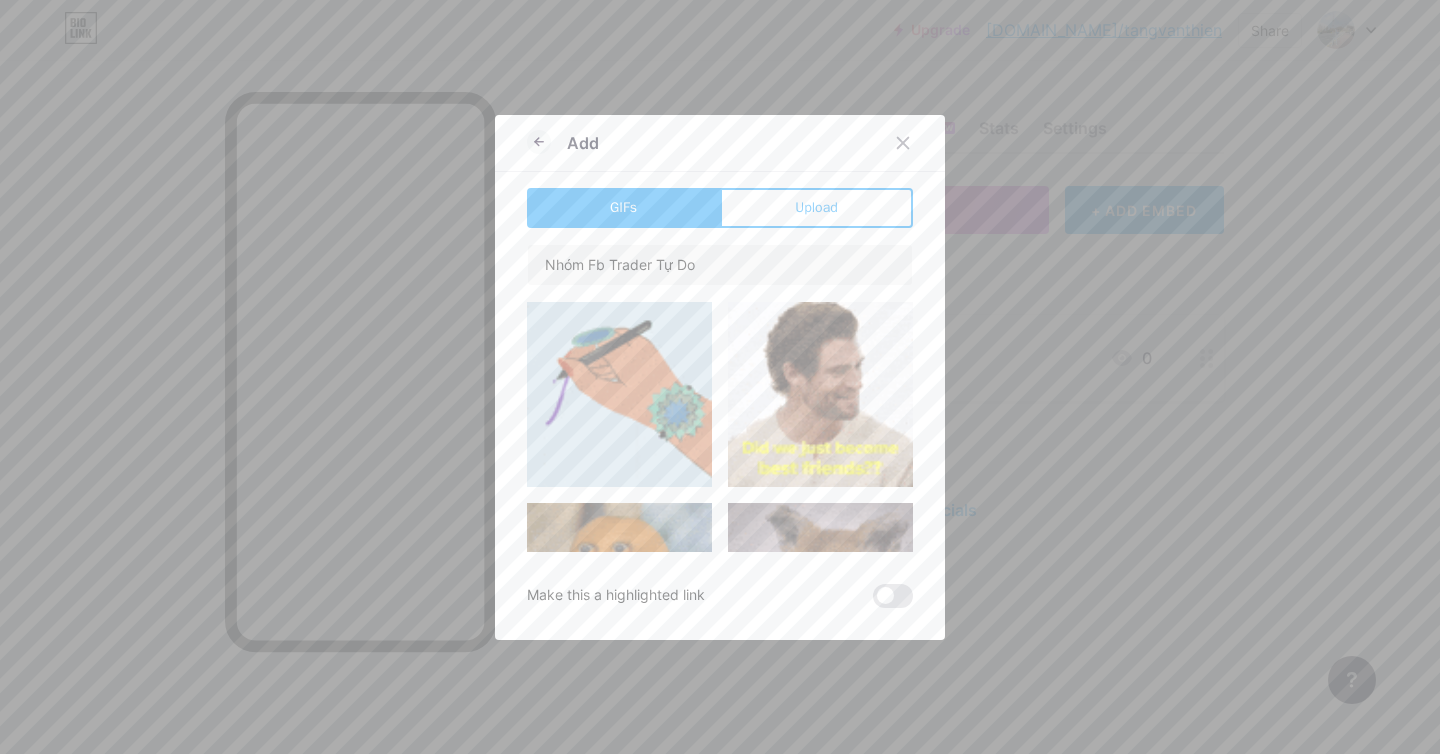 click on "Add       GIFs     Upload       Content
YouTube
Play YouTube video without leaving your page.
ADD
Vimeo
Play Vimeo video without leaving your page.
ADD
Tiktok
Grow your TikTok following
ADD
Tweet
Embed a tweet.
ADD
Reddit
Showcase your Reddit profile
ADD
Spotify
Embed Spotify to play the preview of a track.
ADD
Twitch
Play Twitch video without leaving your page.
ADD
ADD" at bounding box center (720, 377) 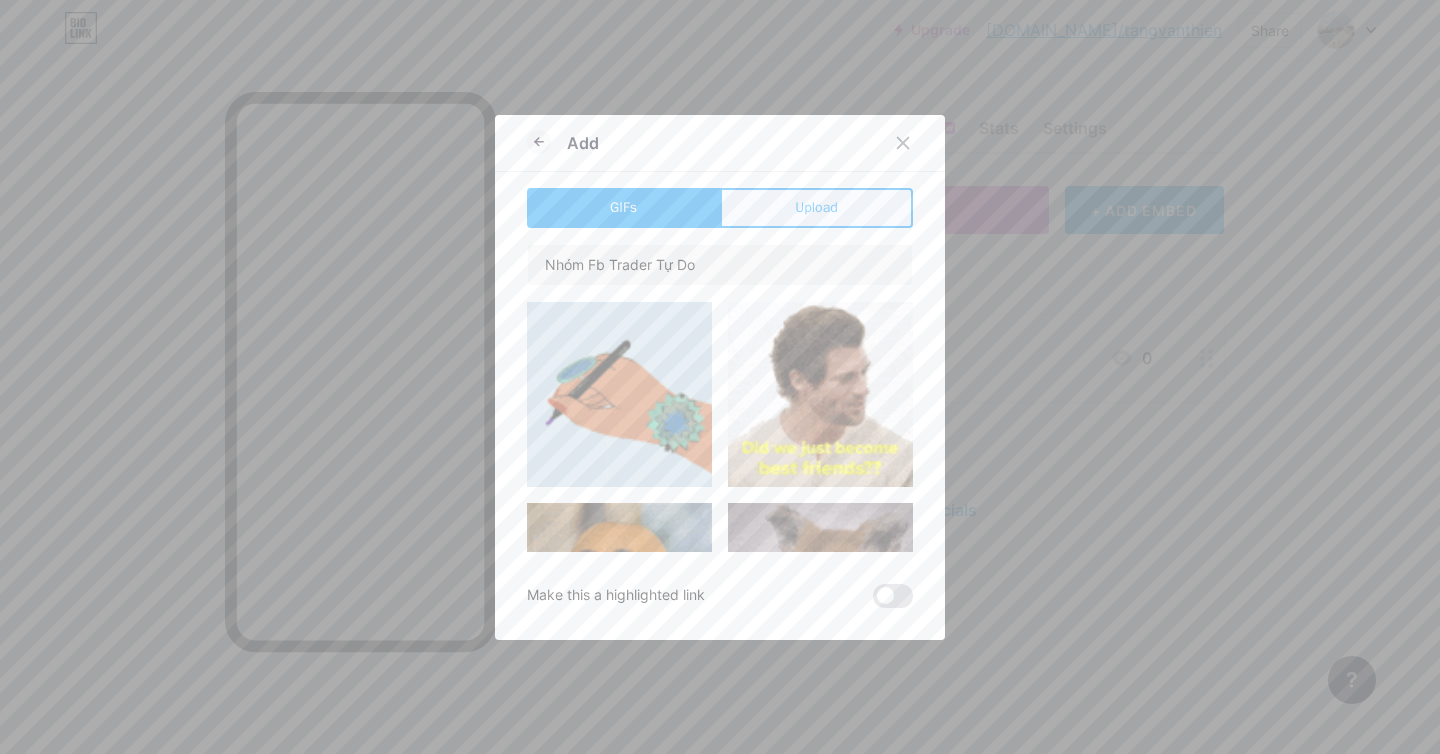 click on "Upload" at bounding box center (816, 207) 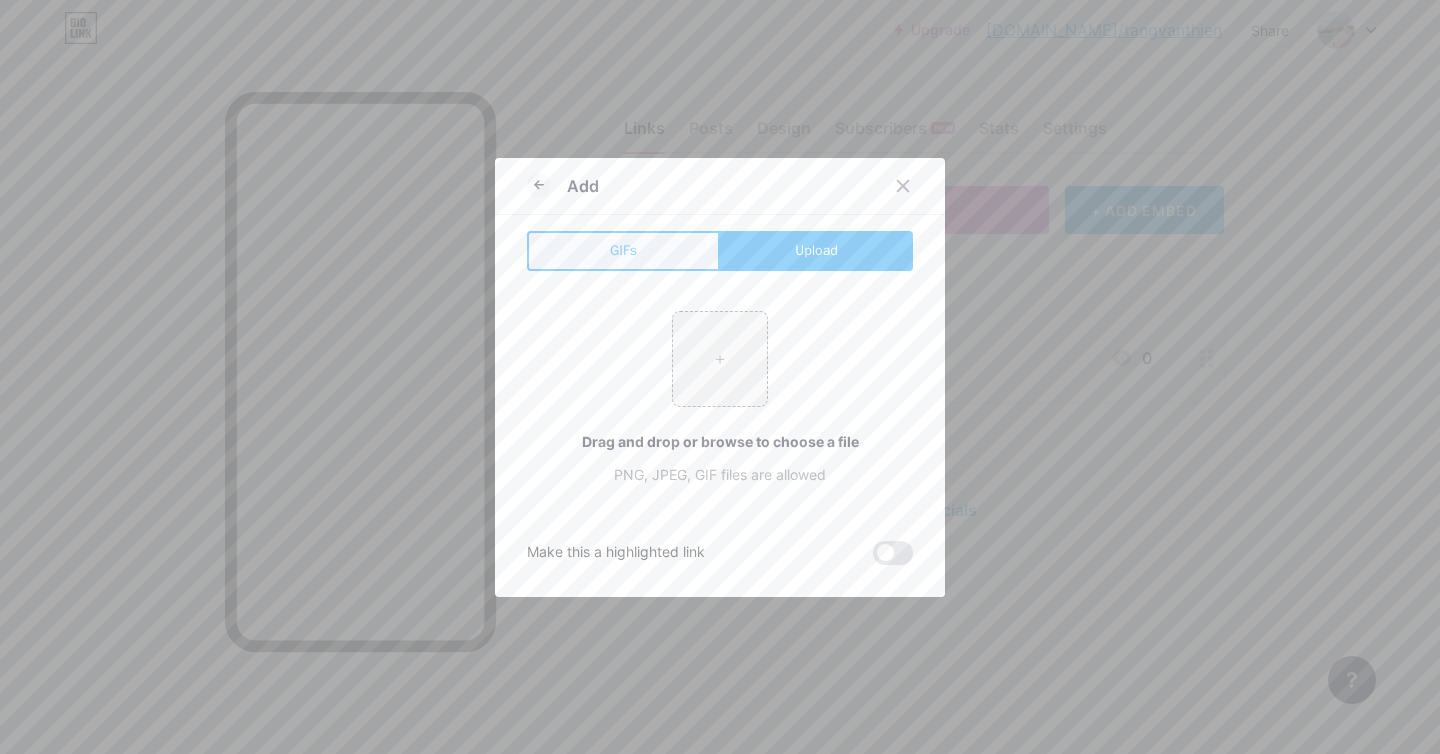 click on "GIFs" at bounding box center [623, 251] 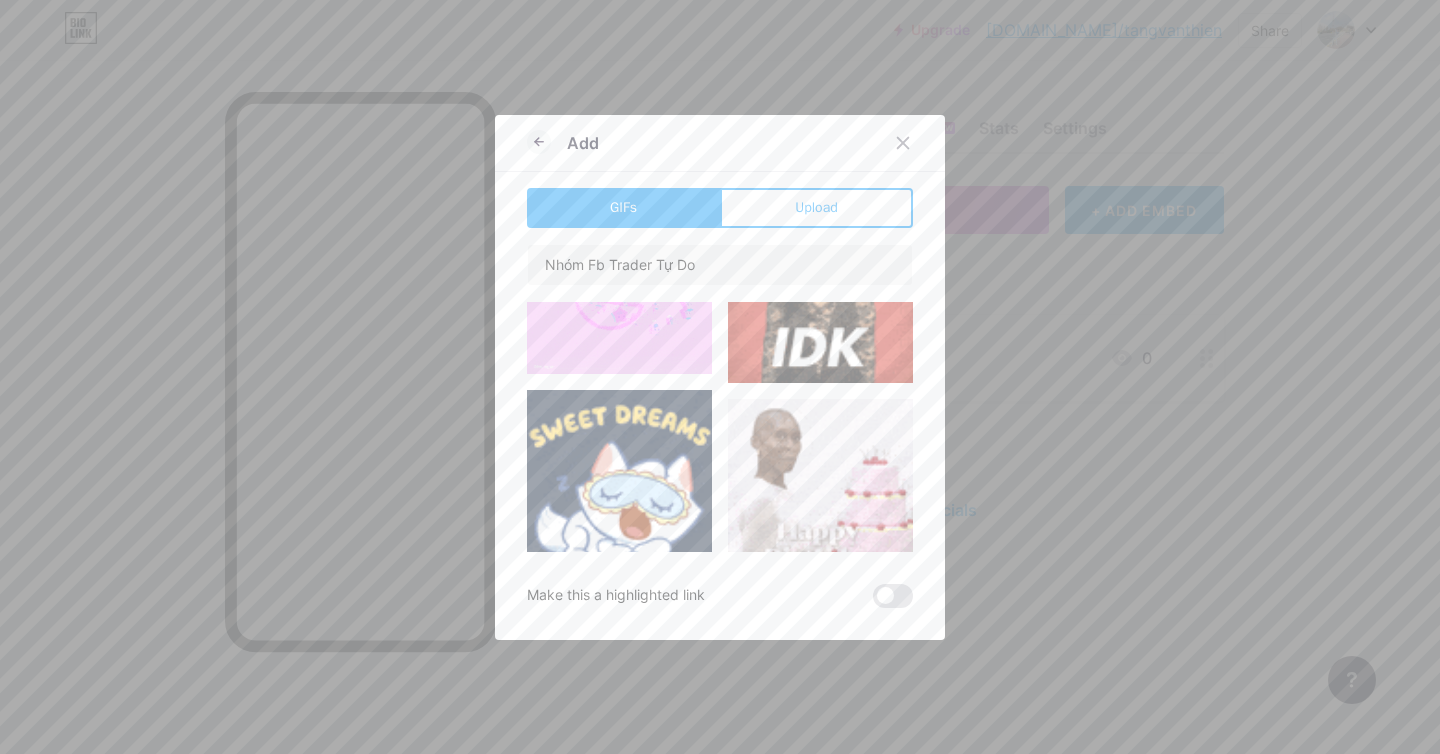 scroll, scrollTop: 2749, scrollLeft: 0, axis: vertical 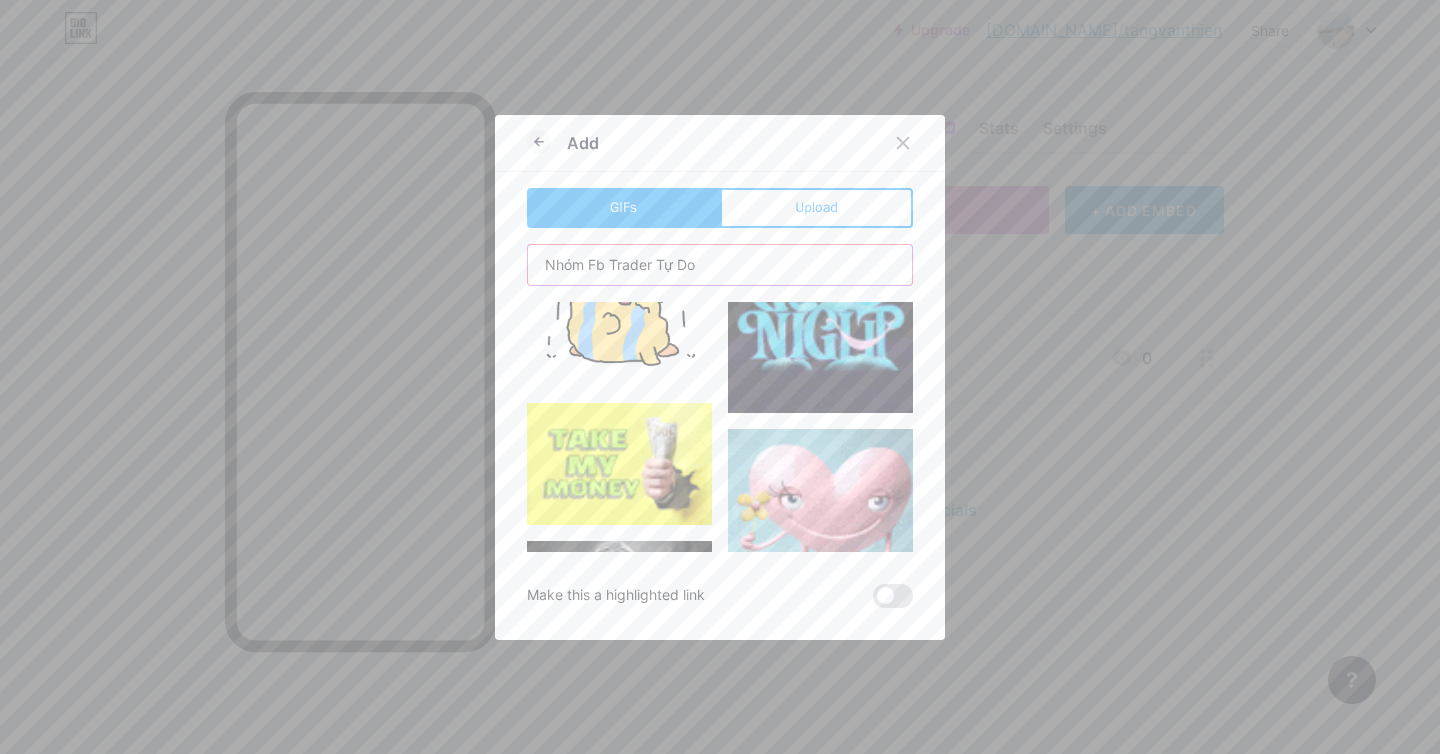 click on "Nhóm Fb Trader Tự Do" at bounding box center (720, 265) 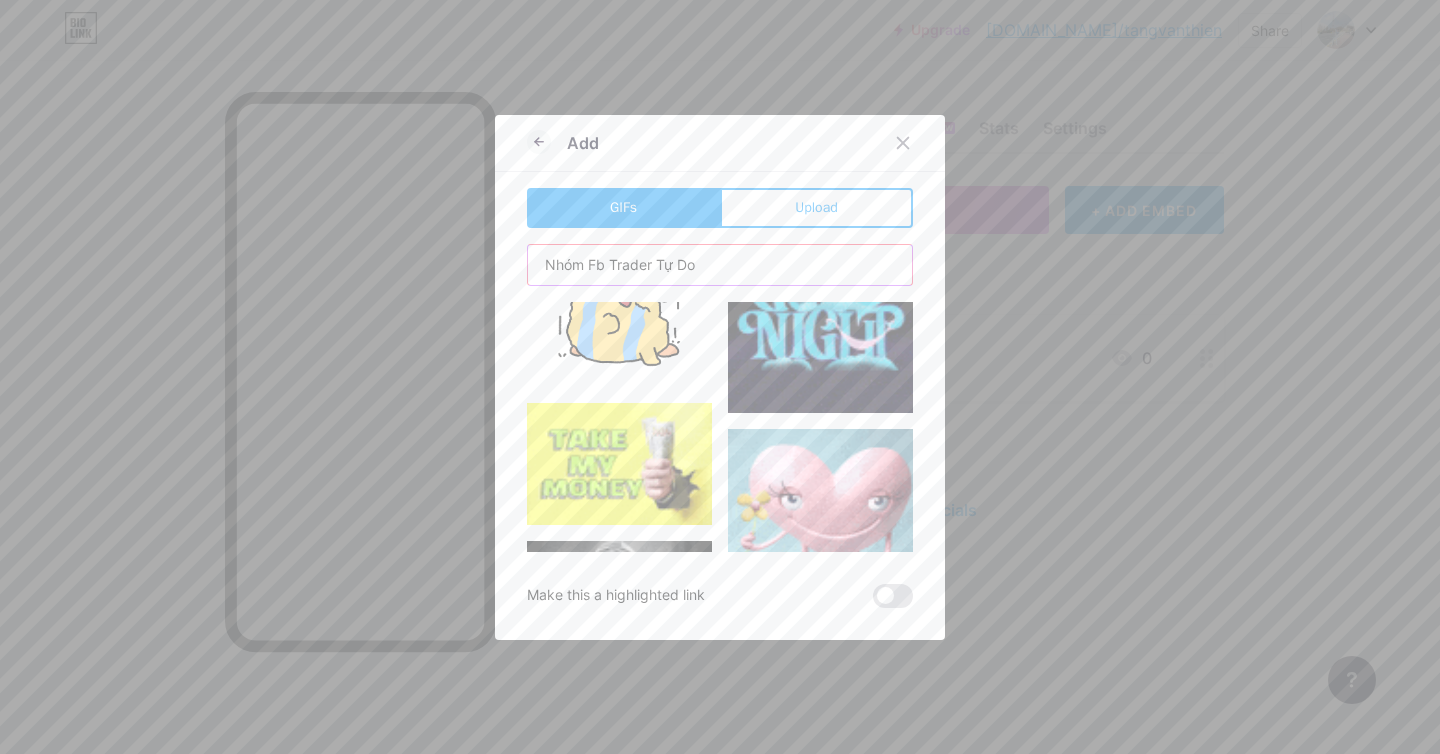 click on "Nhóm Fb Trader Tự Do" at bounding box center (720, 265) 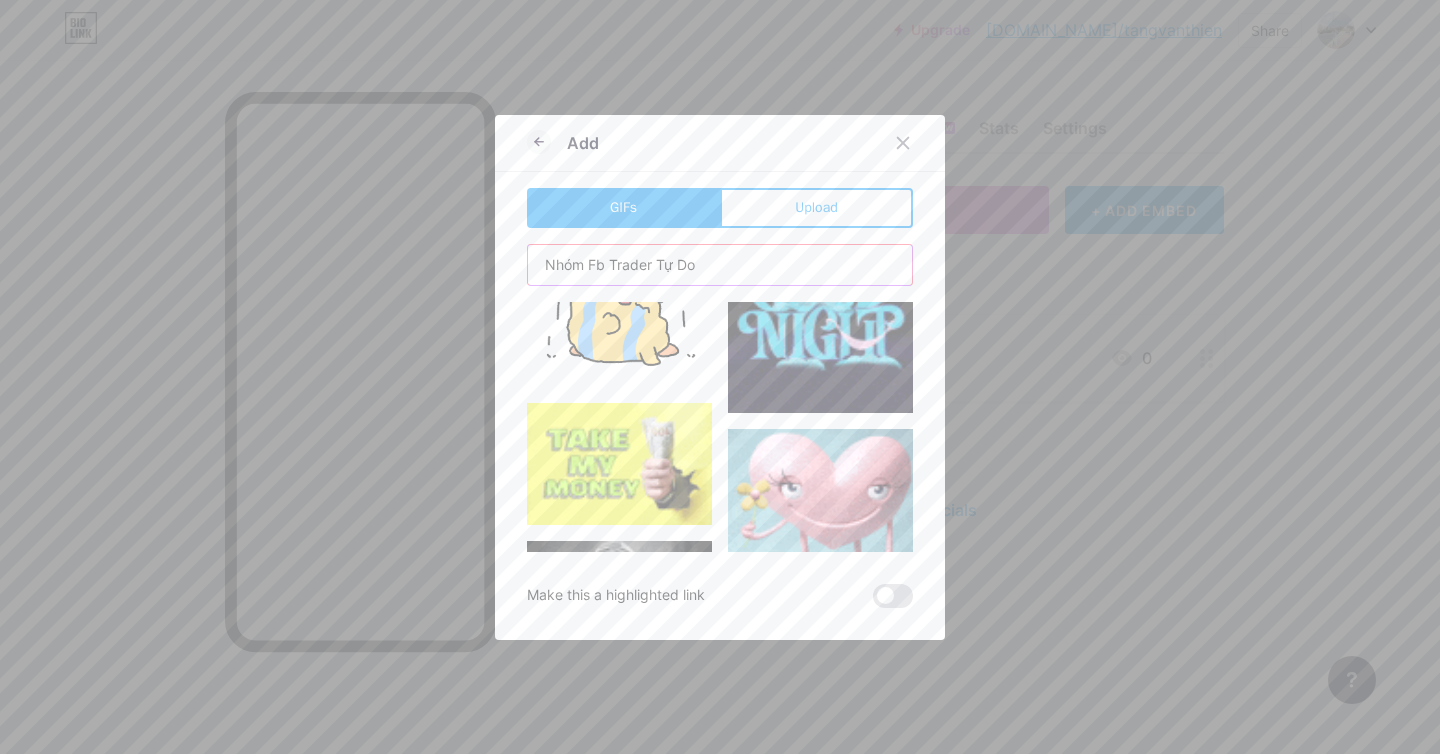 click on "Nhóm Fb Trader Tự Do" at bounding box center [720, 265] 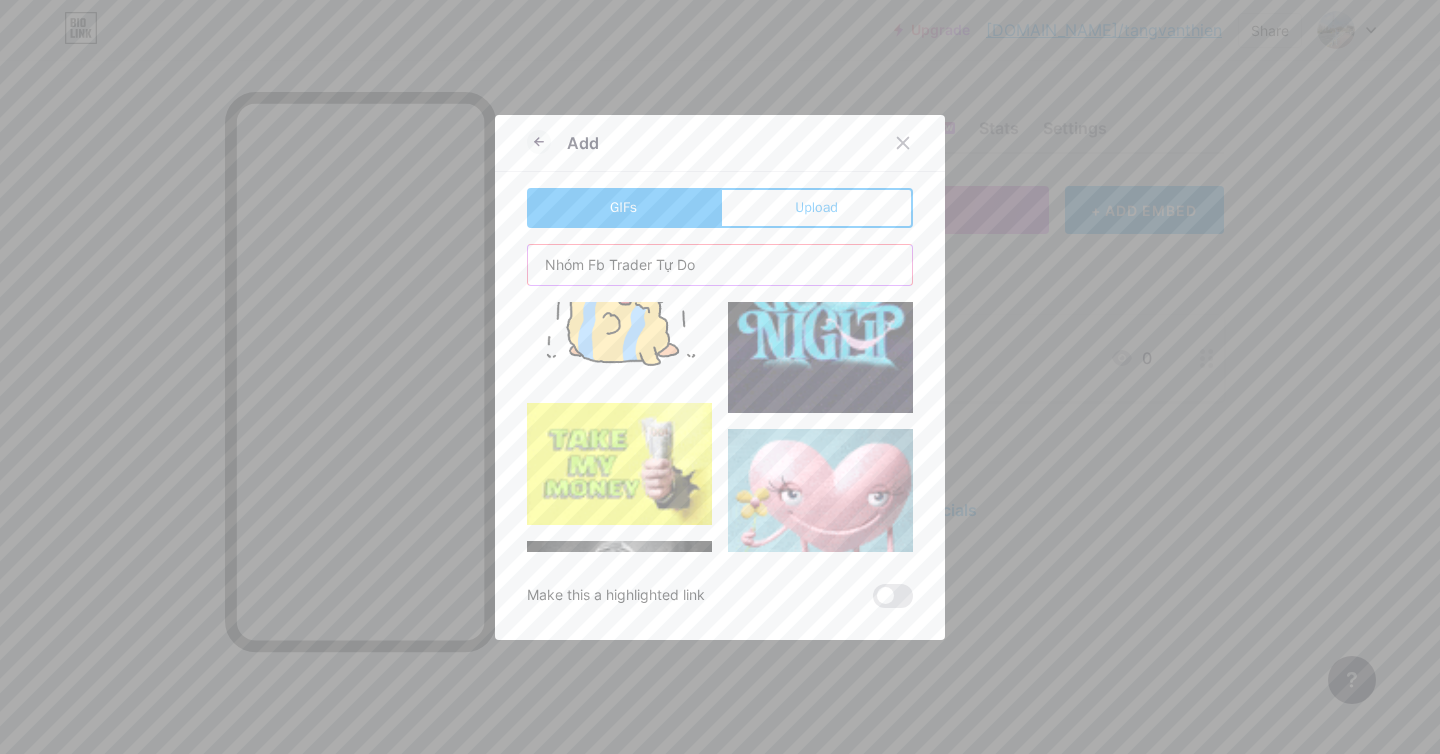 click on "Nhóm Fb Trader Tự Do" at bounding box center [720, 265] 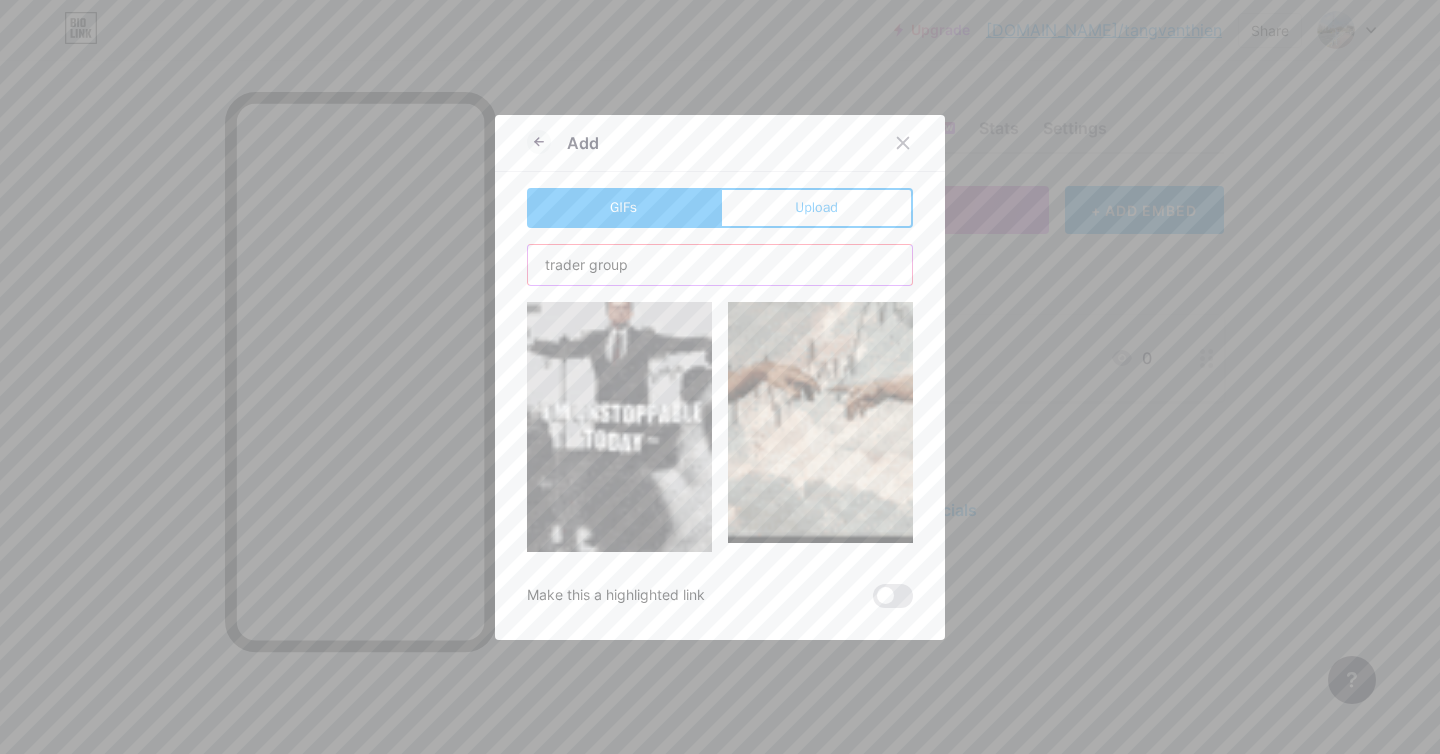 scroll, scrollTop: 0, scrollLeft: 0, axis: both 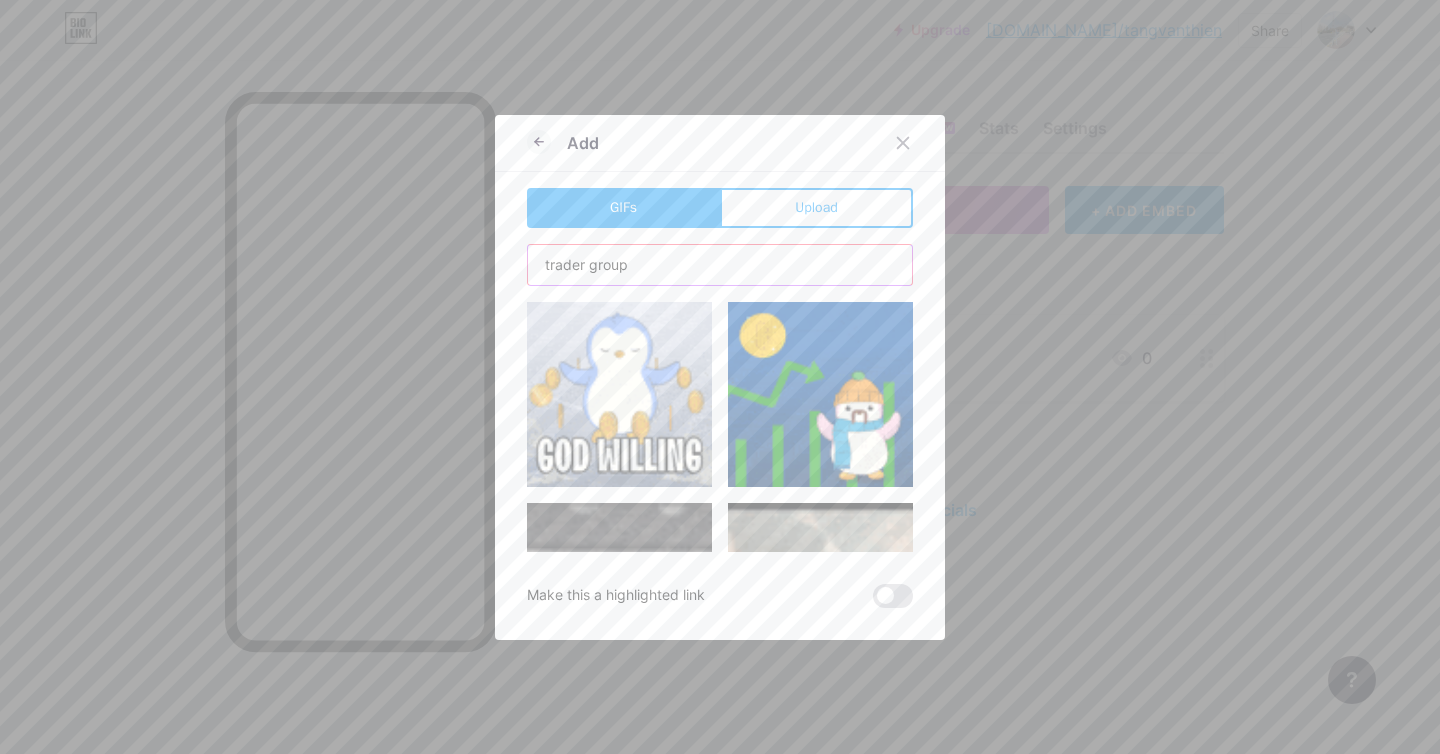 type on "trader group" 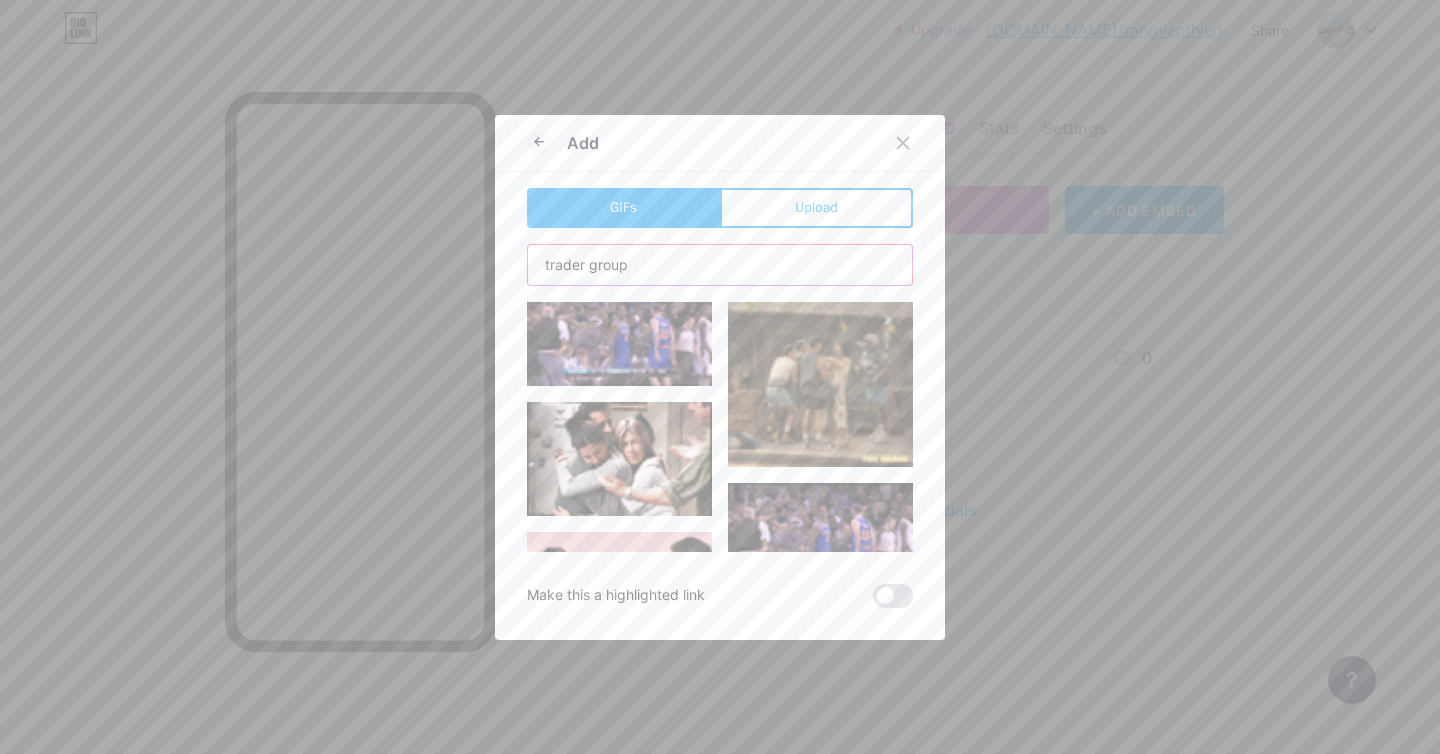 scroll, scrollTop: 0, scrollLeft: 0, axis: both 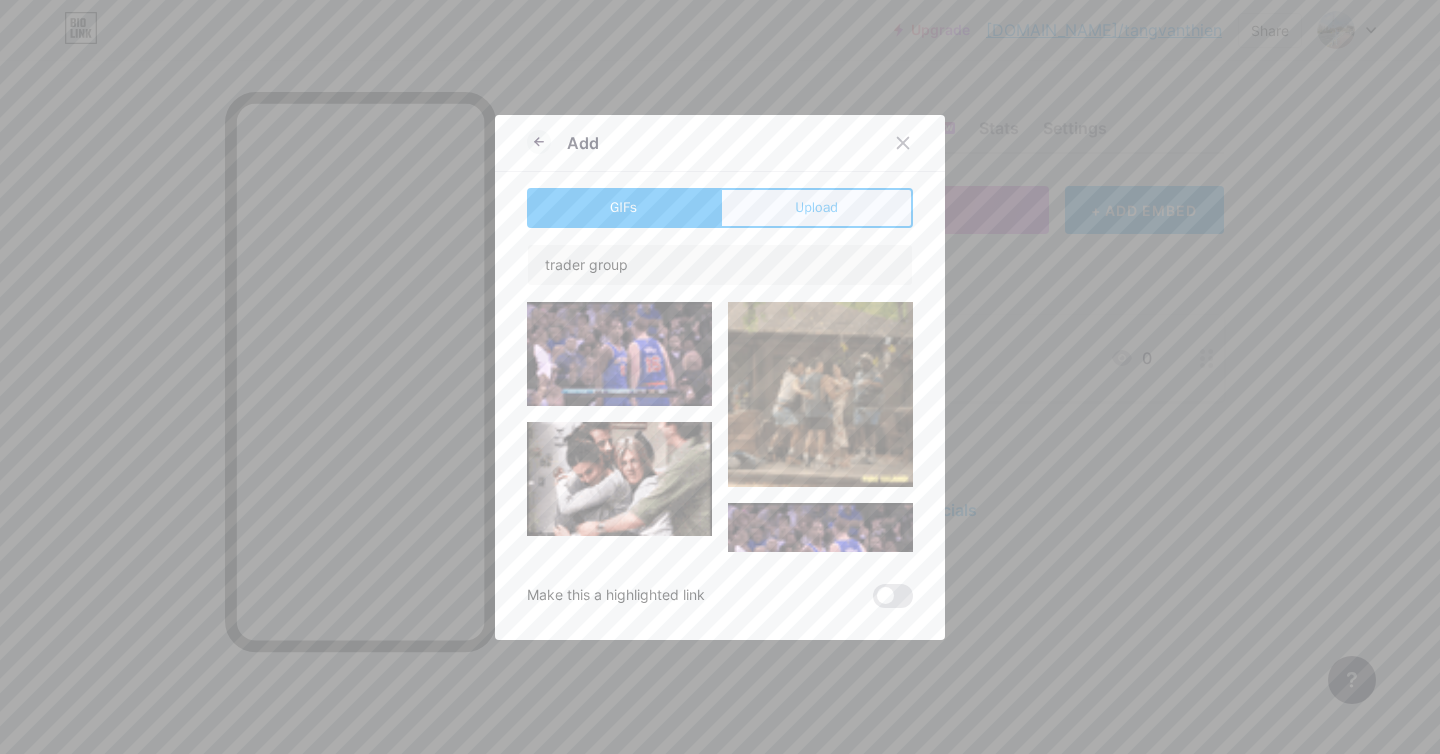 click on "Upload" at bounding box center (816, 208) 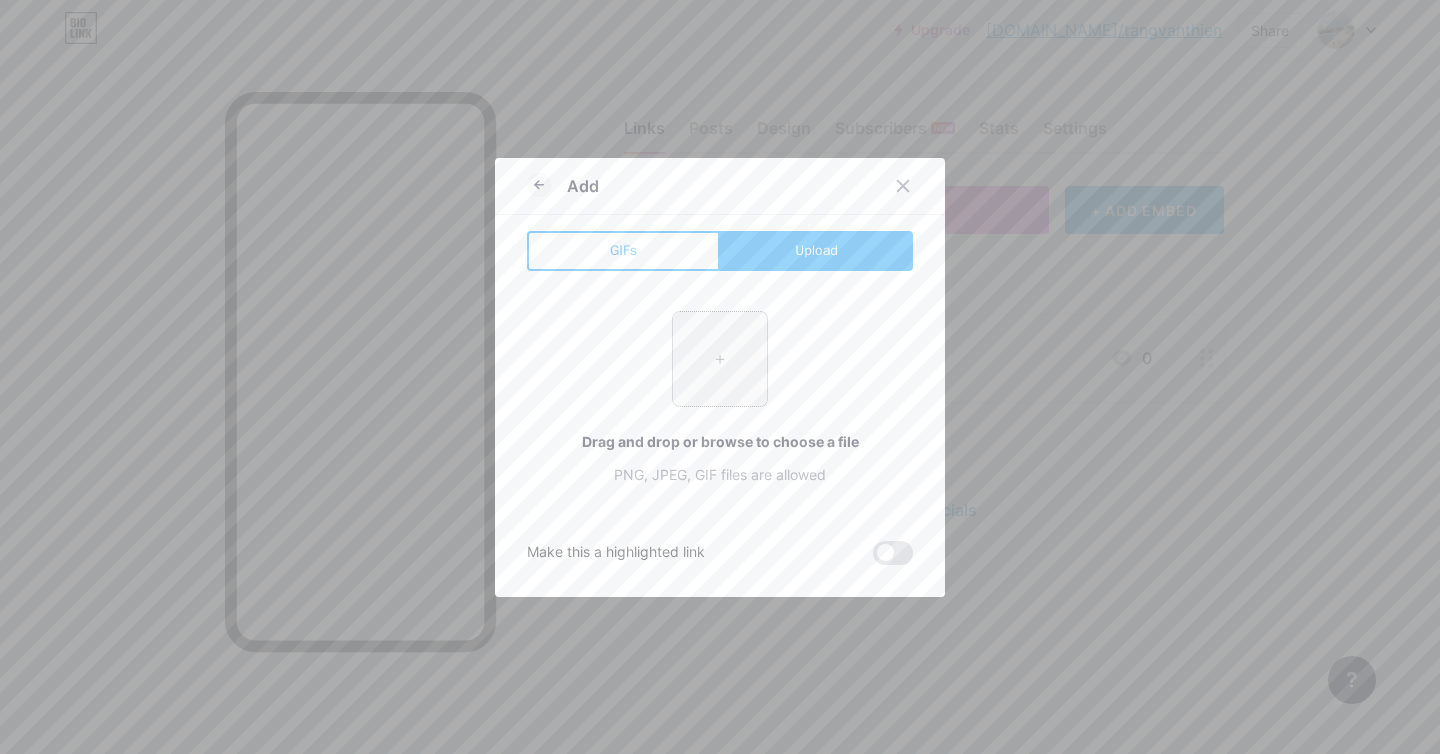 click at bounding box center [720, 359] 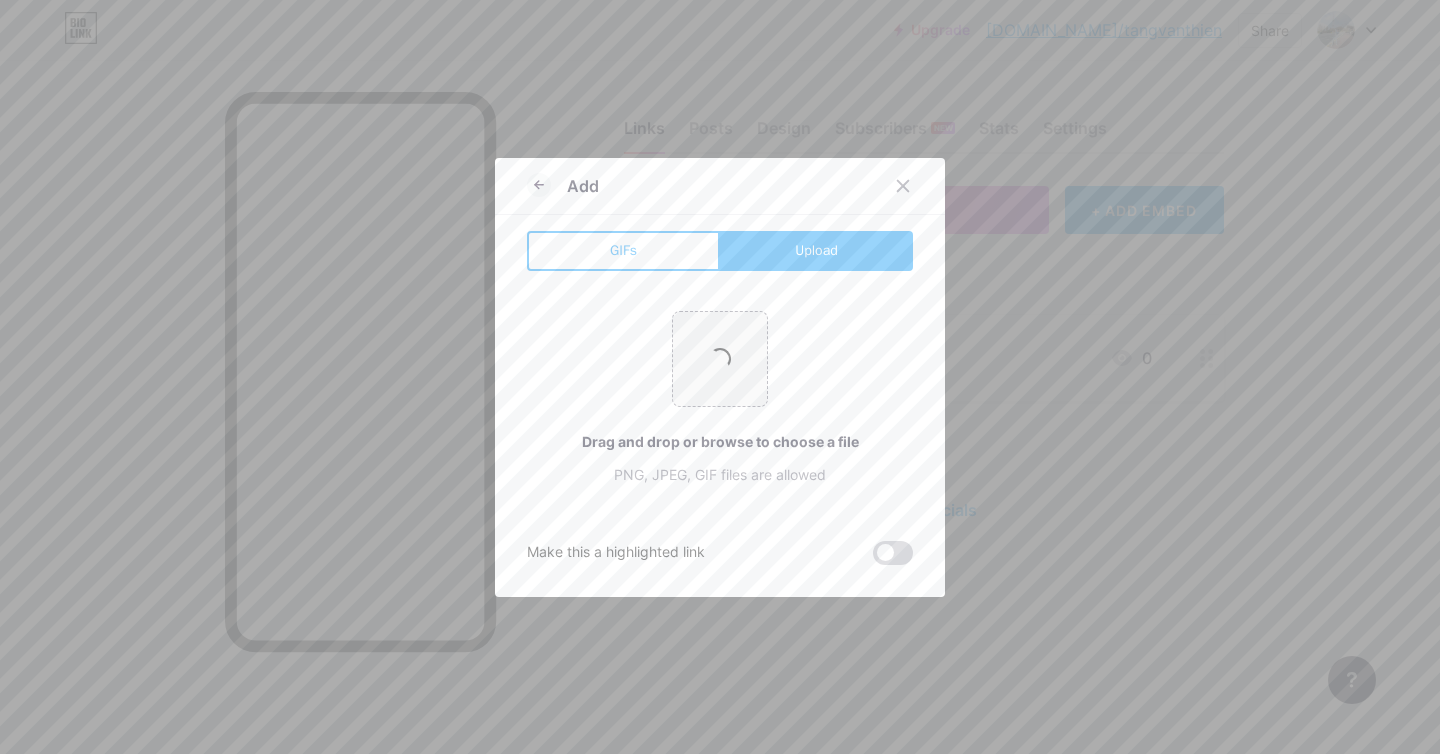 click at bounding box center [893, 553] 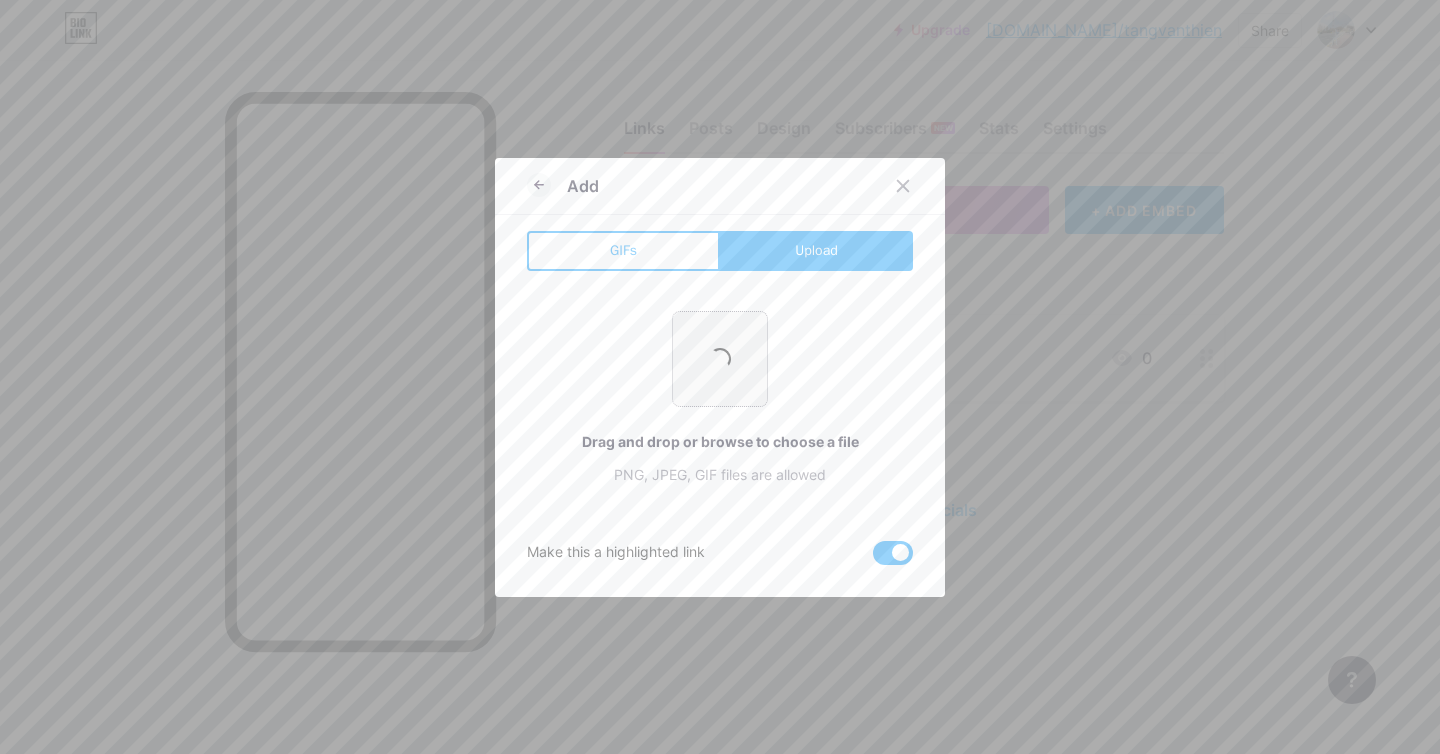 click at bounding box center [720, 359] 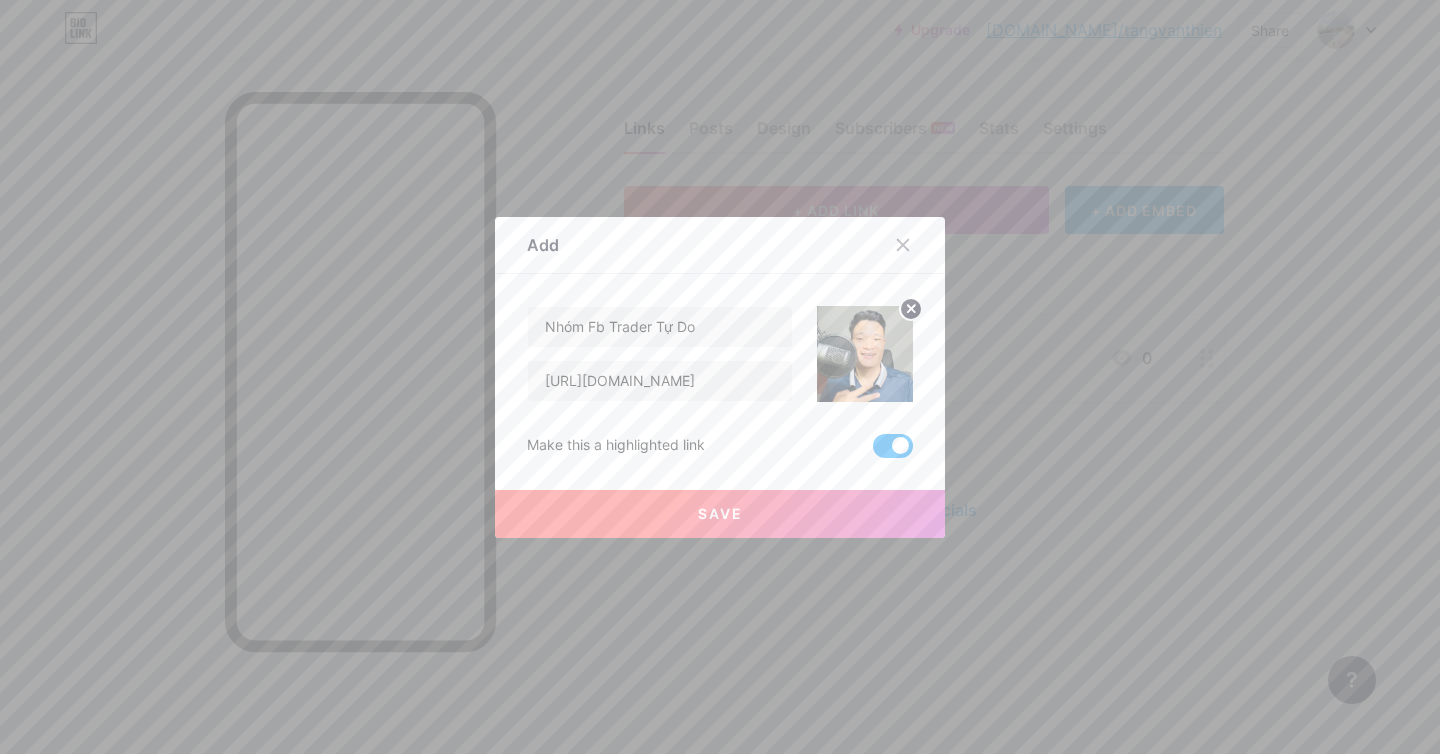 click on "Save" at bounding box center (720, 514) 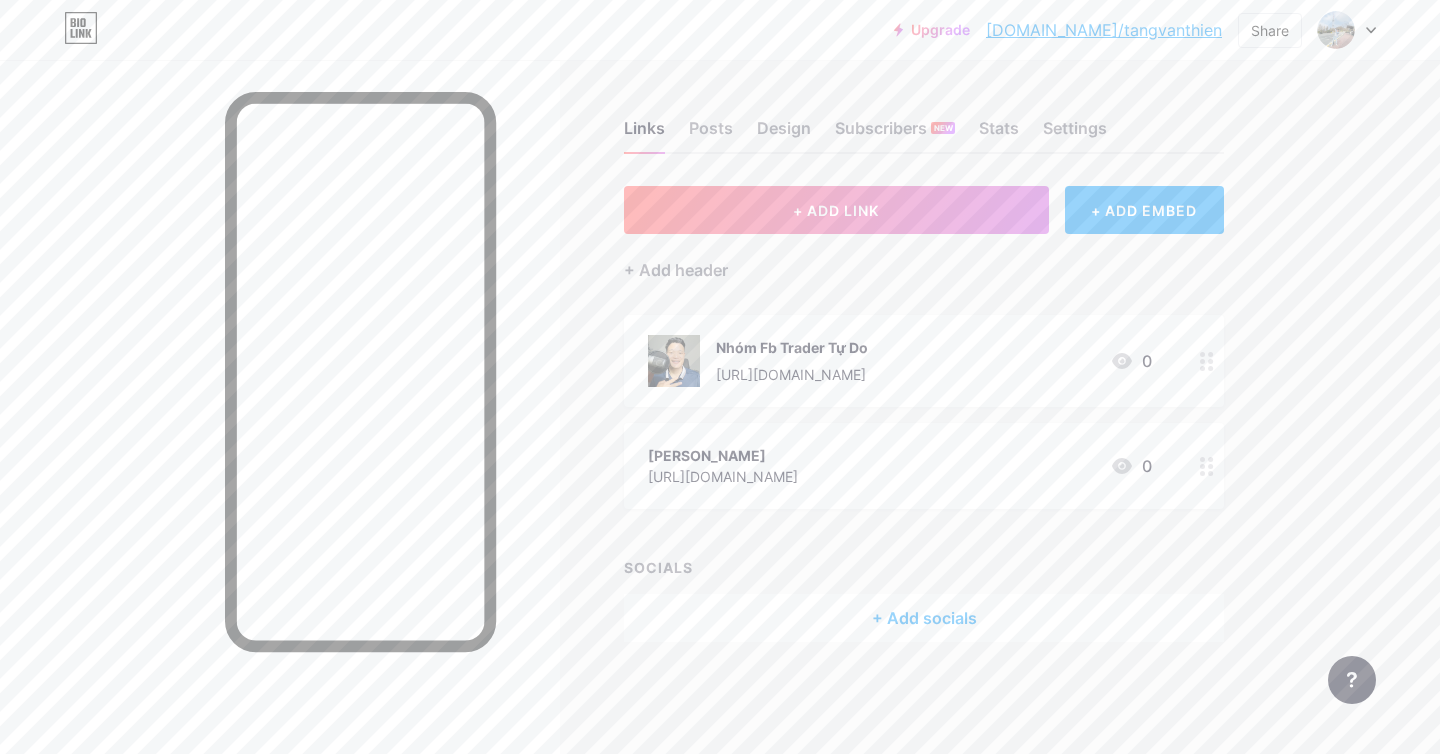 click at bounding box center [1207, 466] 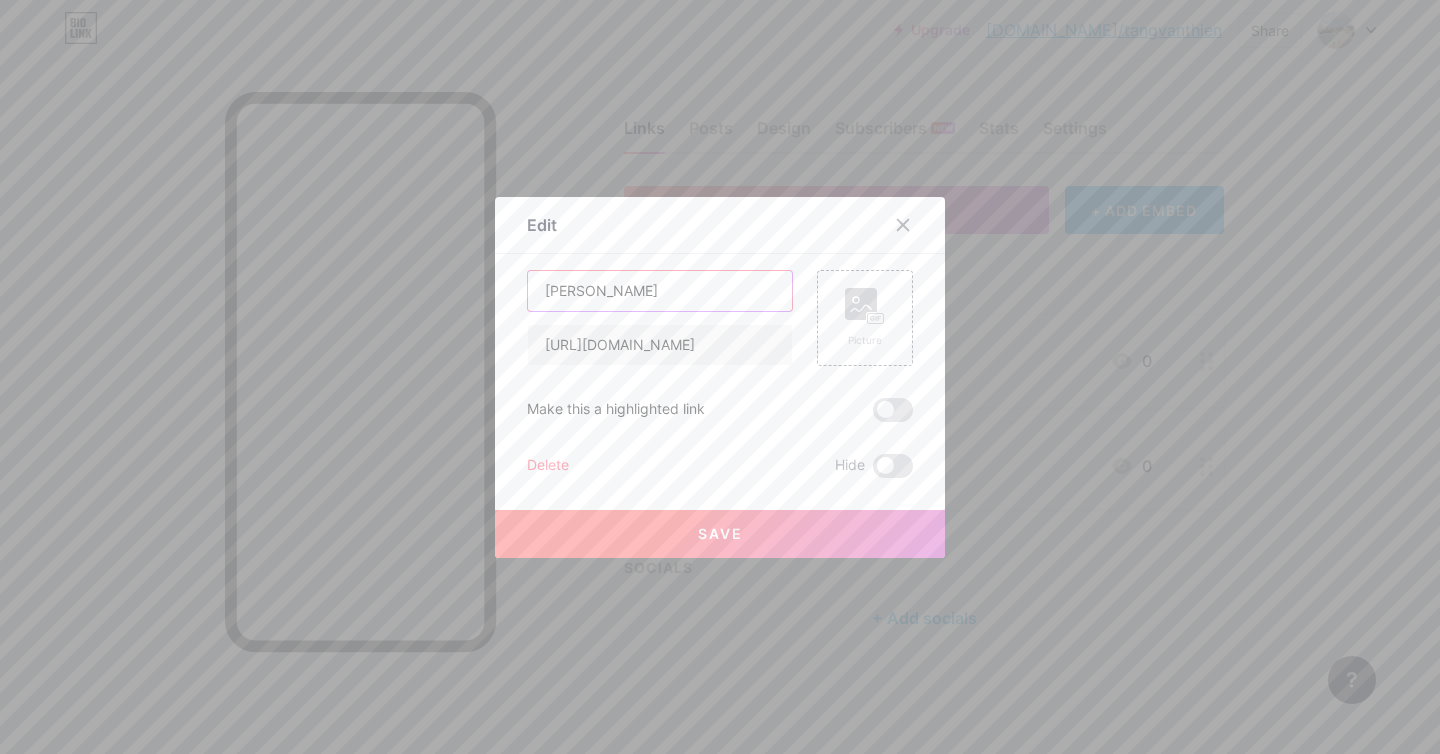 click on "[PERSON_NAME]" at bounding box center [660, 291] 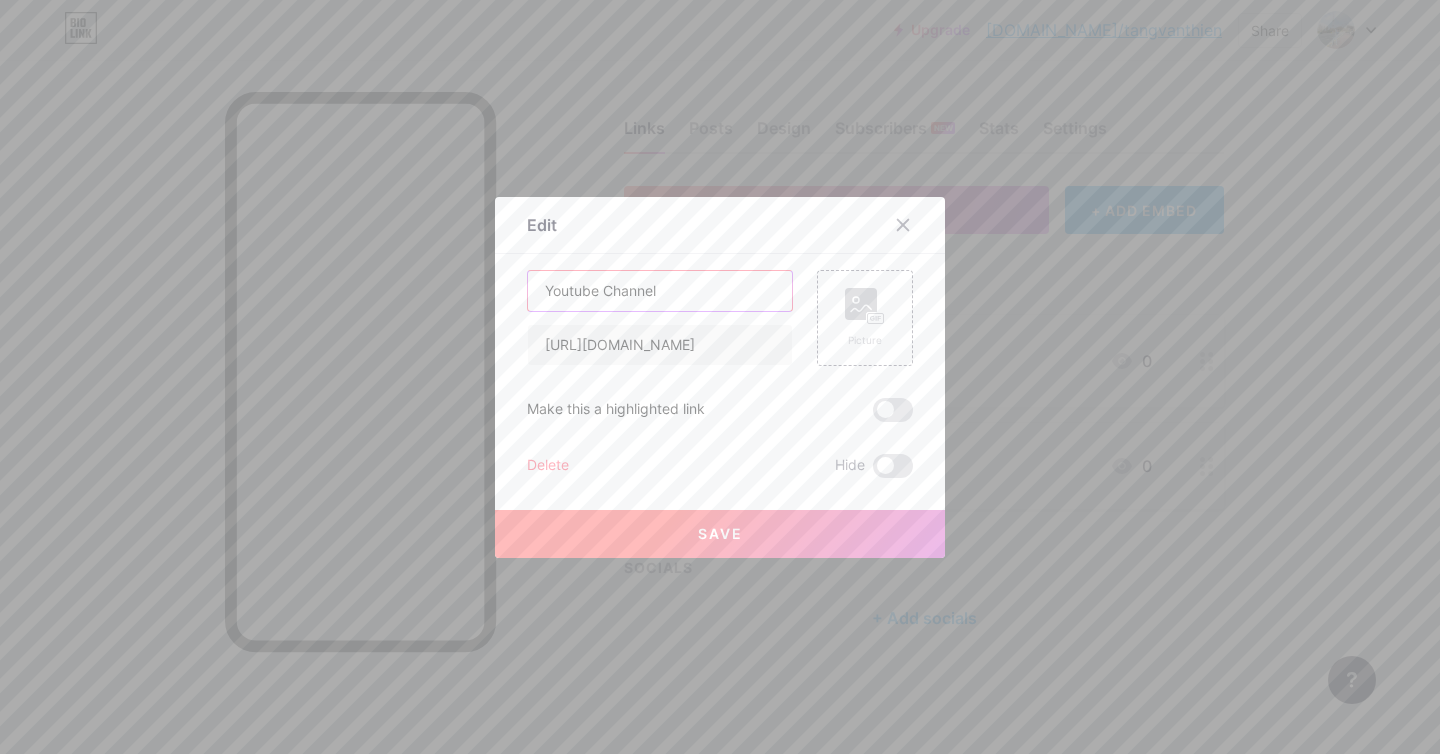 type on "Youtube Channel" 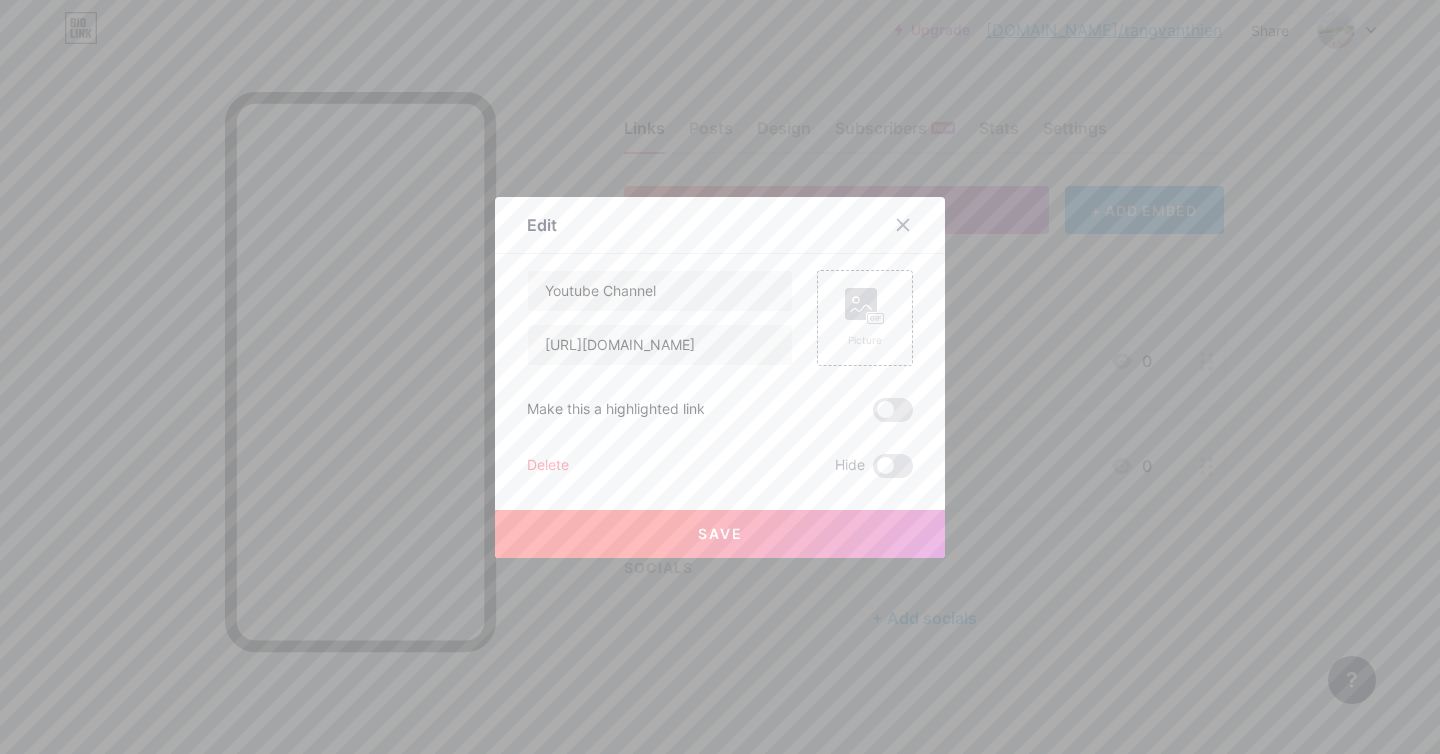 click on "Save" at bounding box center [720, 534] 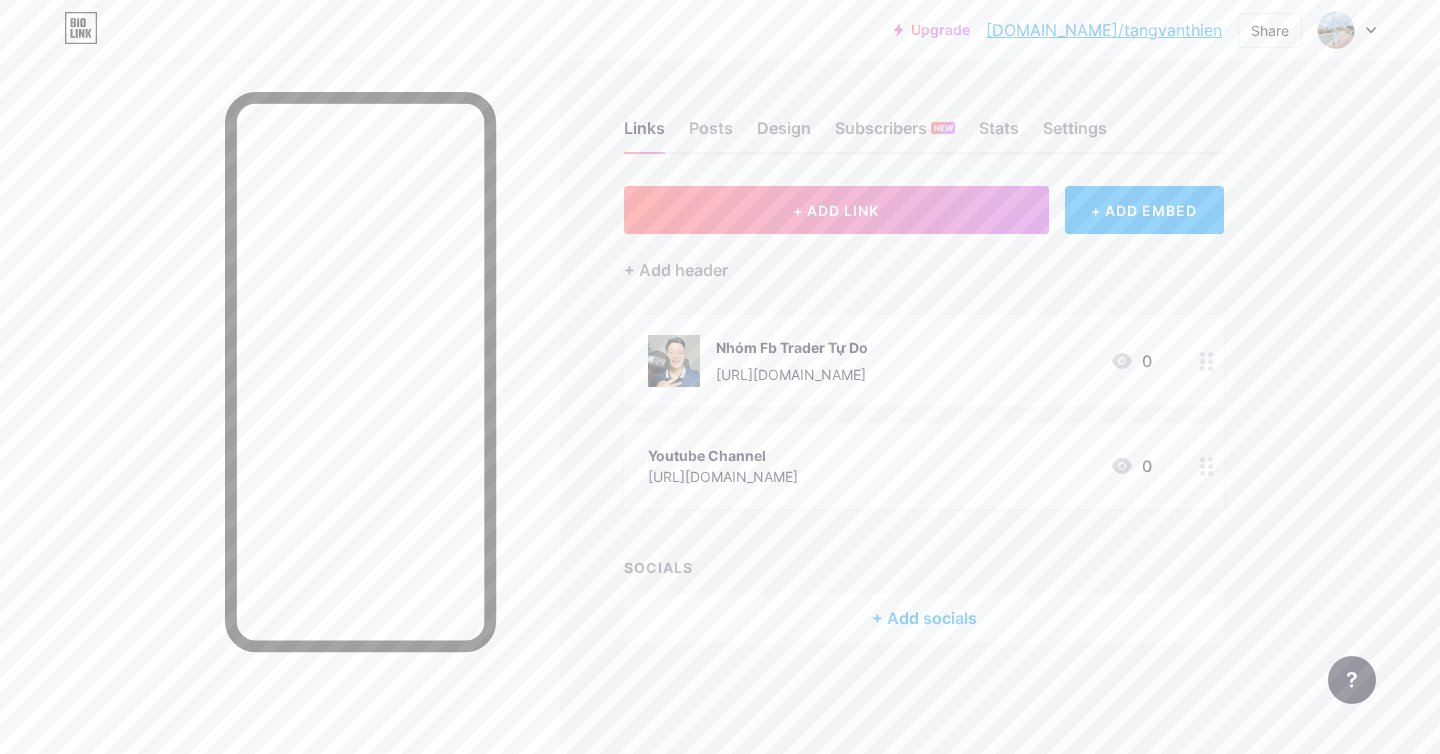 click on "+ Add socials" at bounding box center [924, 618] 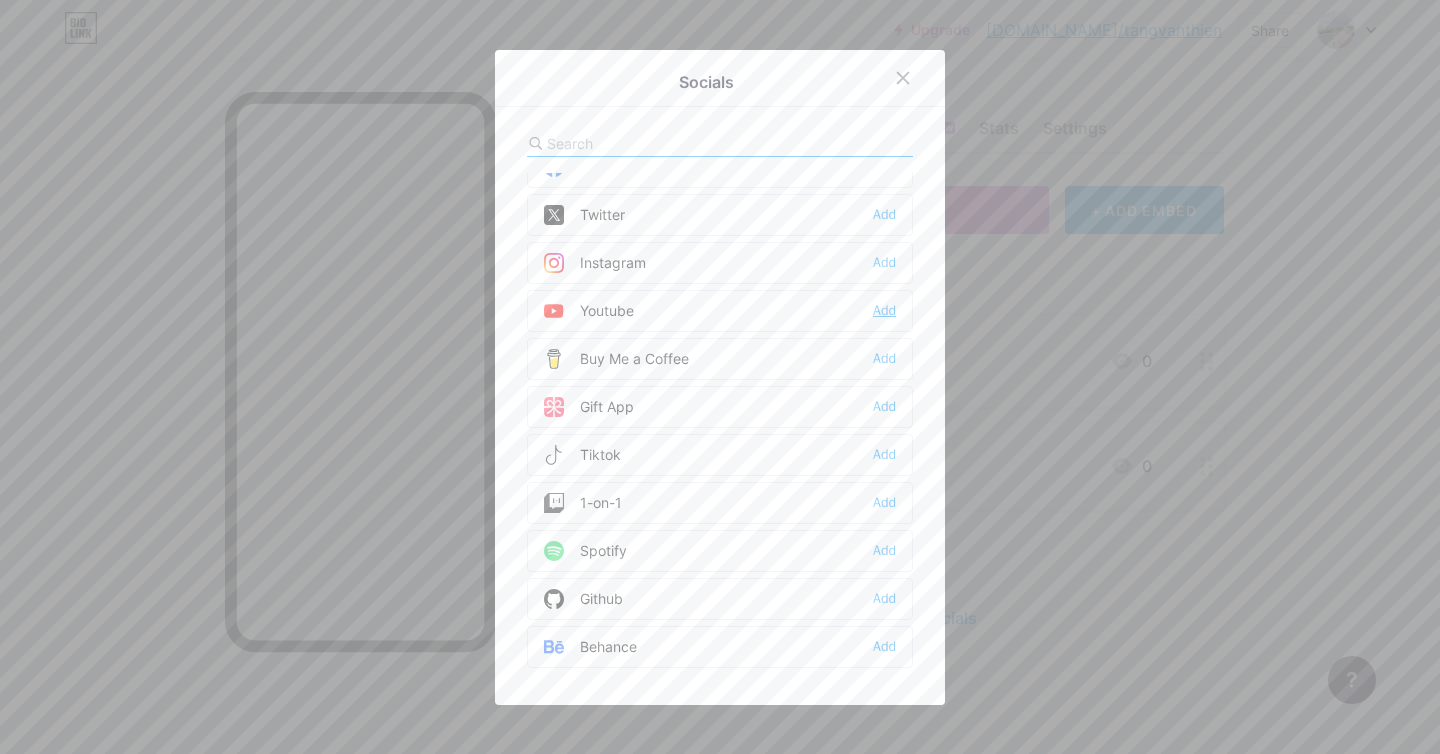 scroll, scrollTop: 0, scrollLeft: 0, axis: both 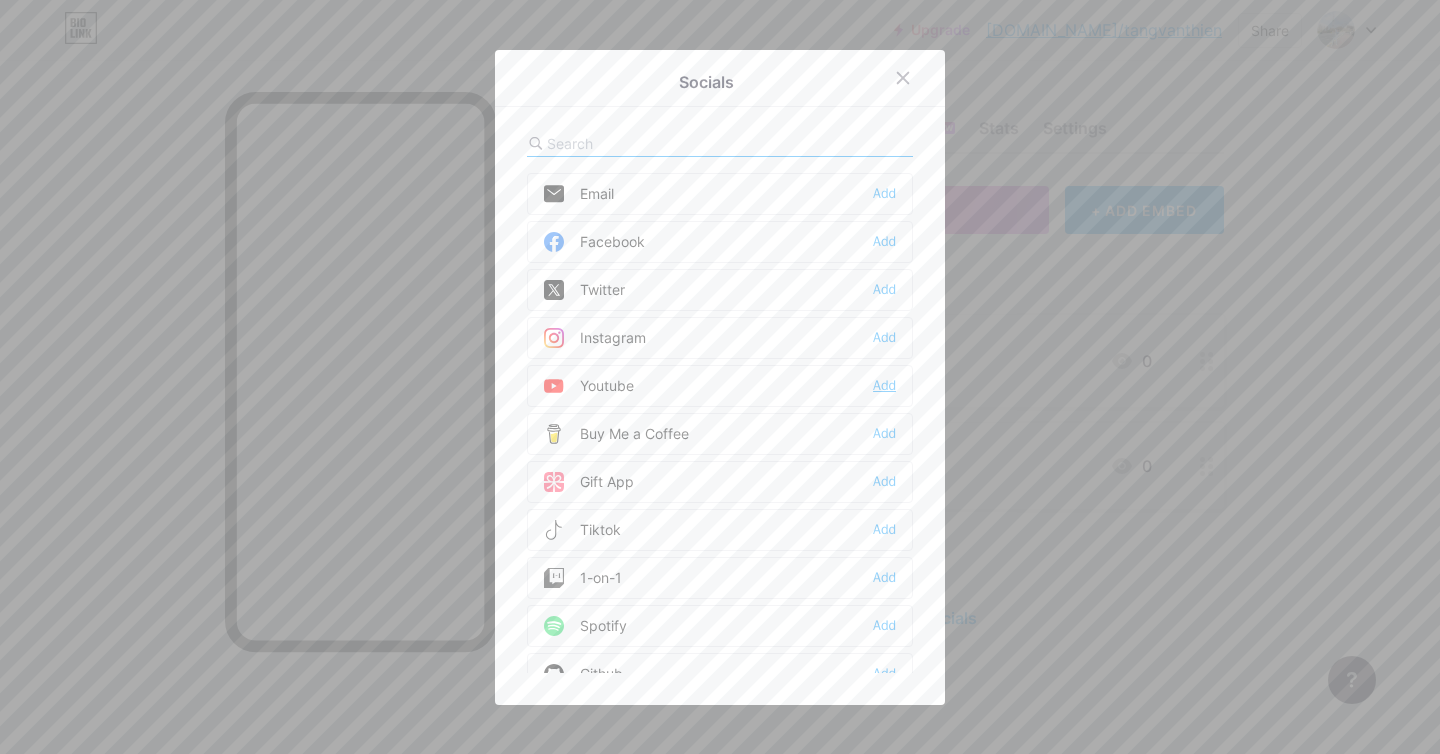 click on "Add" at bounding box center [884, 386] 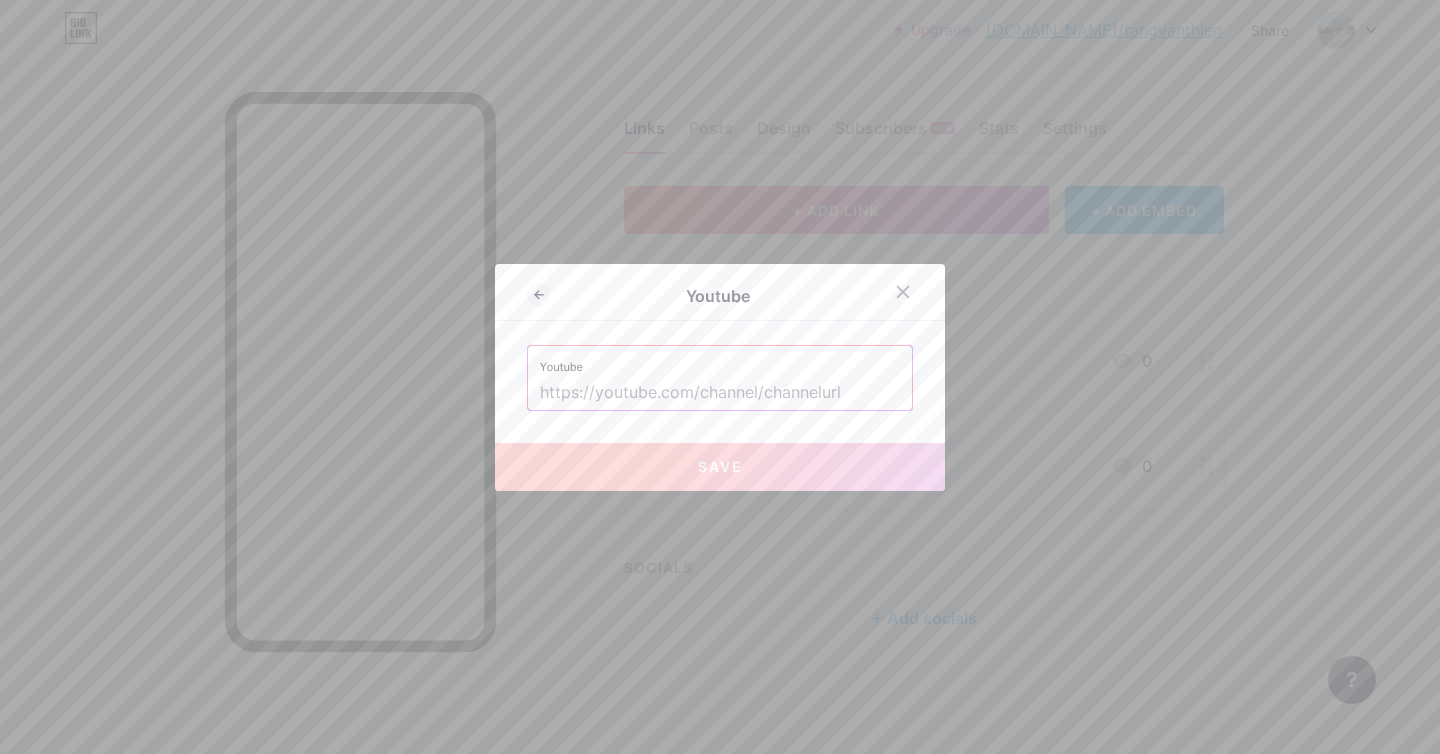 click at bounding box center [720, 393] 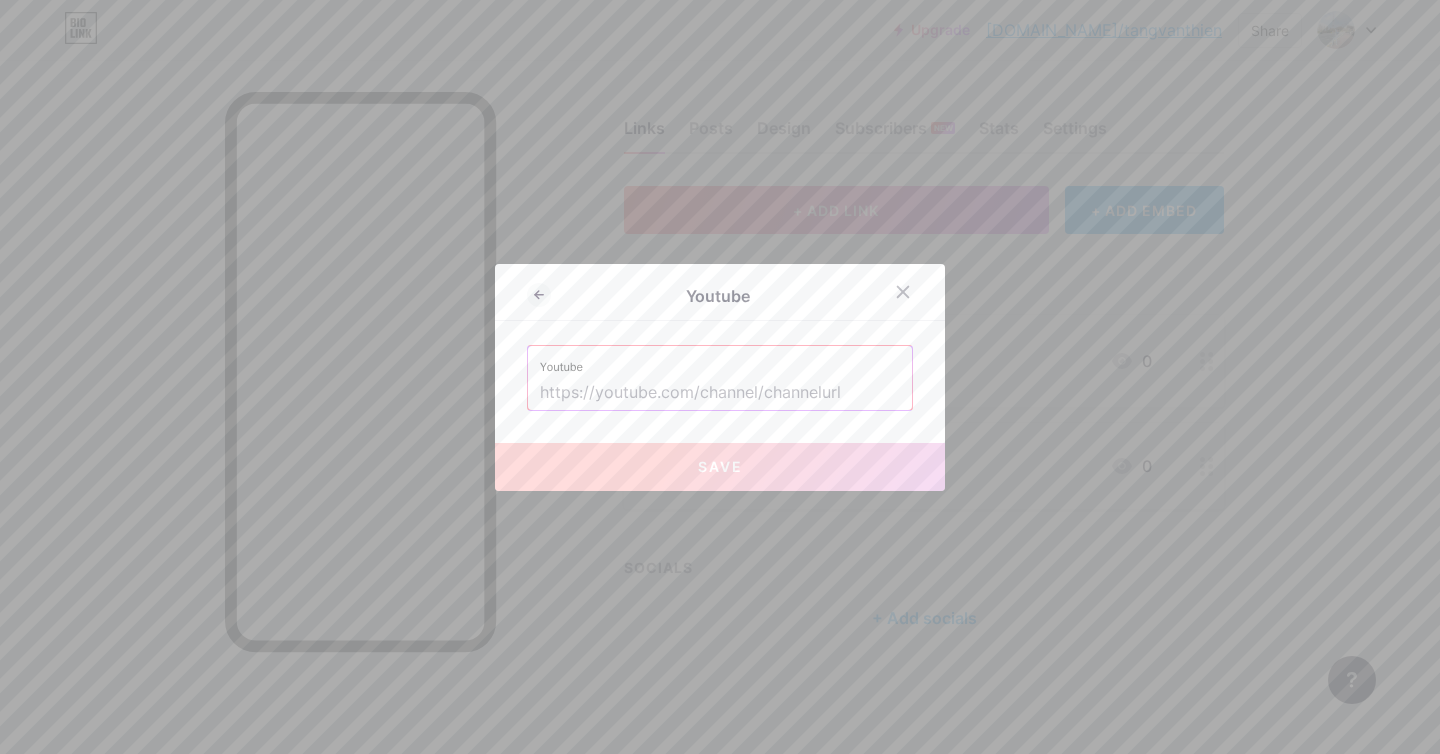 paste on "[URL][DOMAIN_NAME]" 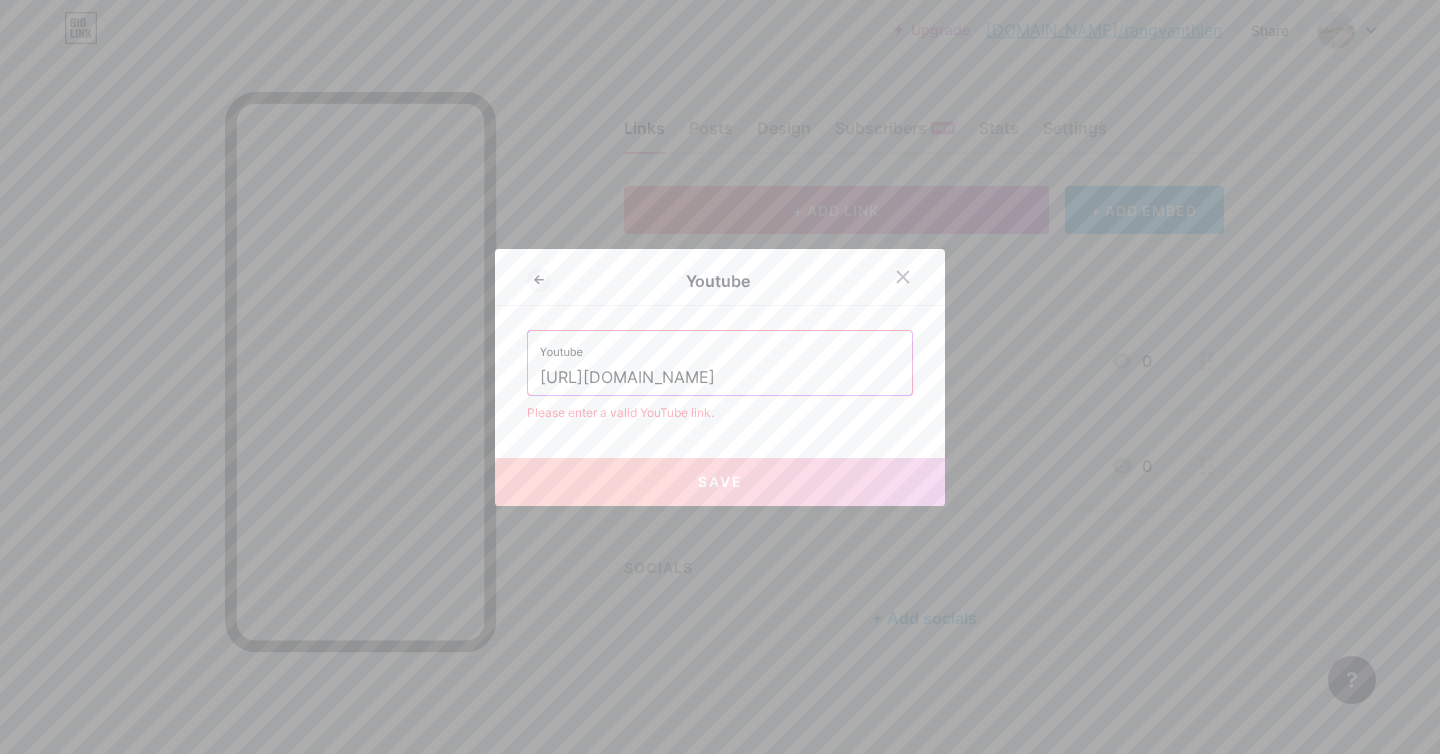 scroll, scrollTop: 0, scrollLeft: 0, axis: both 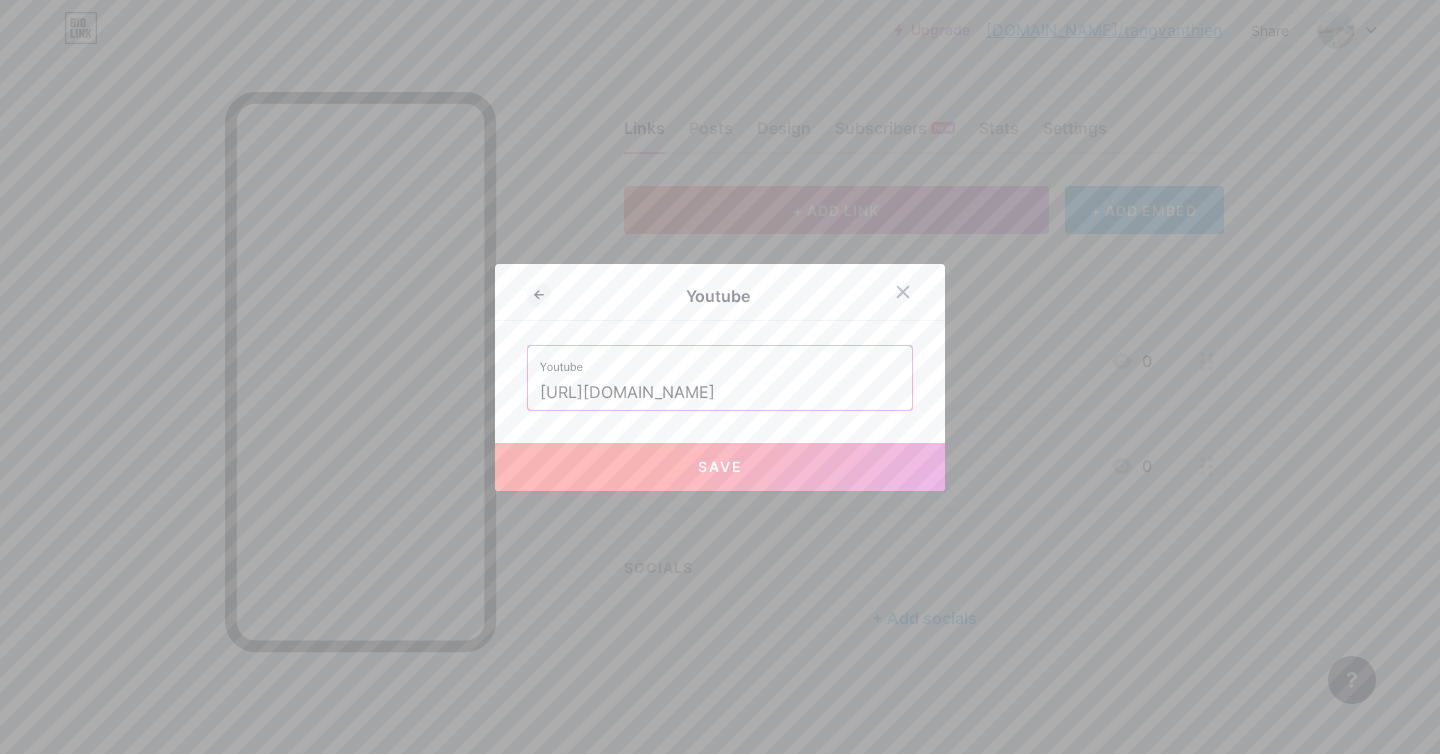 type on "[URL][DOMAIN_NAME]" 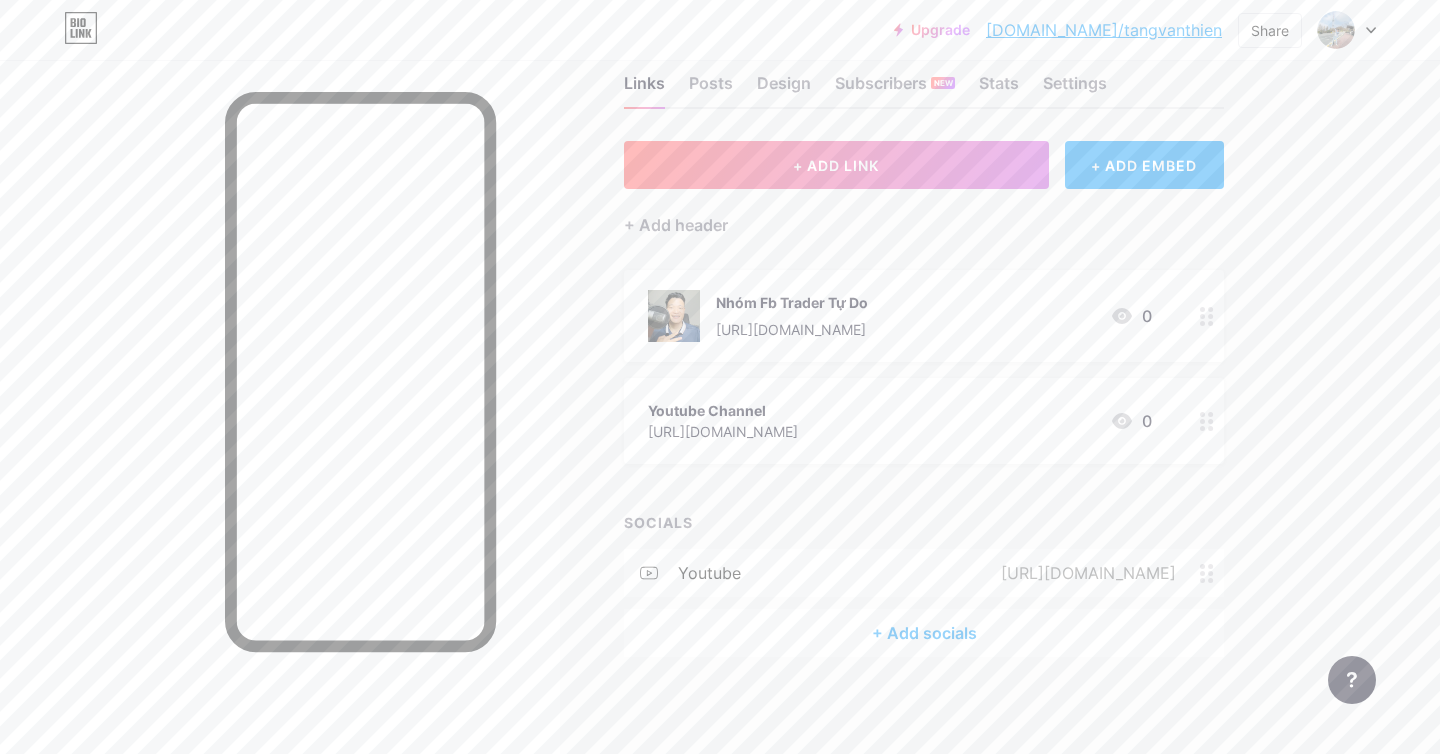 scroll, scrollTop: 47, scrollLeft: 0, axis: vertical 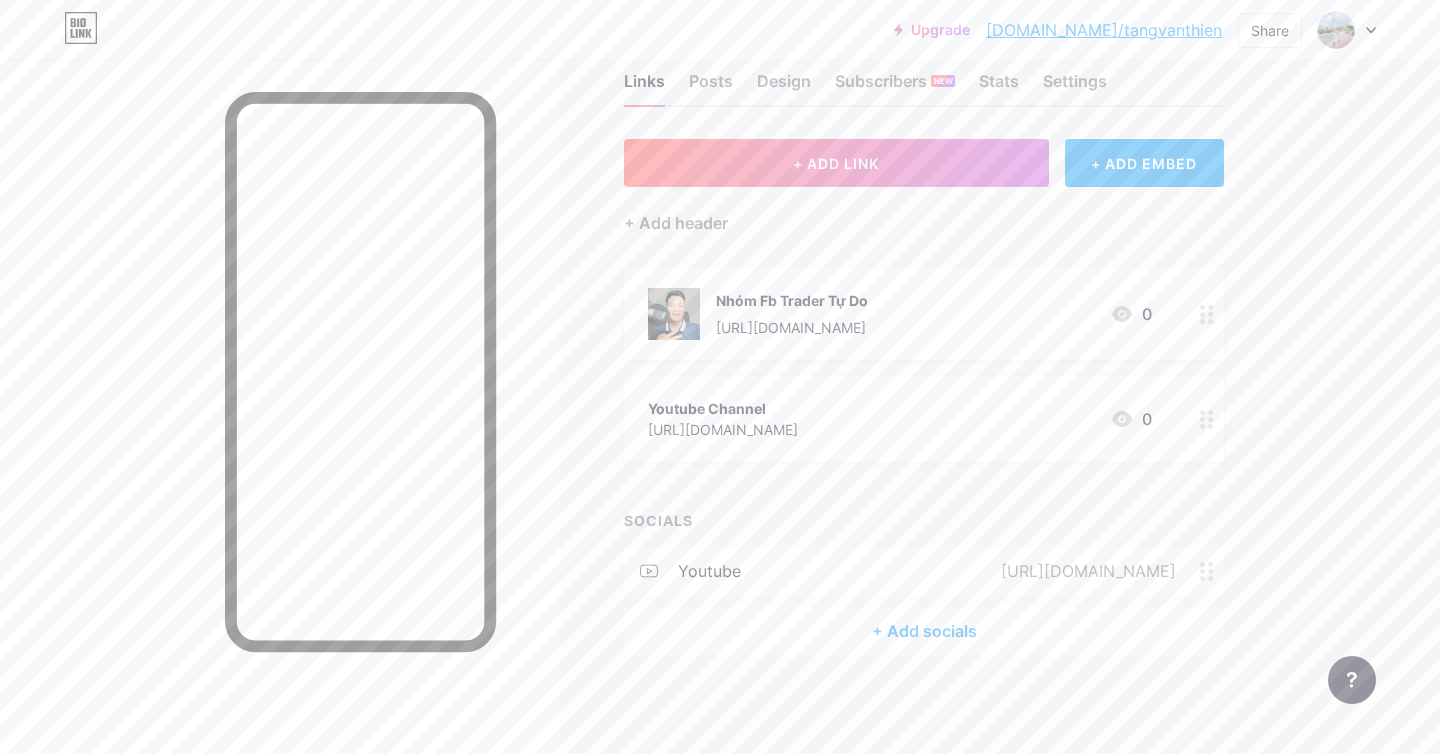 click 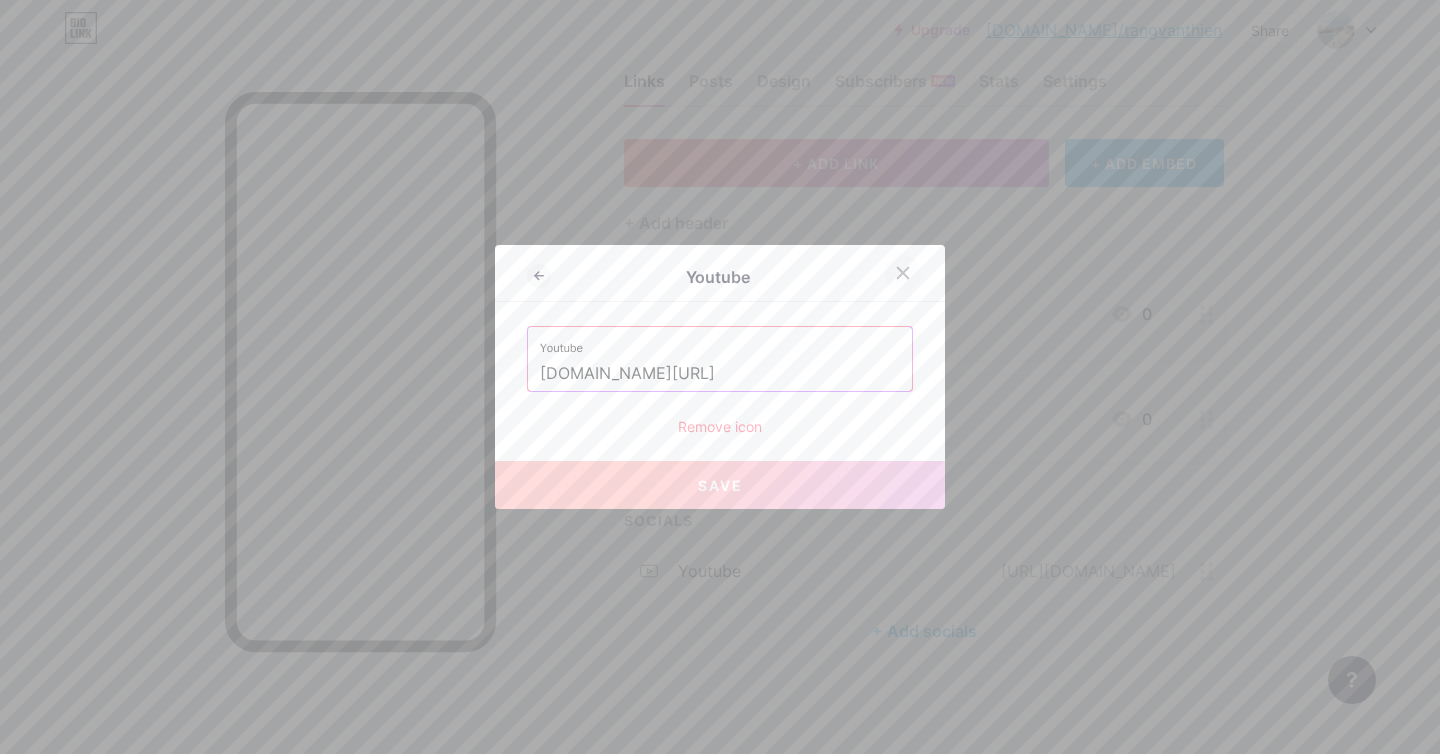 click 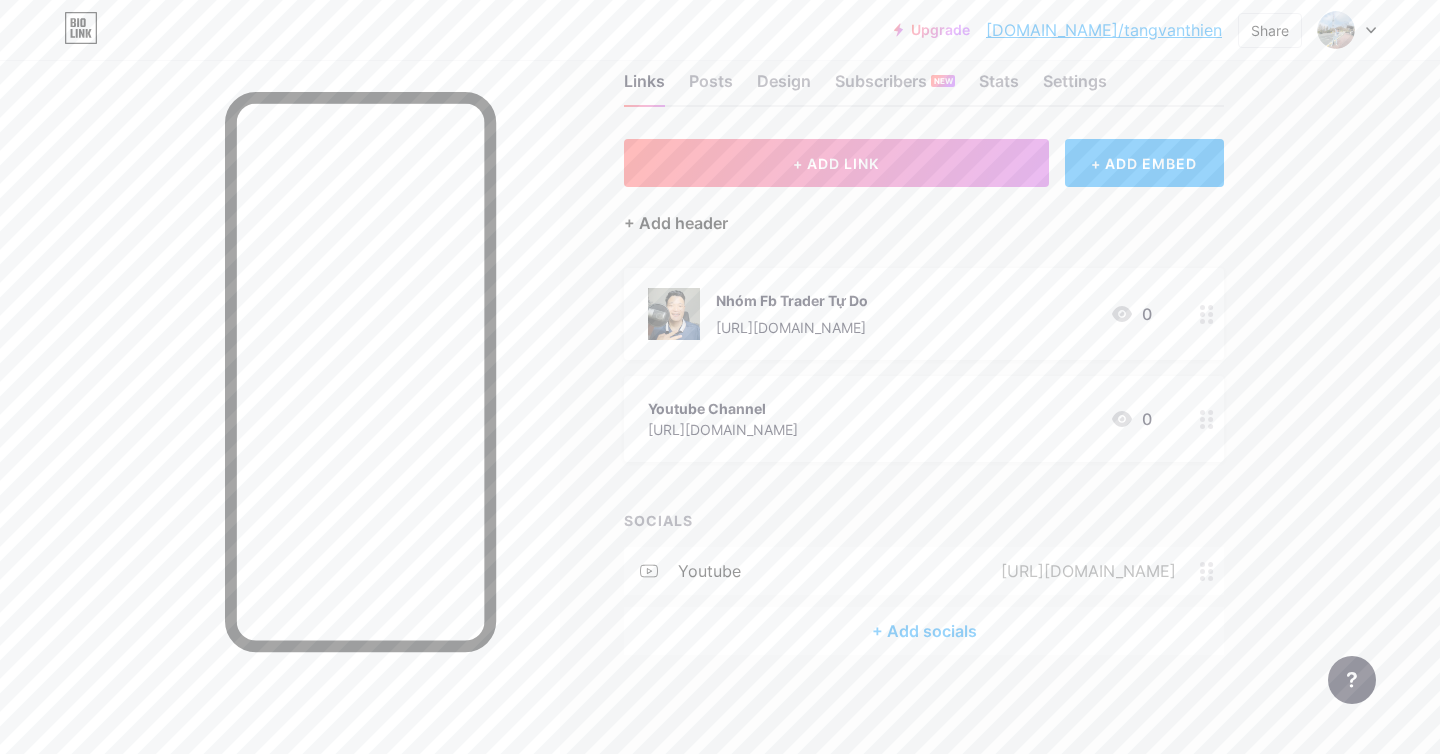 scroll, scrollTop: 0, scrollLeft: 0, axis: both 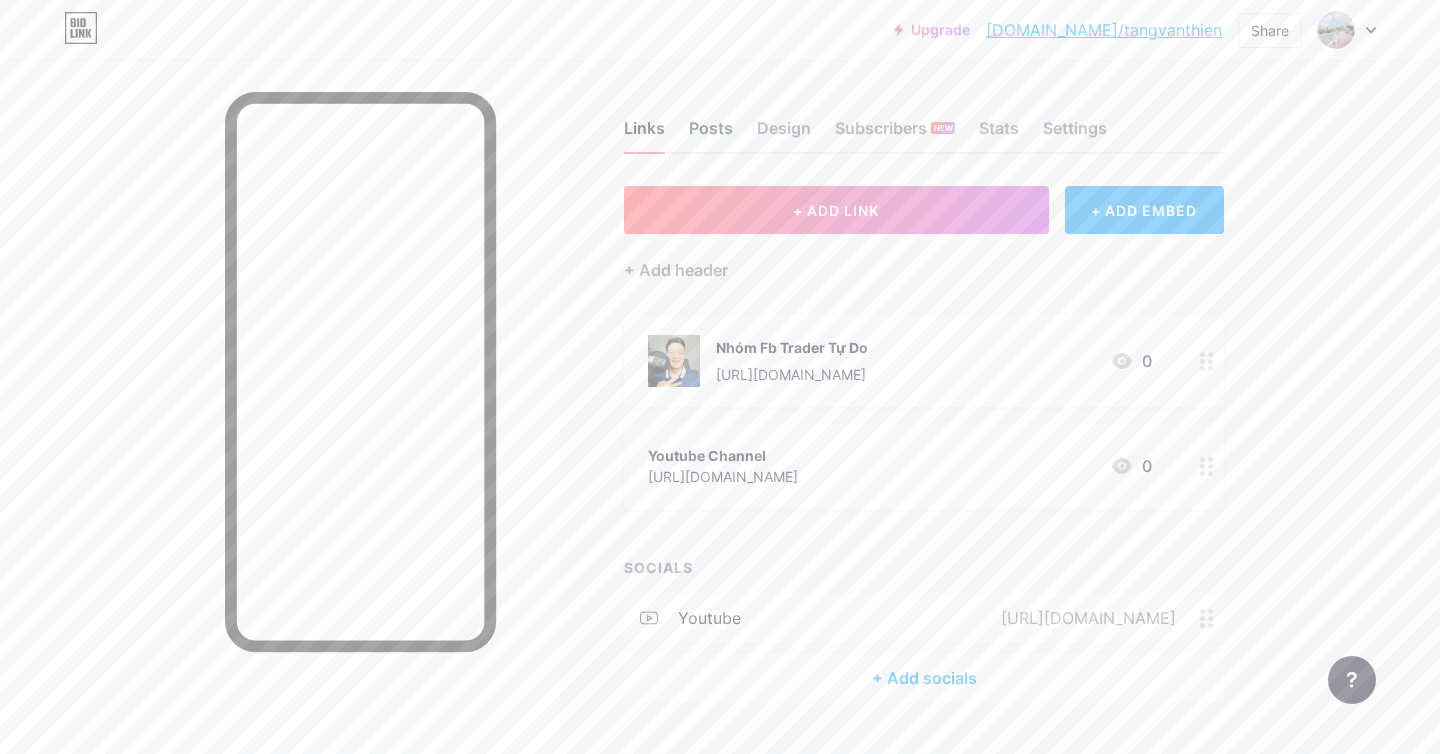 click on "Posts" at bounding box center (711, 134) 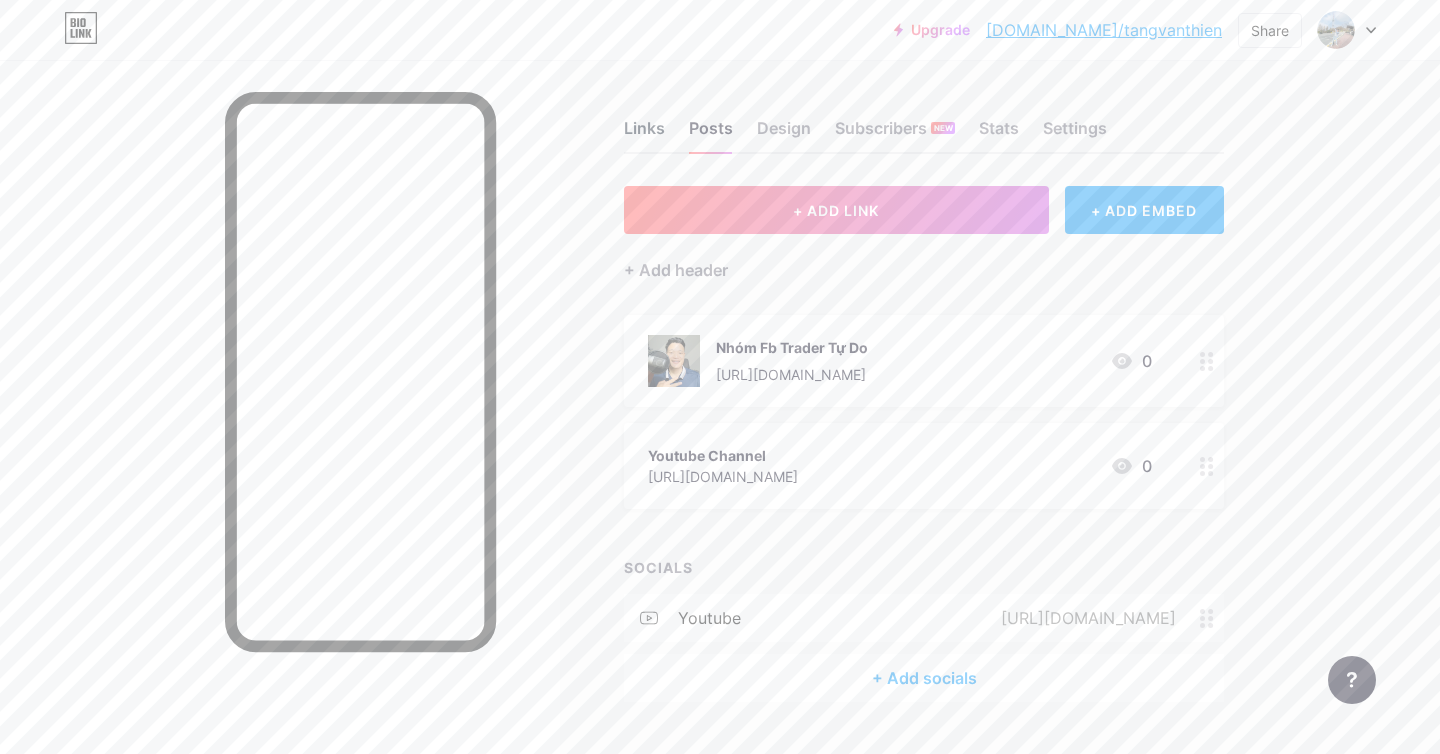 click on "Links" at bounding box center [644, 134] 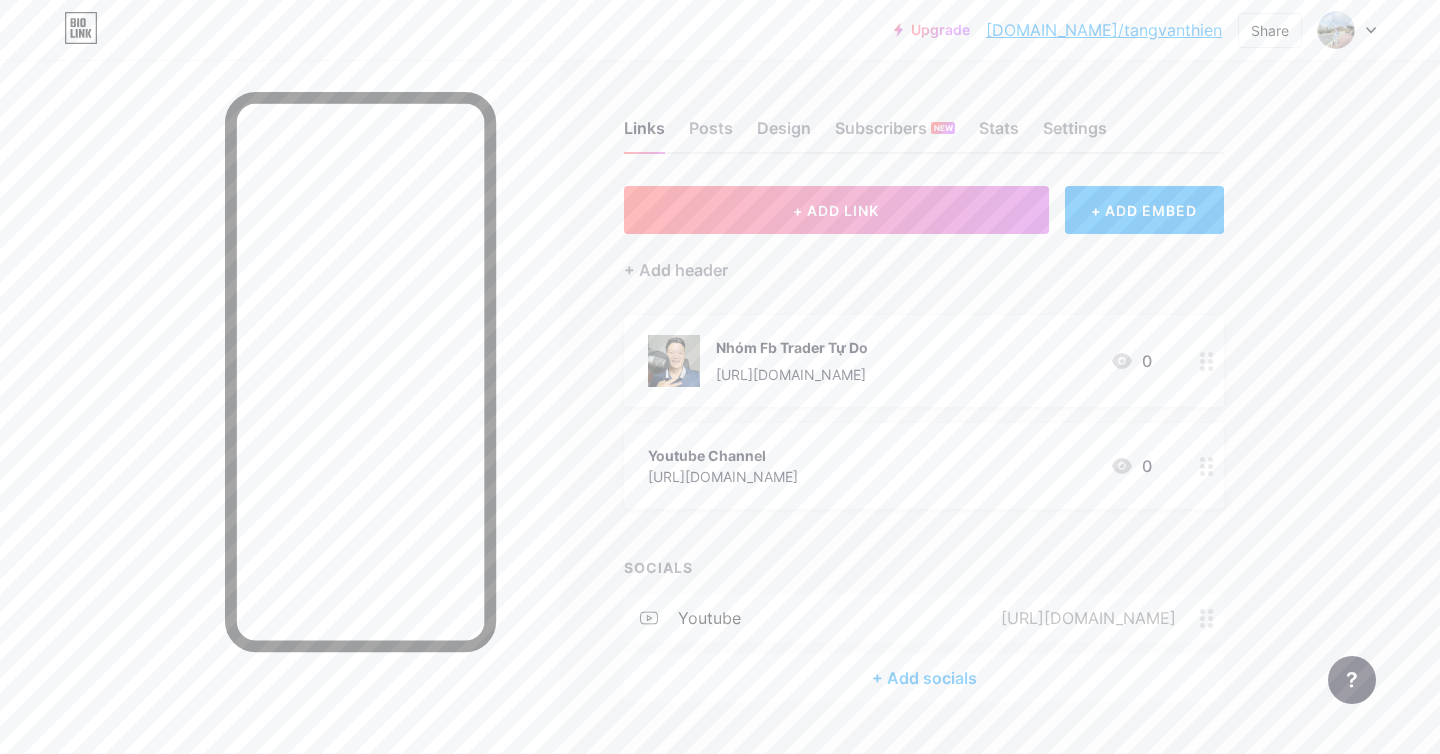 click at bounding box center (1347, 30) 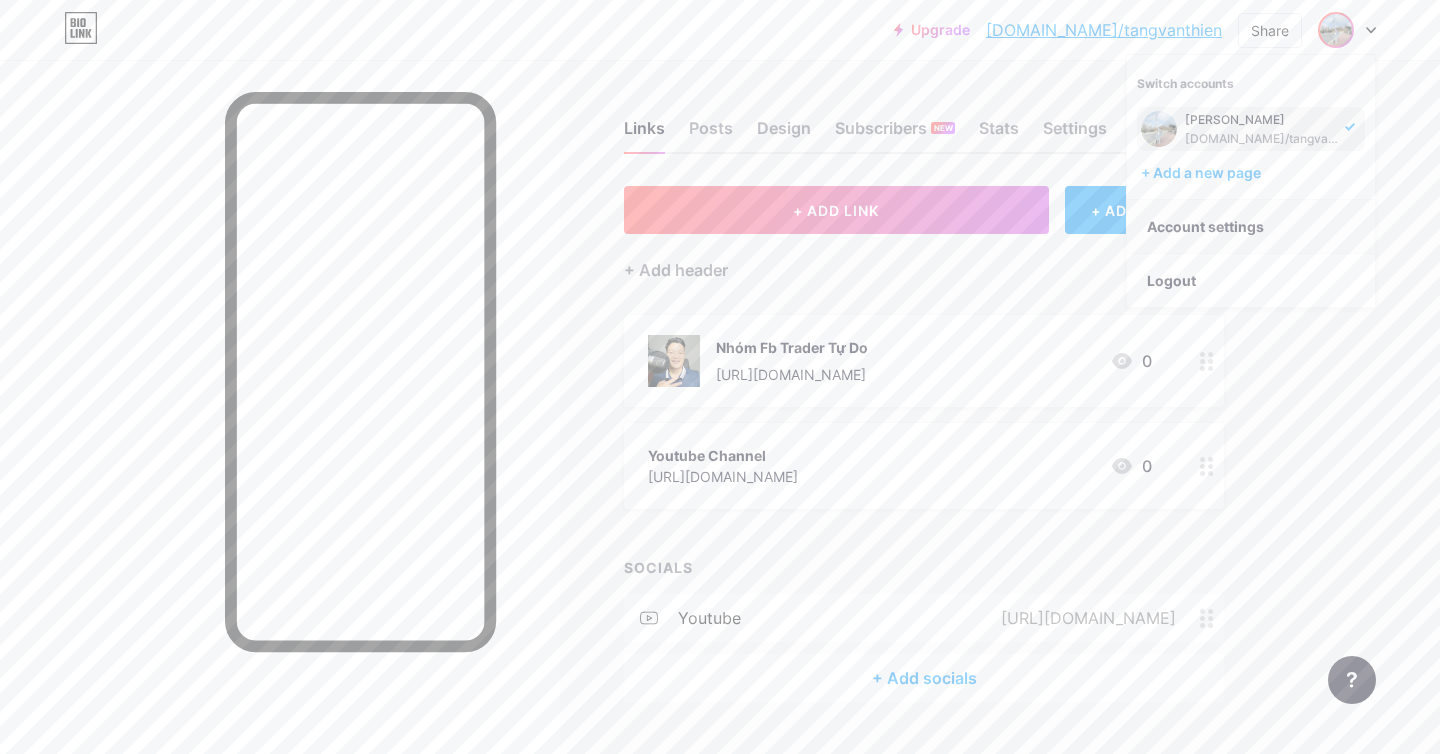 click on "Account settings" at bounding box center [1251, 227] 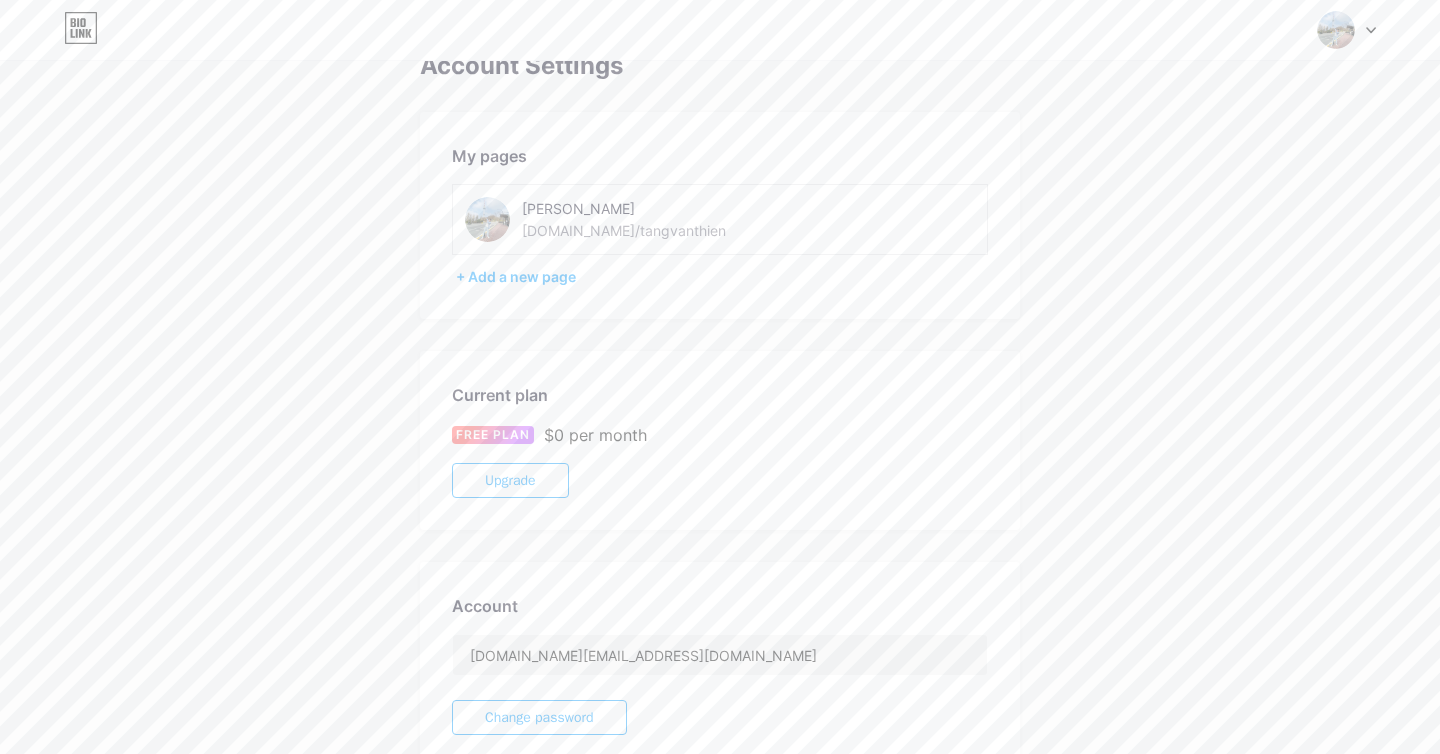 scroll, scrollTop: 55, scrollLeft: 0, axis: vertical 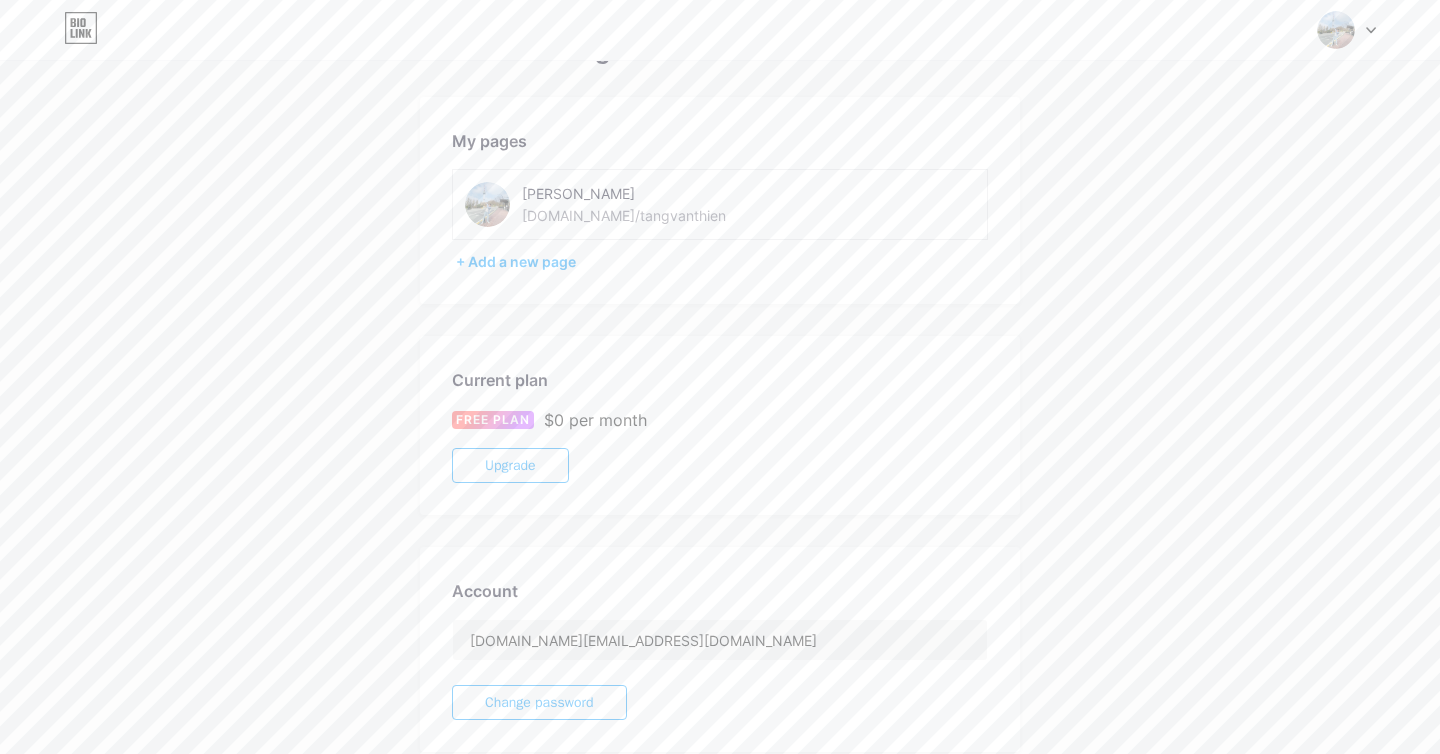 click on "[PERSON_NAME]" at bounding box center [663, 193] 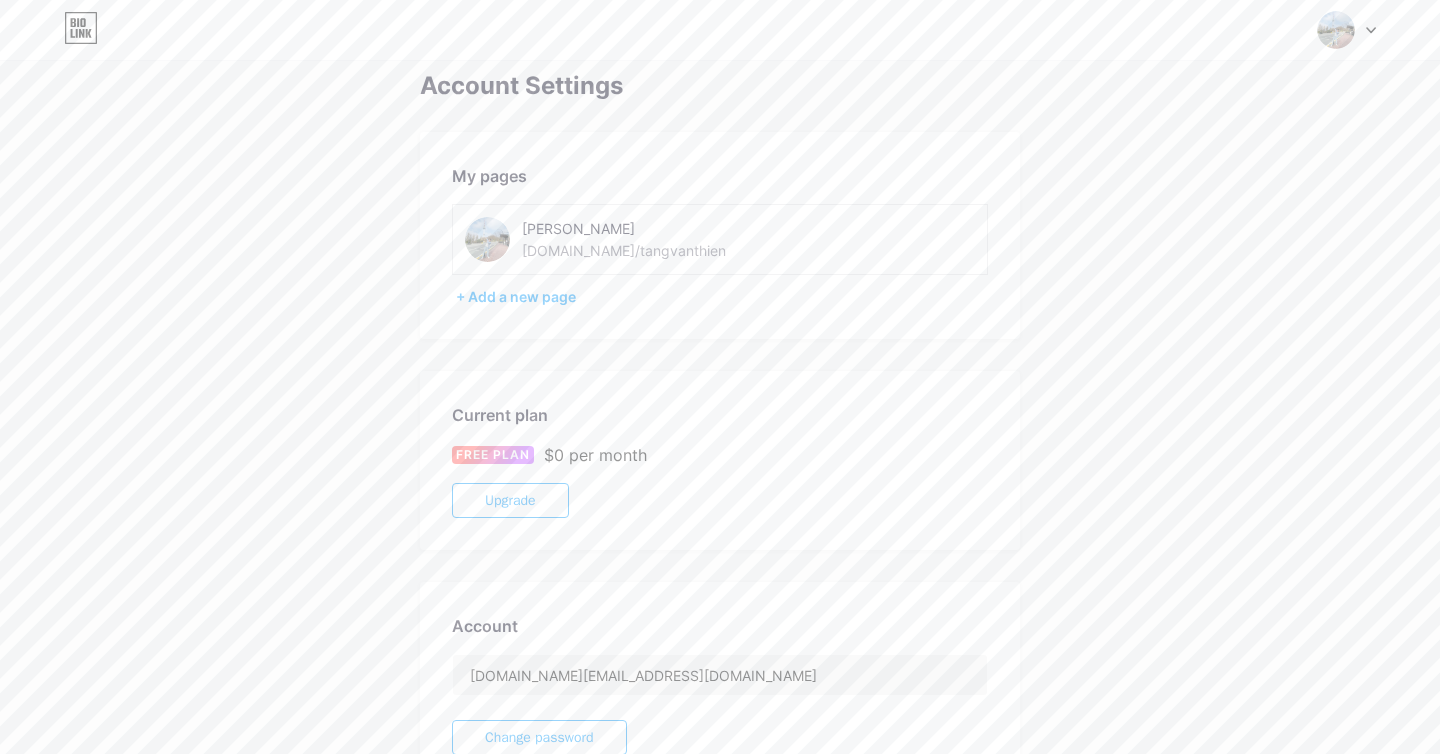 scroll, scrollTop: 0, scrollLeft: 0, axis: both 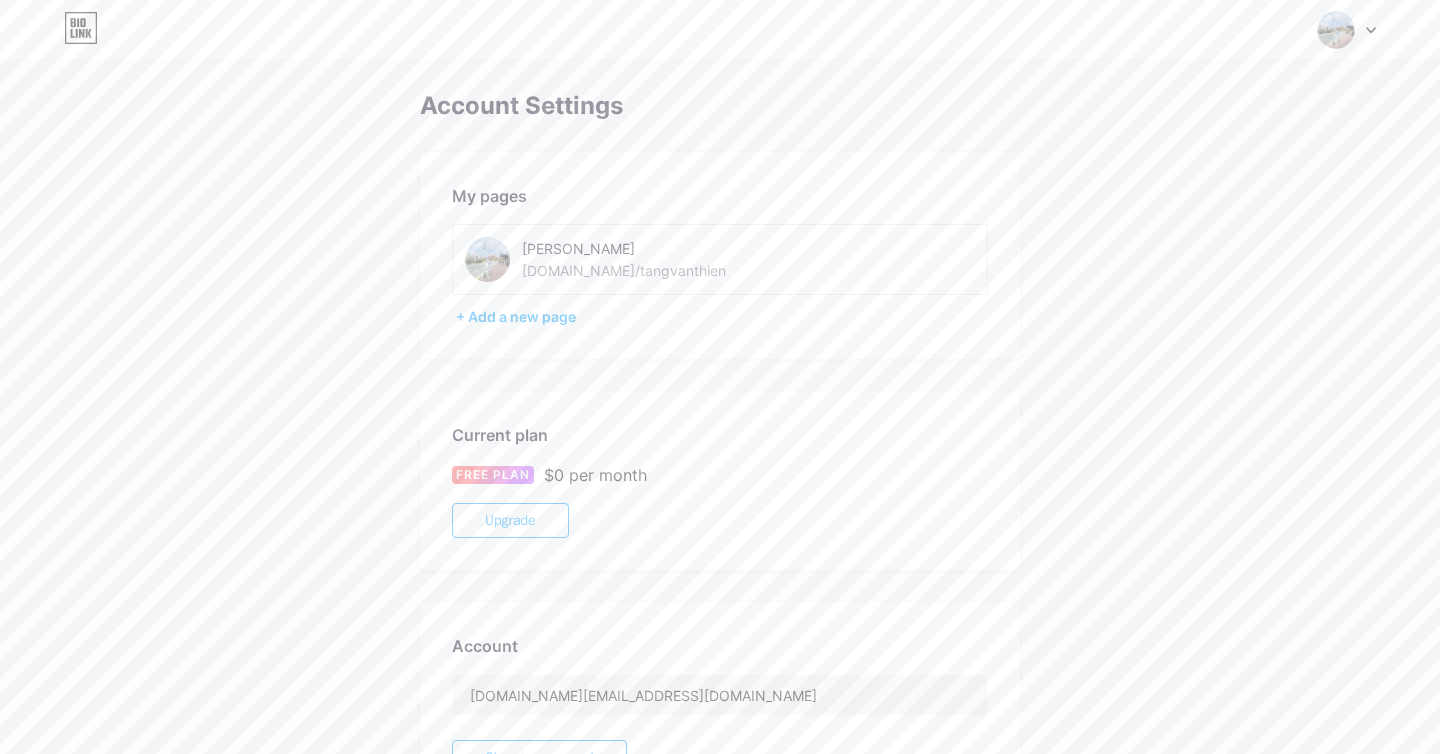 click at bounding box center [487, 259] 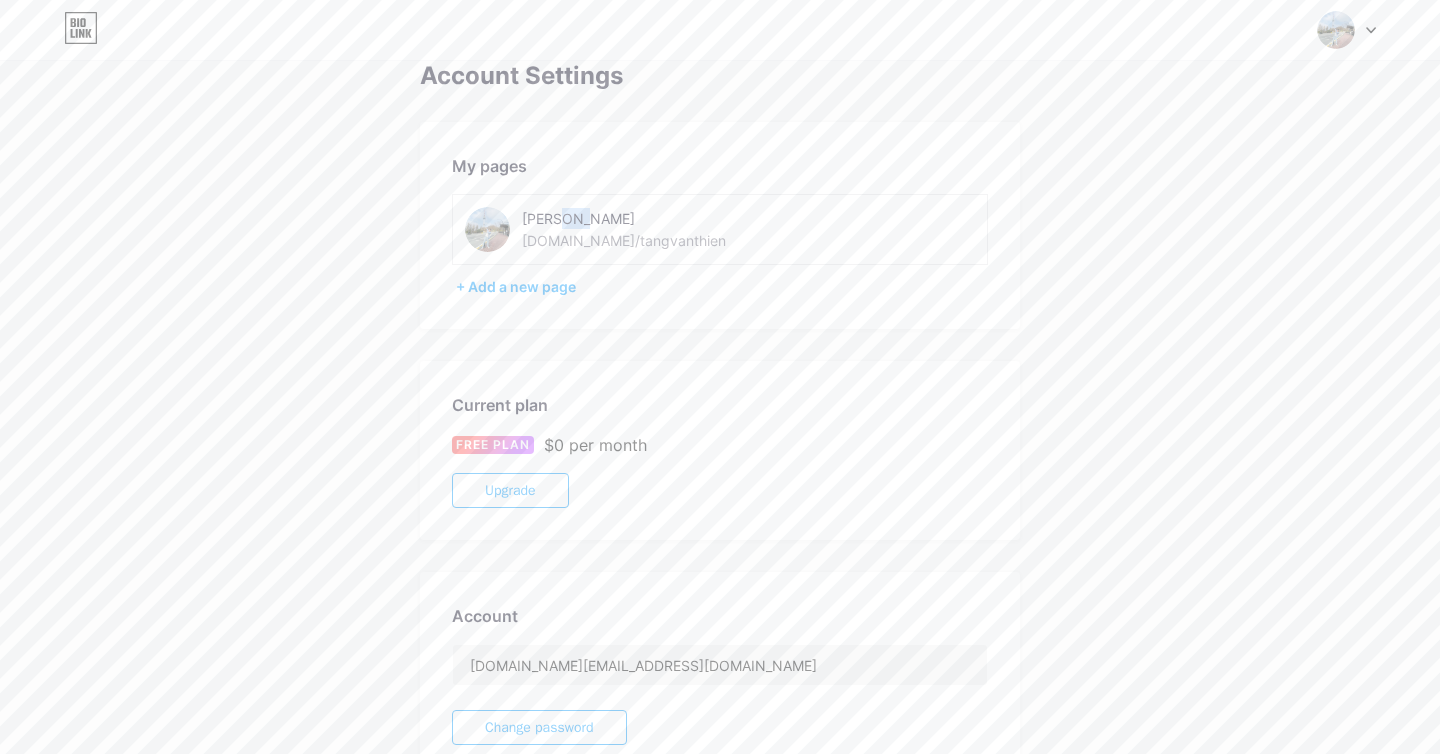 scroll, scrollTop: 0, scrollLeft: 0, axis: both 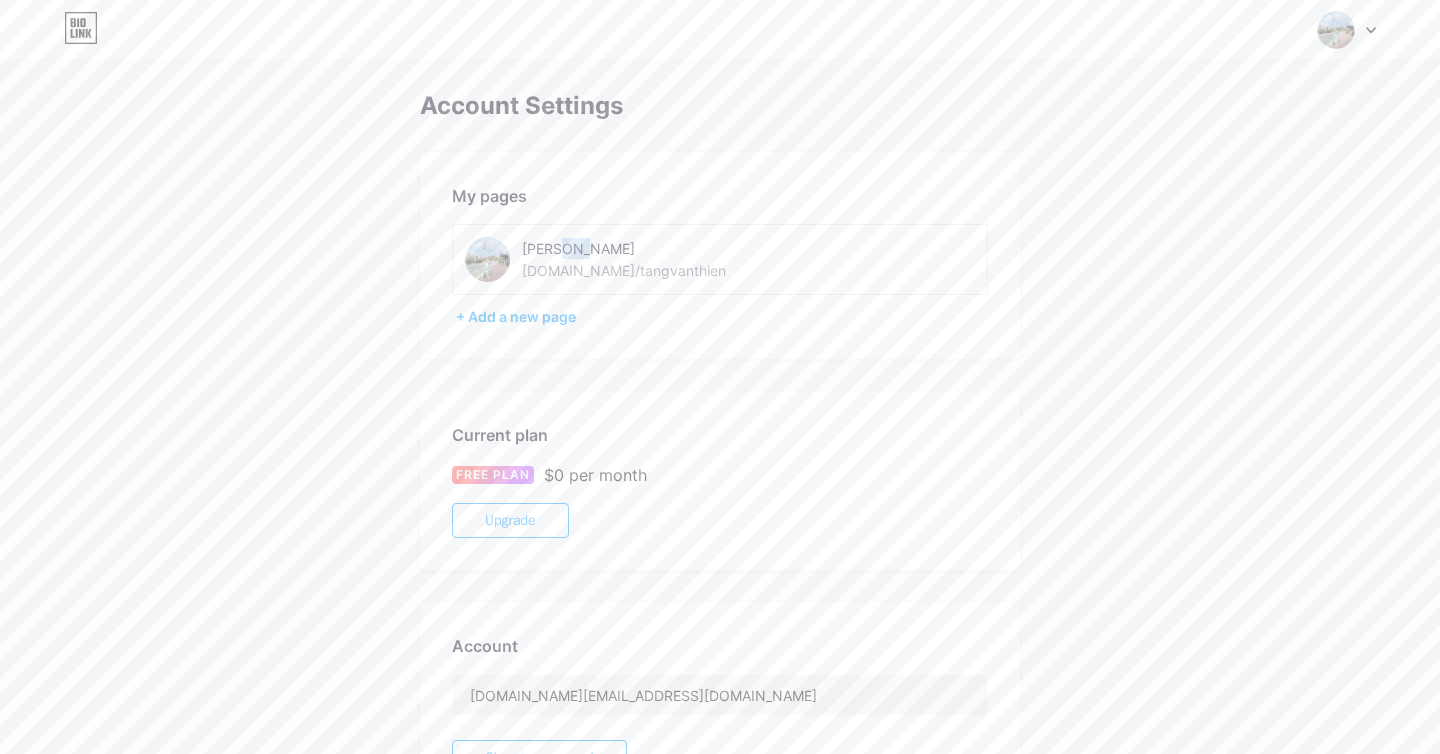 click at bounding box center [487, 259] 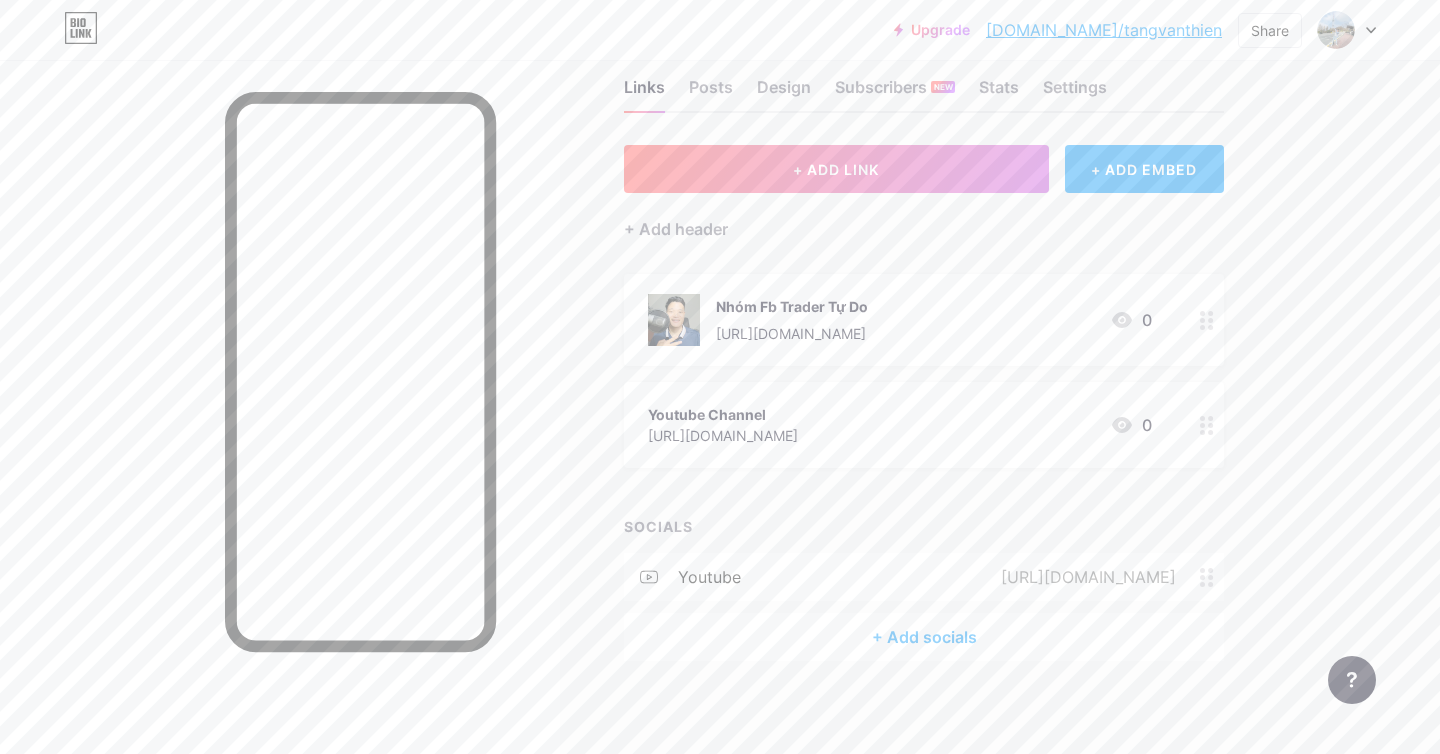 scroll, scrollTop: 0, scrollLeft: 0, axis: both 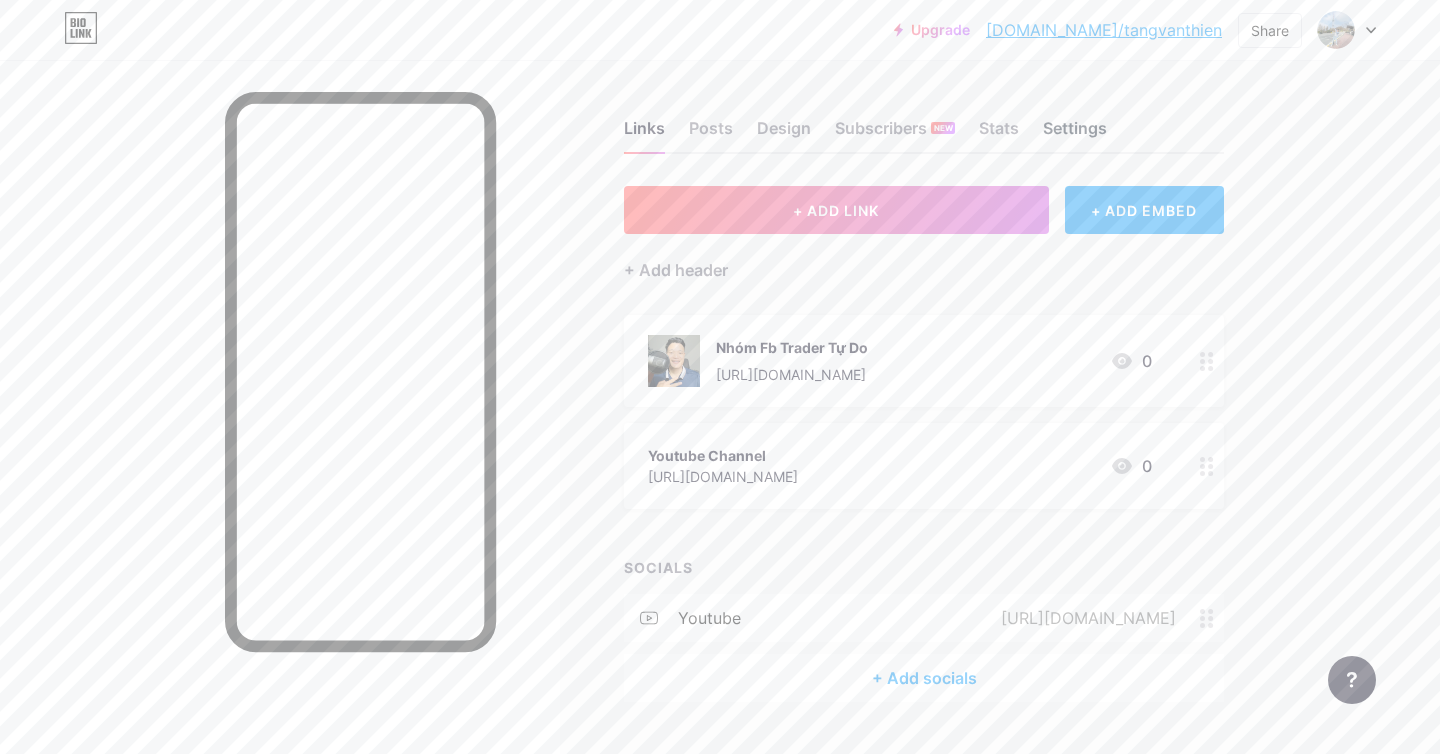 click on "Settings" at bounding box center (1075, 134) 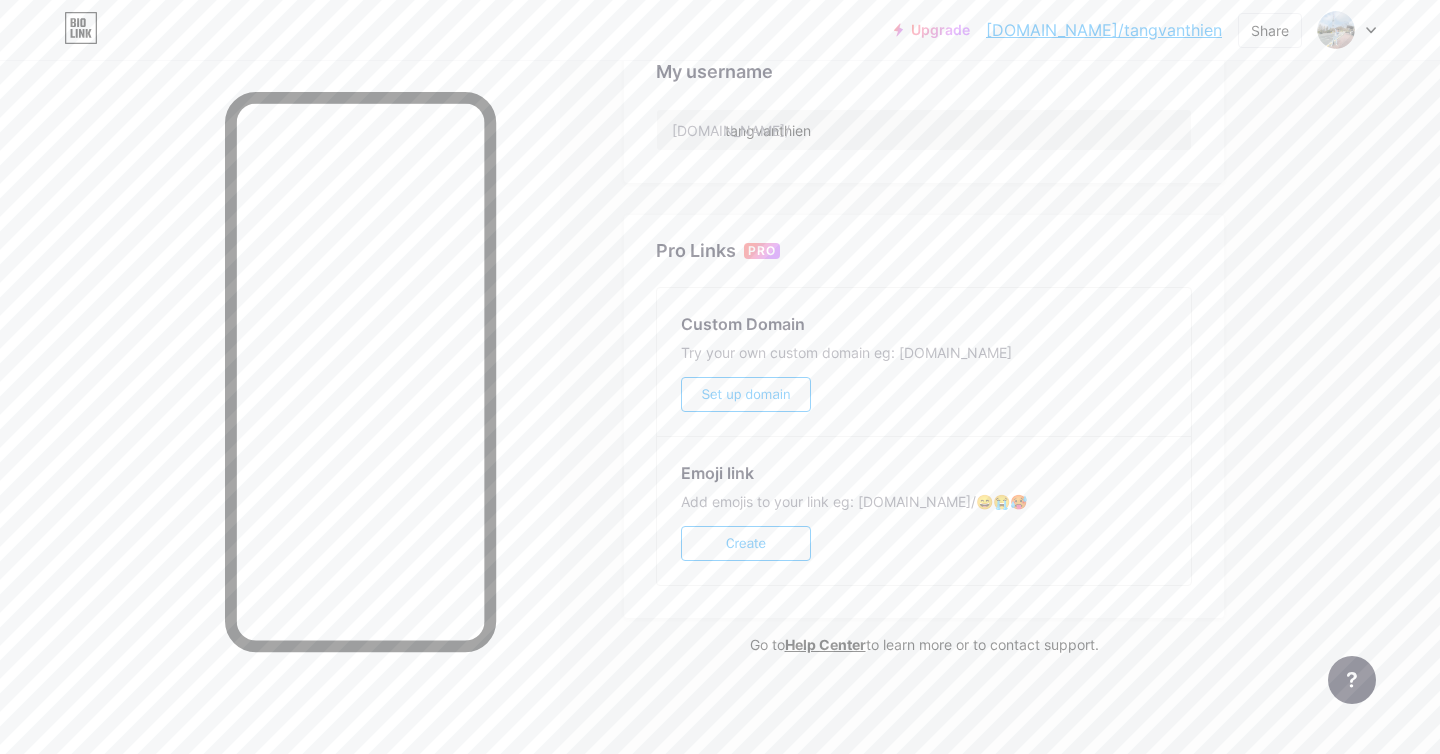 scroll, scrollTop: 0, scrollLeft: 0, axis: both 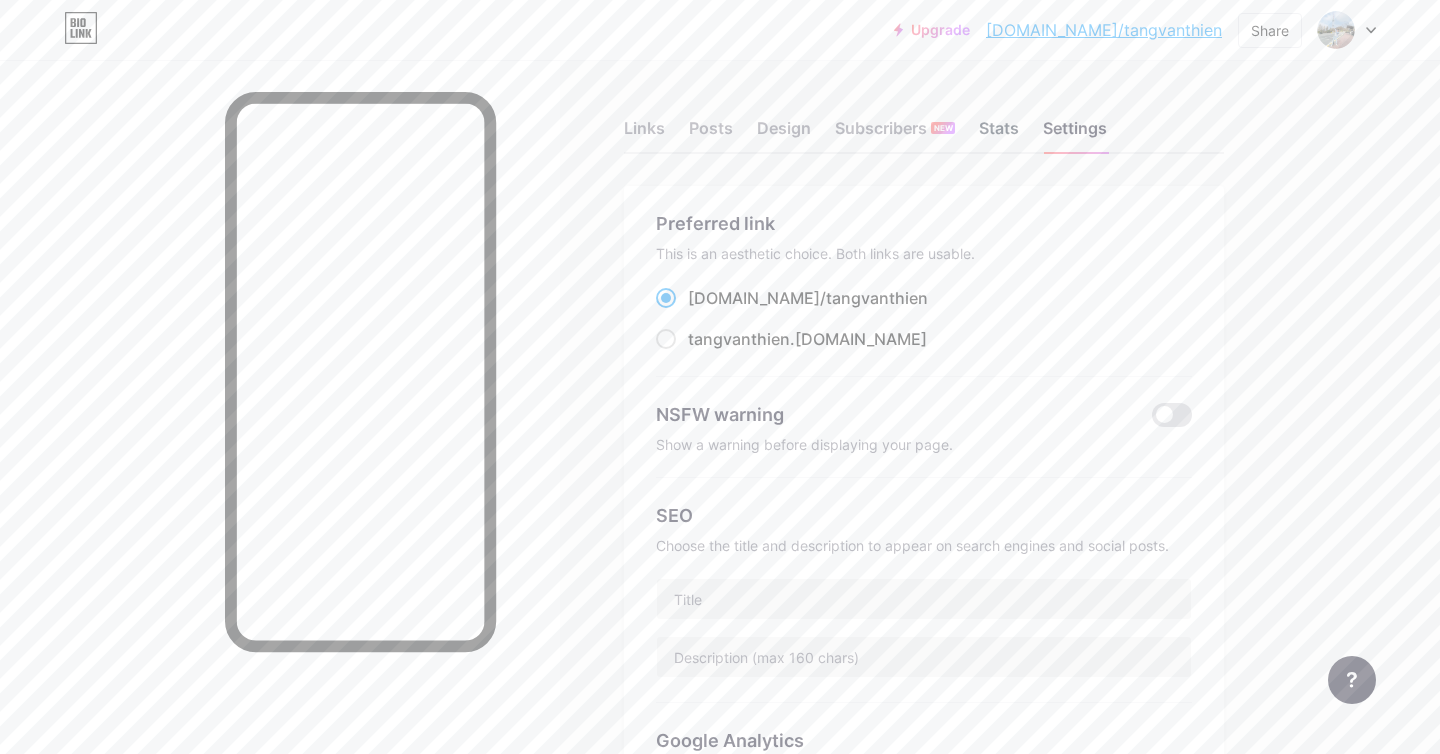 click on "Stats" at bounding box center [999, 134] 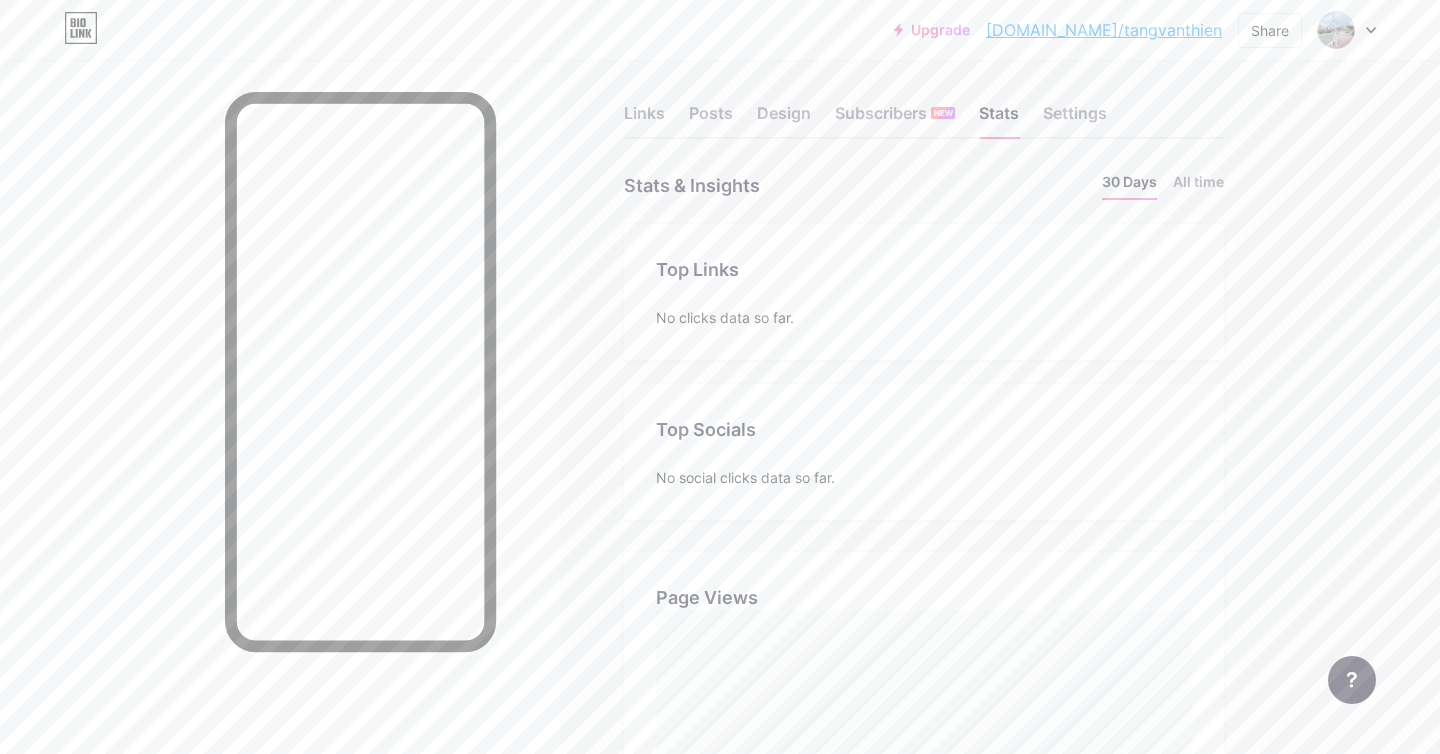 scroll, scrollTop: 325, scrollLeft: 0, axis: vertical 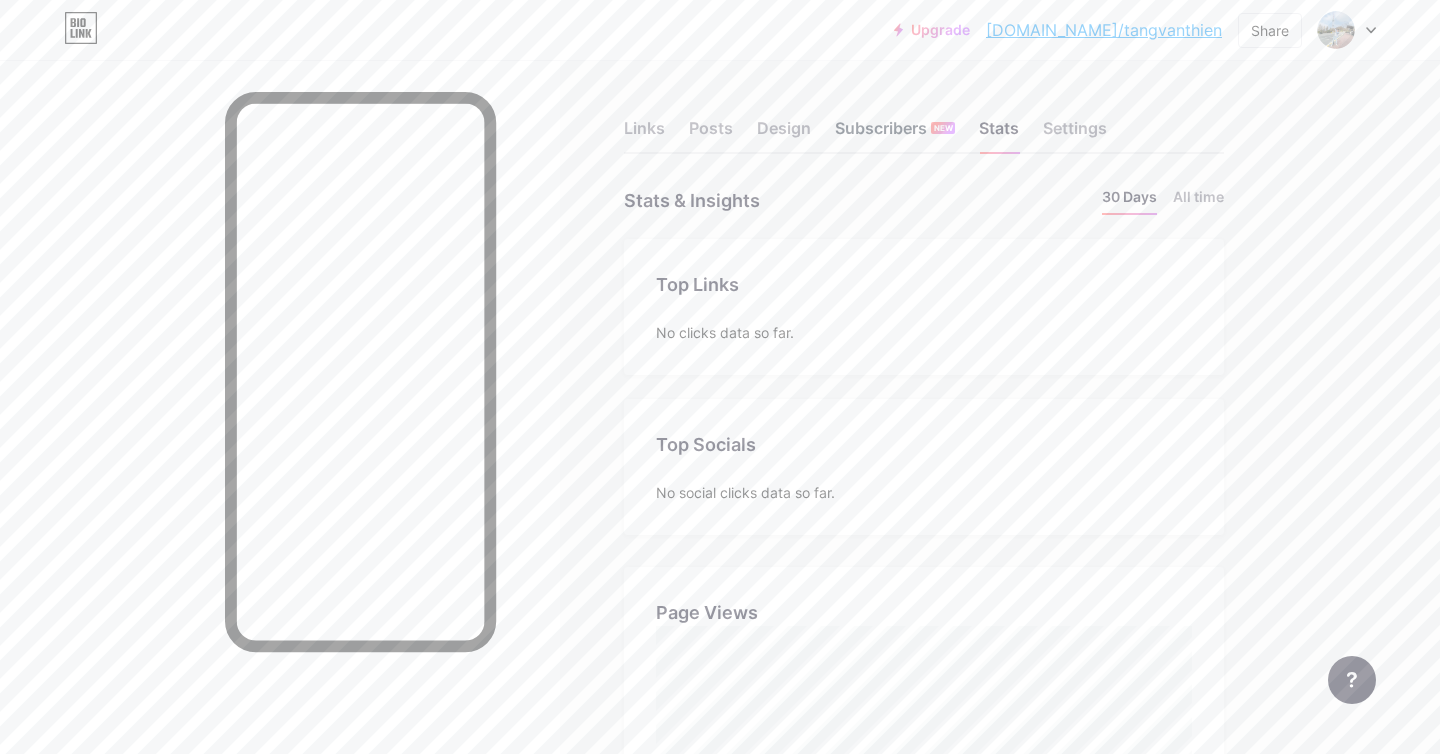 click on "Subscribers
NEW" at bounding box center [895, 134] 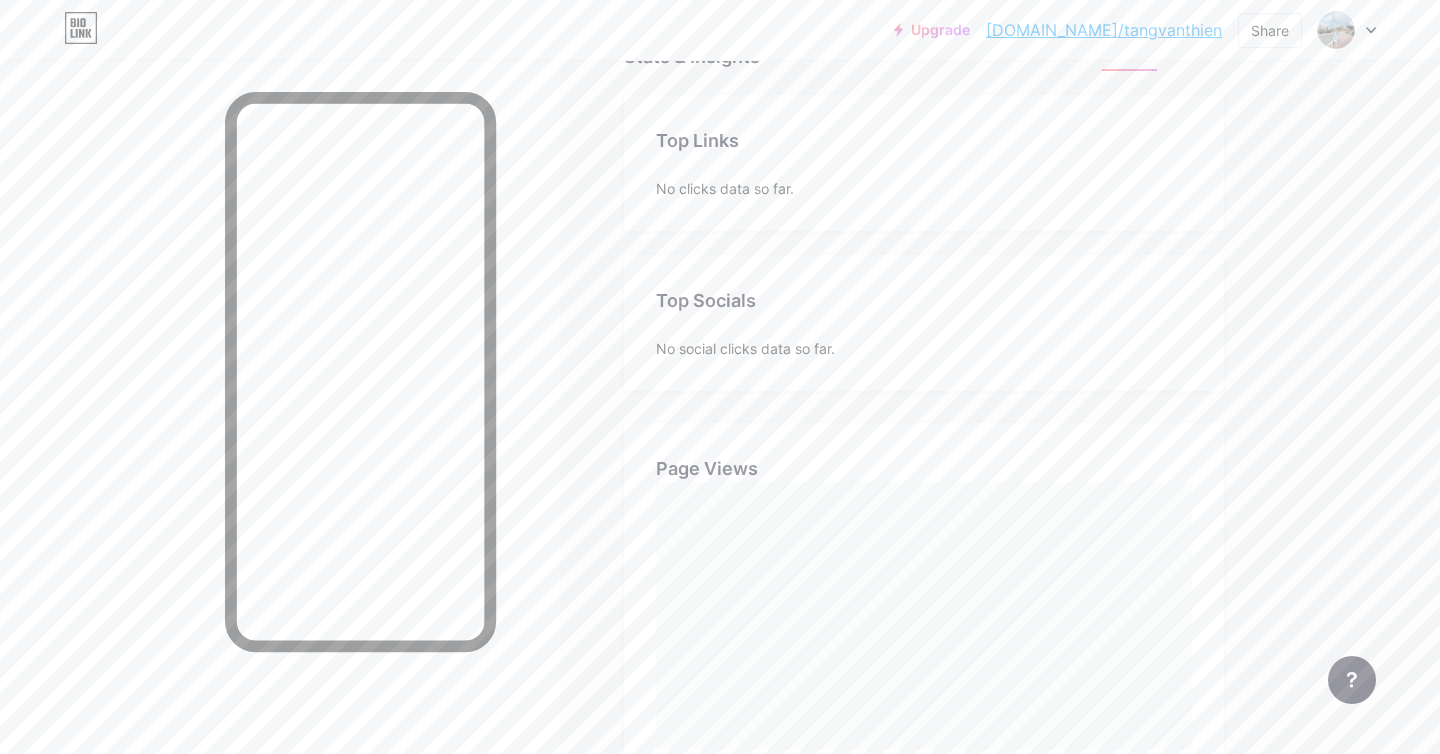 scroll, scrollTop: 592, scrollLeft: 0, axis: vertical 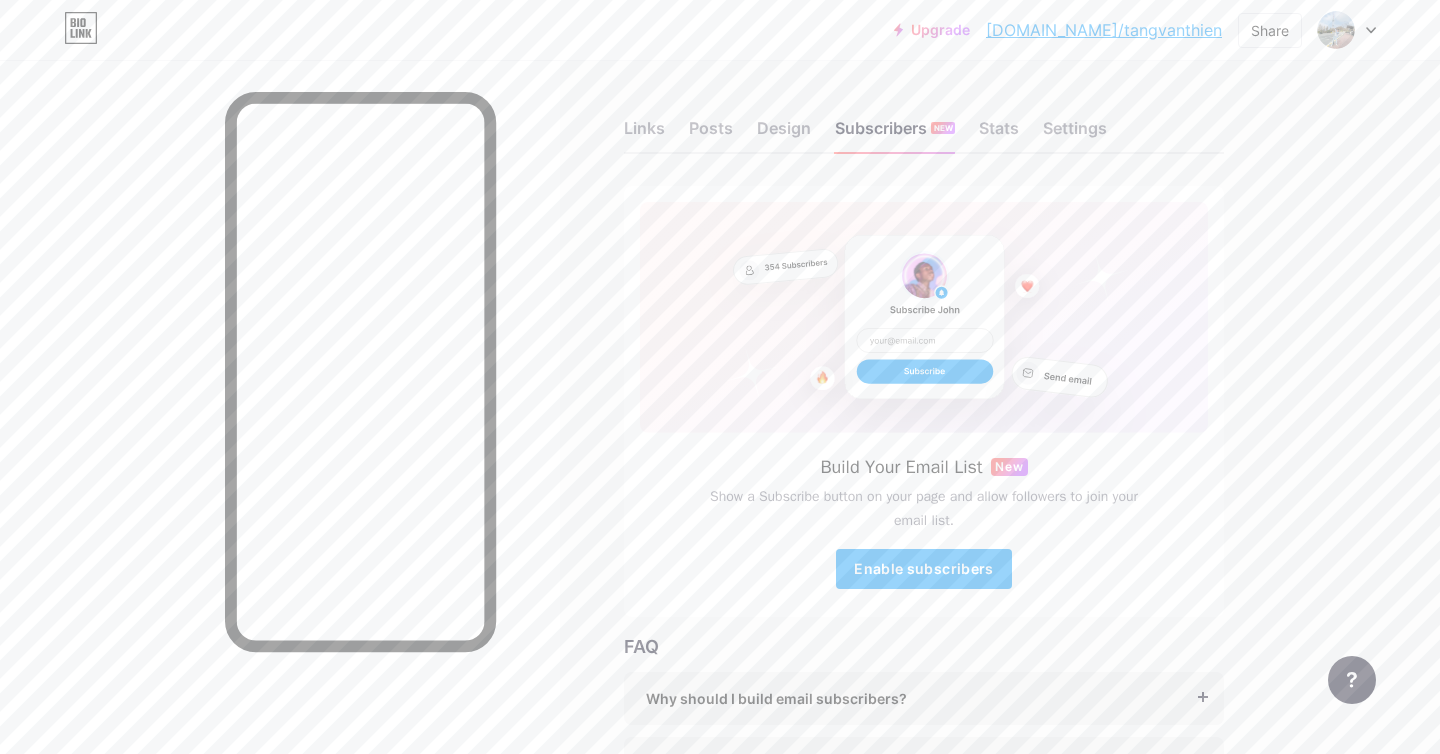 click on "Links
Posts
Design
Subscribers
NEW
Stats
Settings" at bounding box center [924, 119] 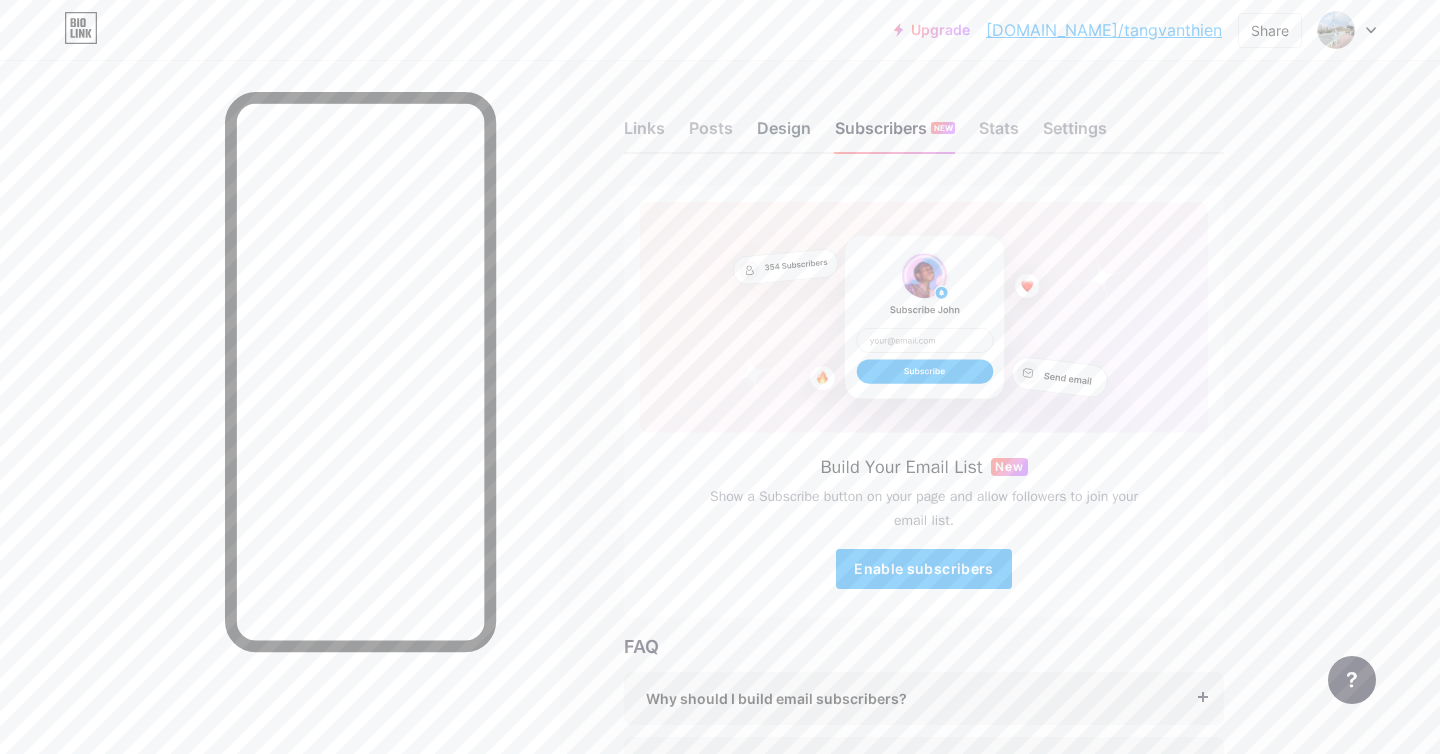 click on "Design" at bounding box center (784, 134) 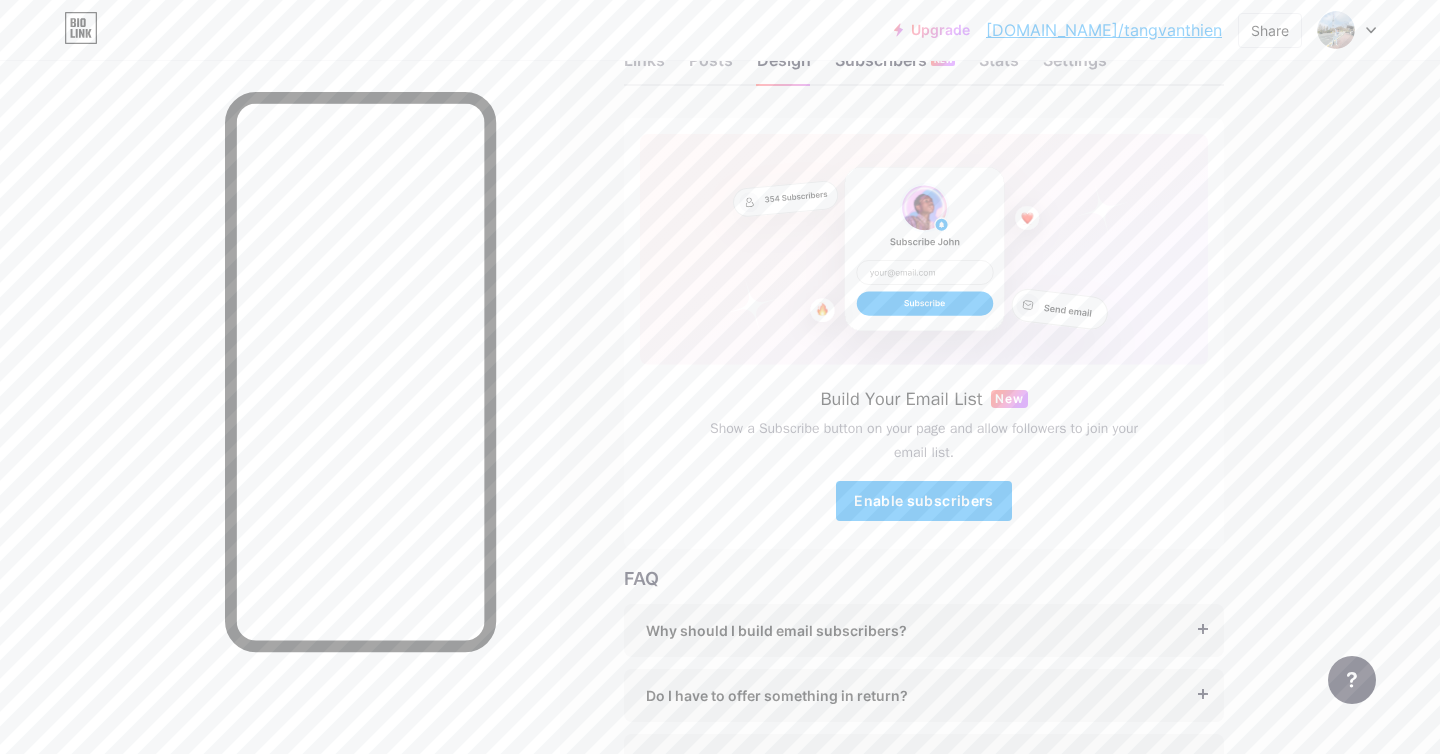 scroll, scrollTop: 0, scrollLeft: 0, axis: both 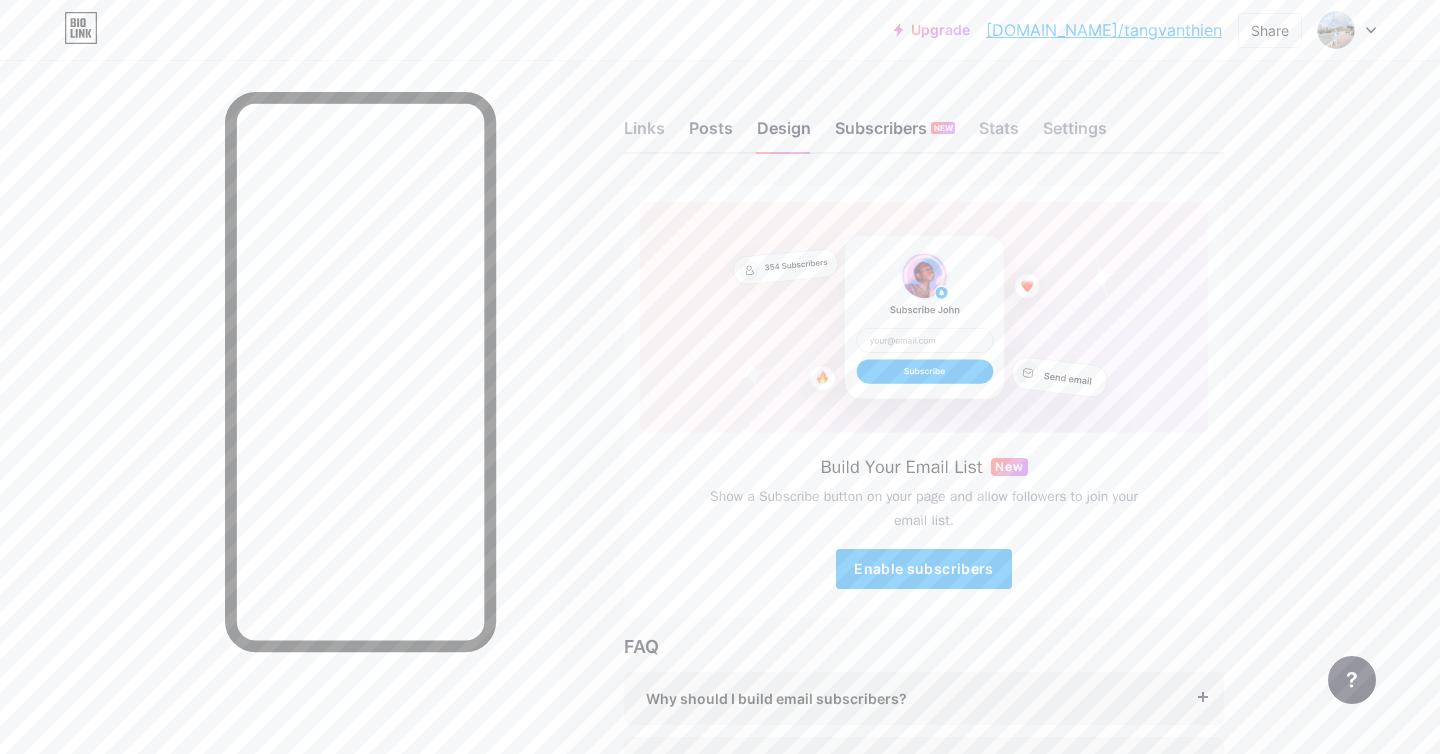 click on "Posts" at bounding box center (711, 134) 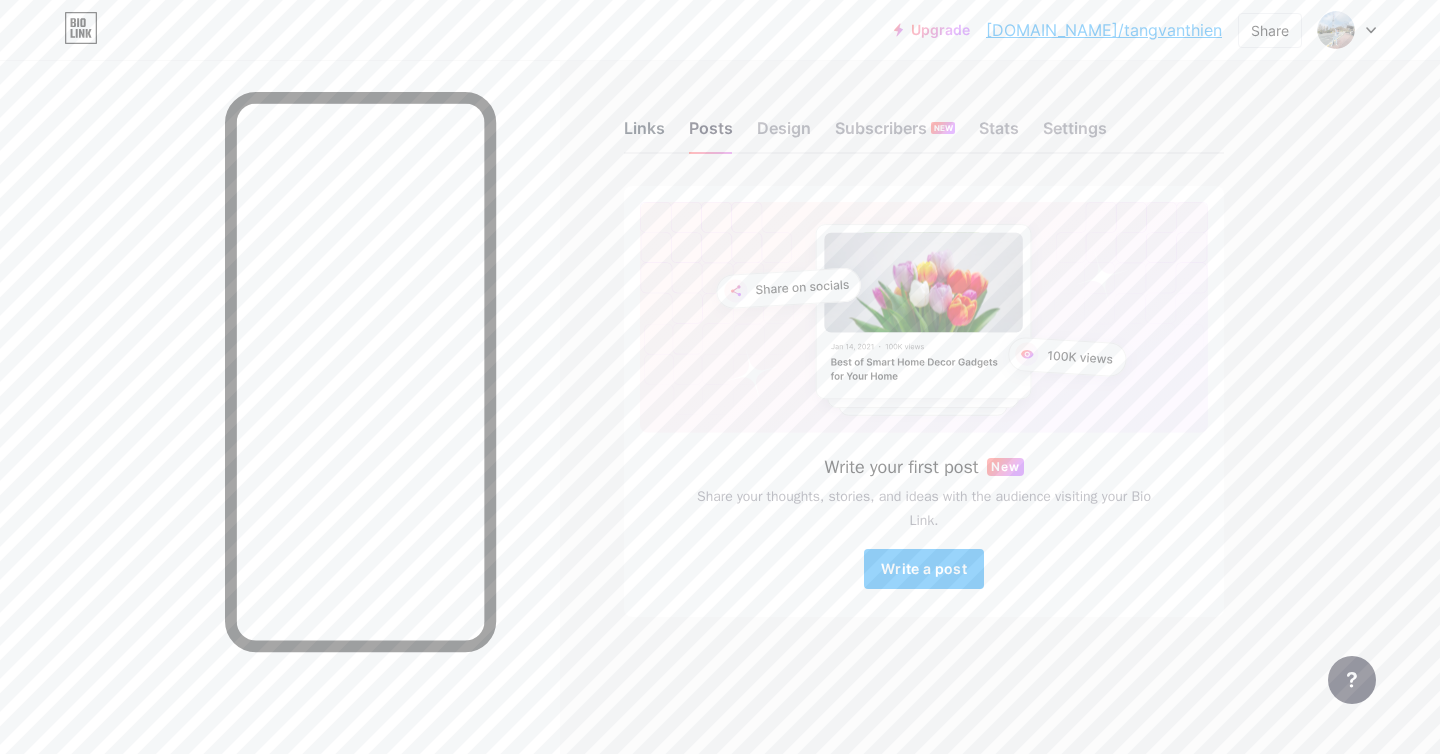click on "Links" at bounding box center (644, 134) 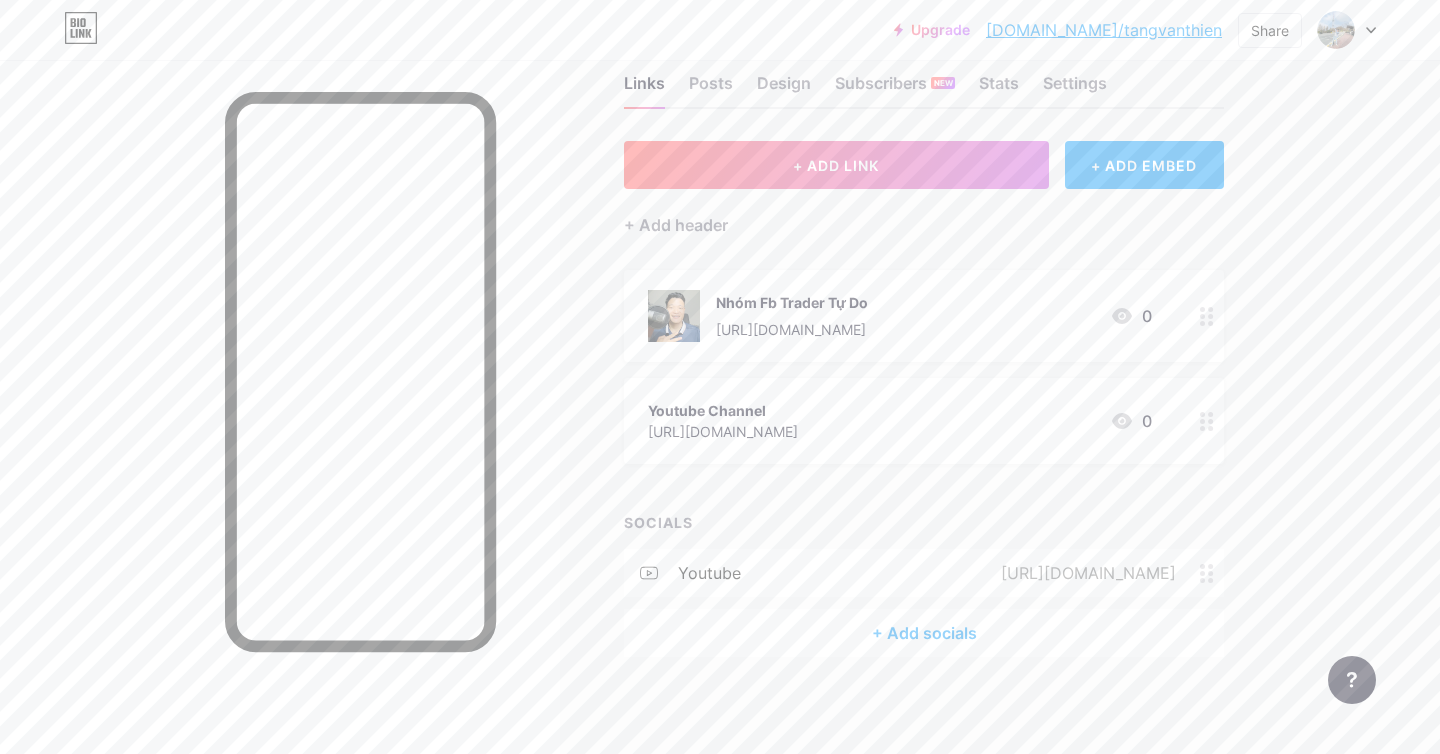 scroll, scrollTop: 0, scrollLeft: 0, axis: both 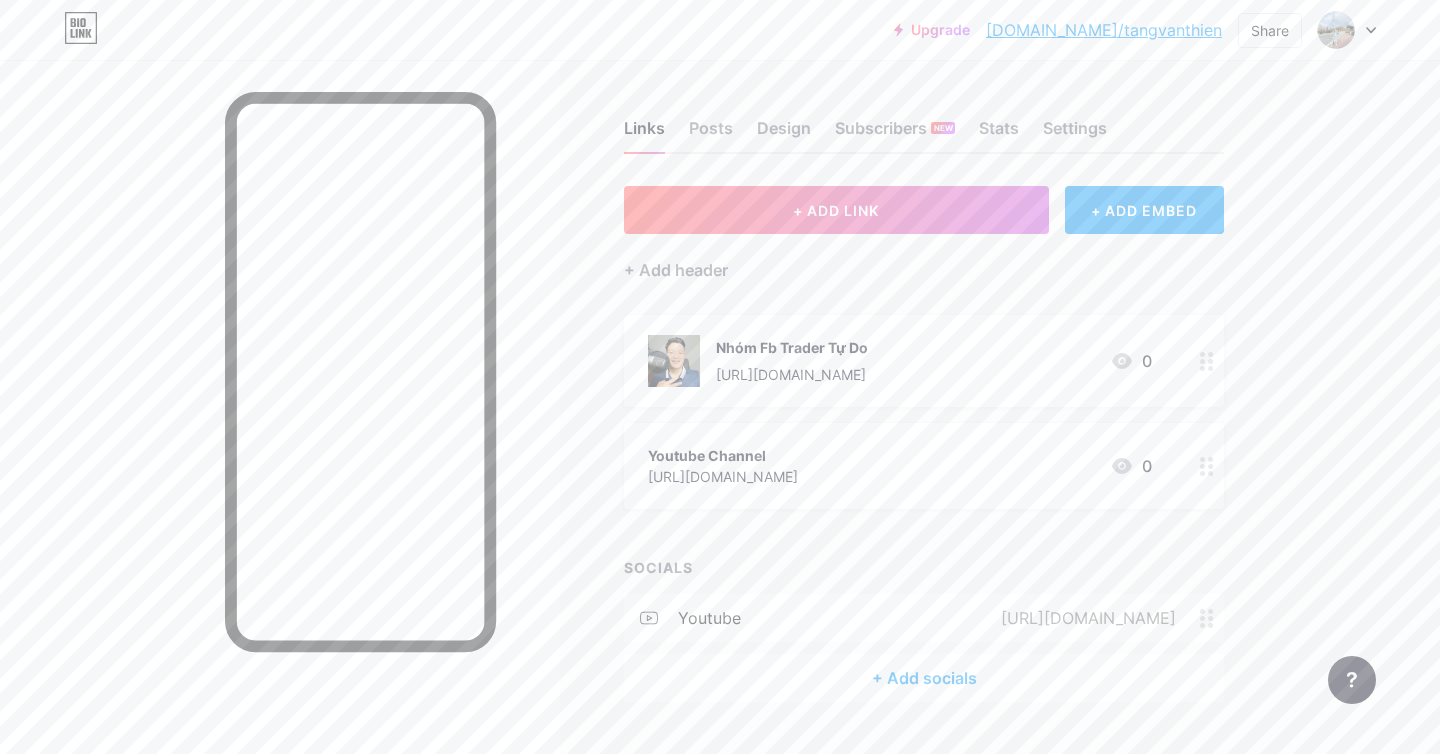click on "[DOMAIN_NAME]/tangvanthien" at bounding box center (1104, 30) 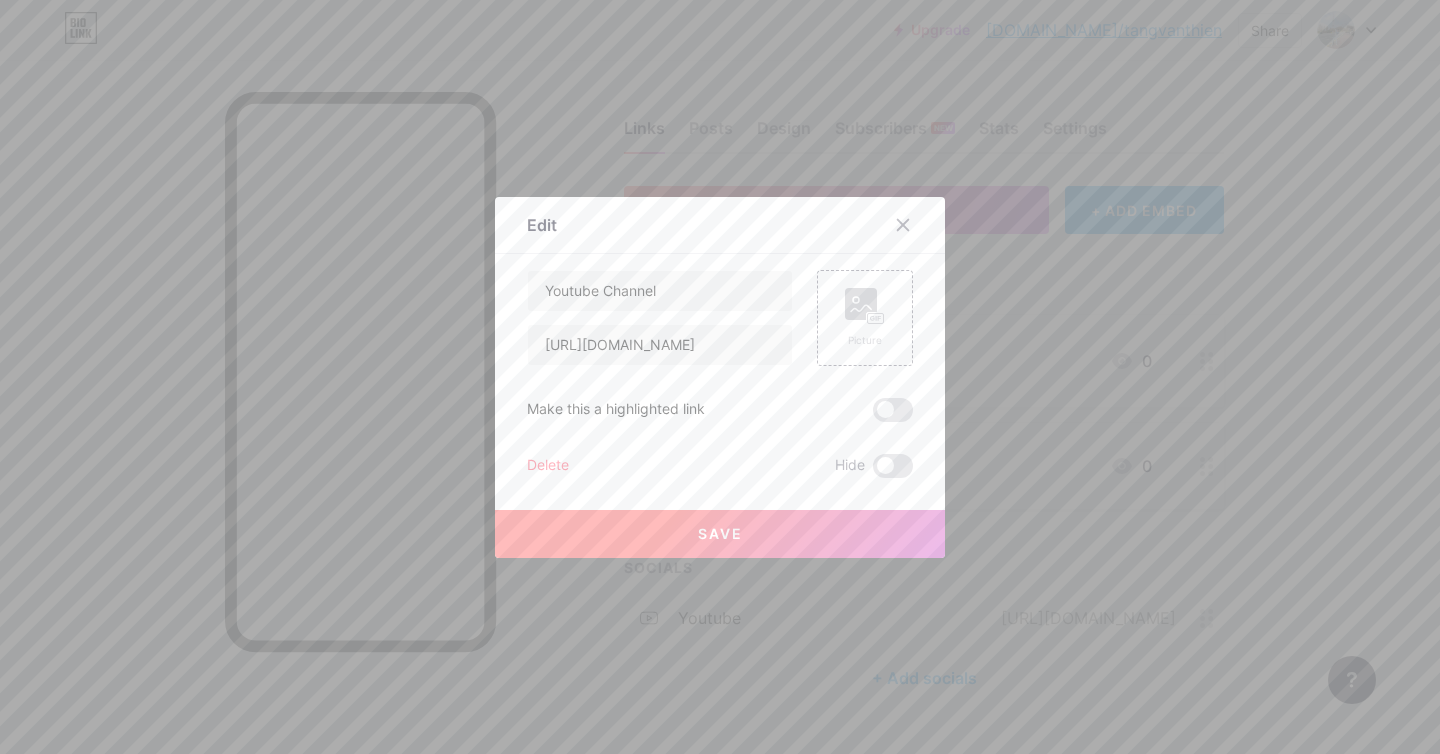click on "Delete" at bounding box center (548, 466) 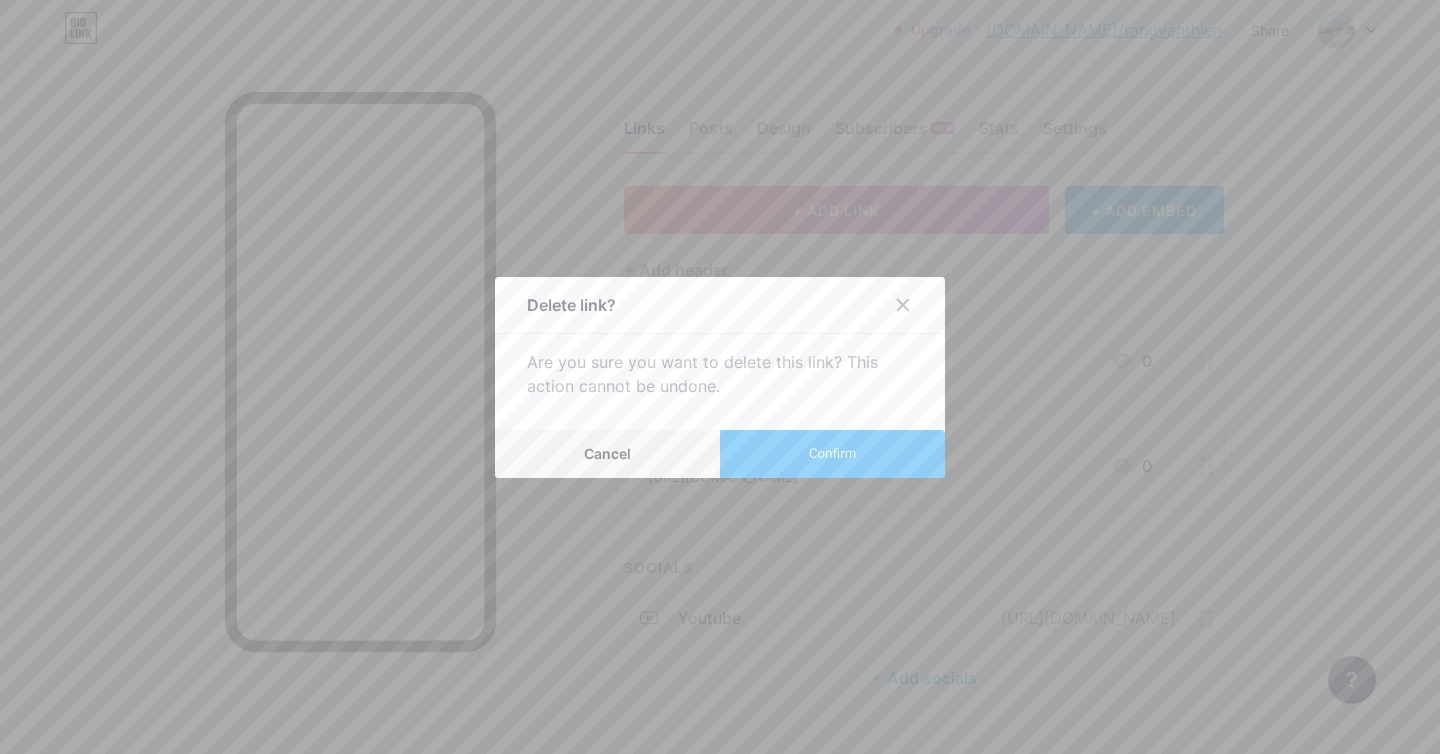click on "Confirm" at bounding box center (832, 453) 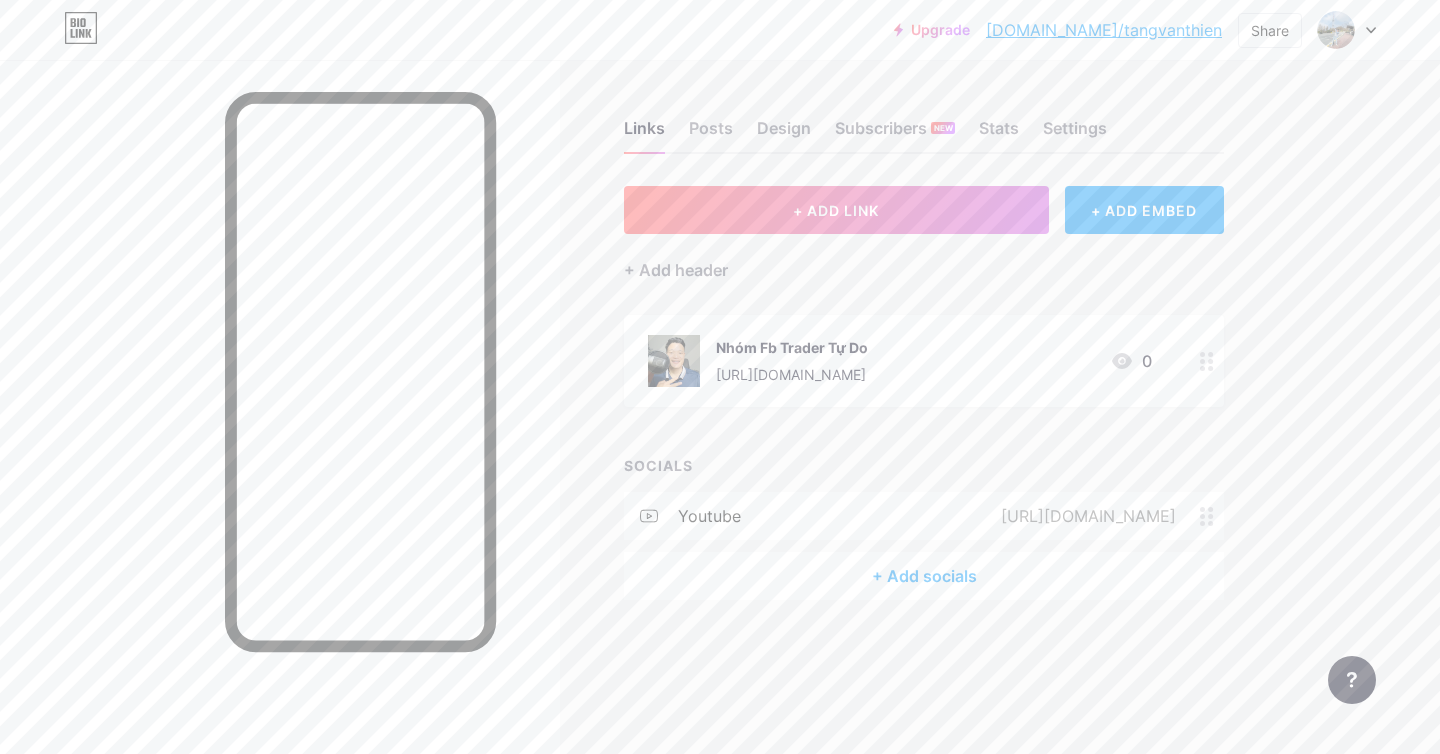 click on "+ Add socials" at bounding box center [924, 576] 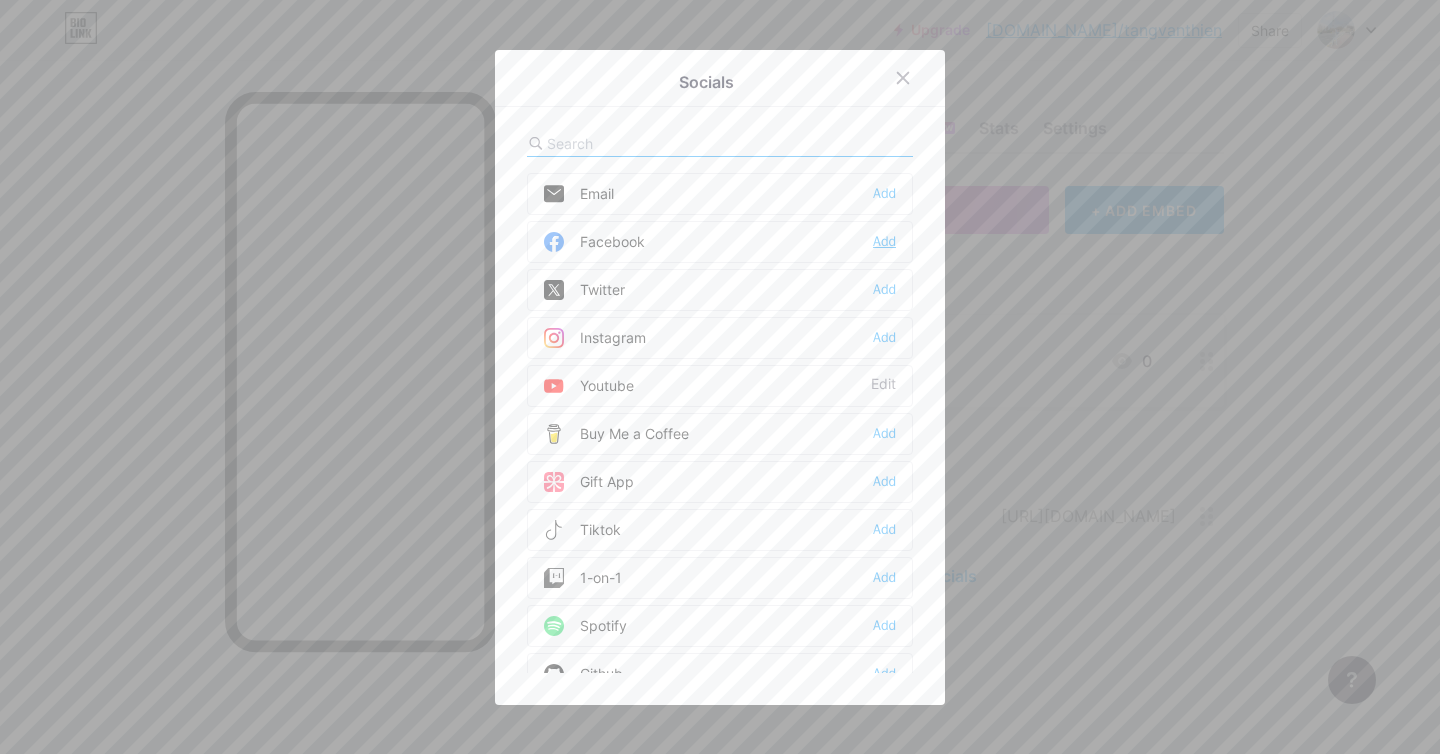 click on "Add" at bounding box center [884, 242] 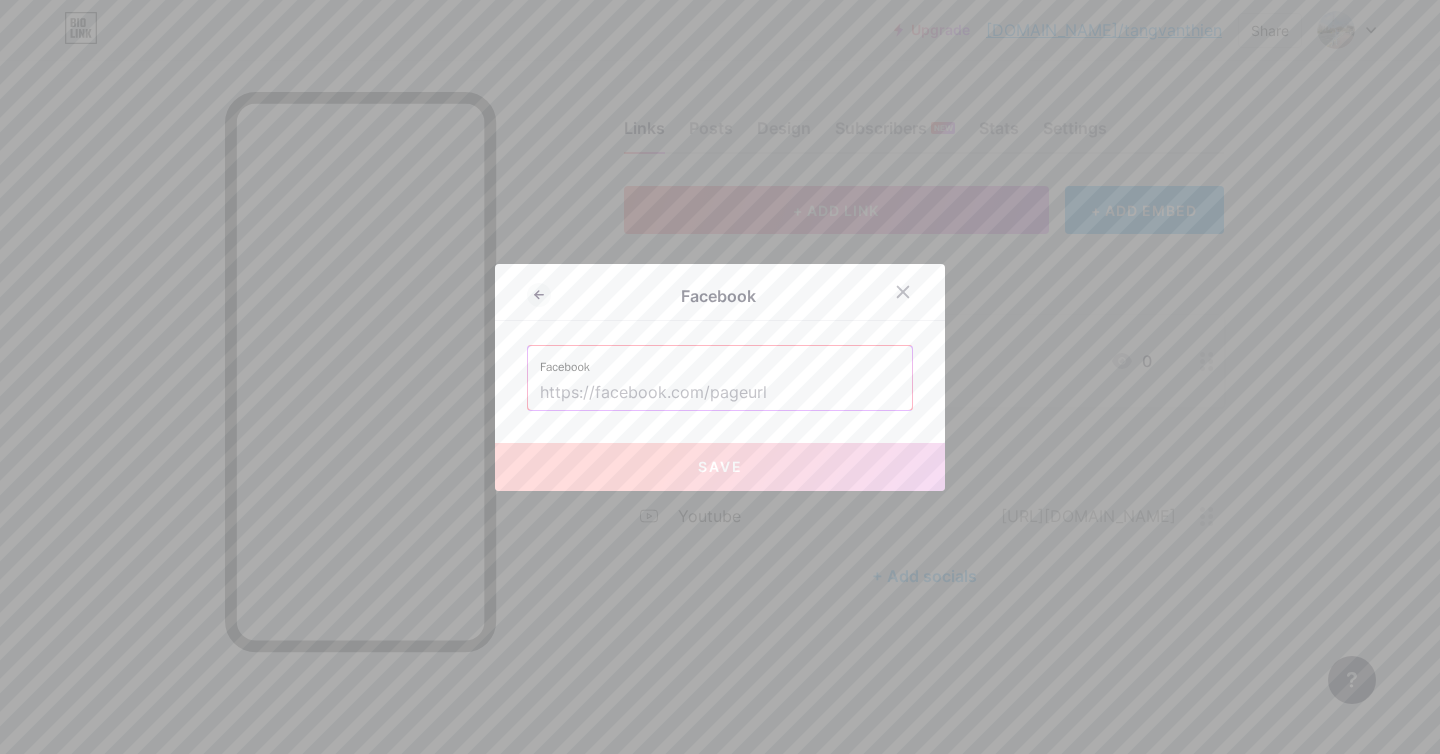 click at bounding box center [720, 393] 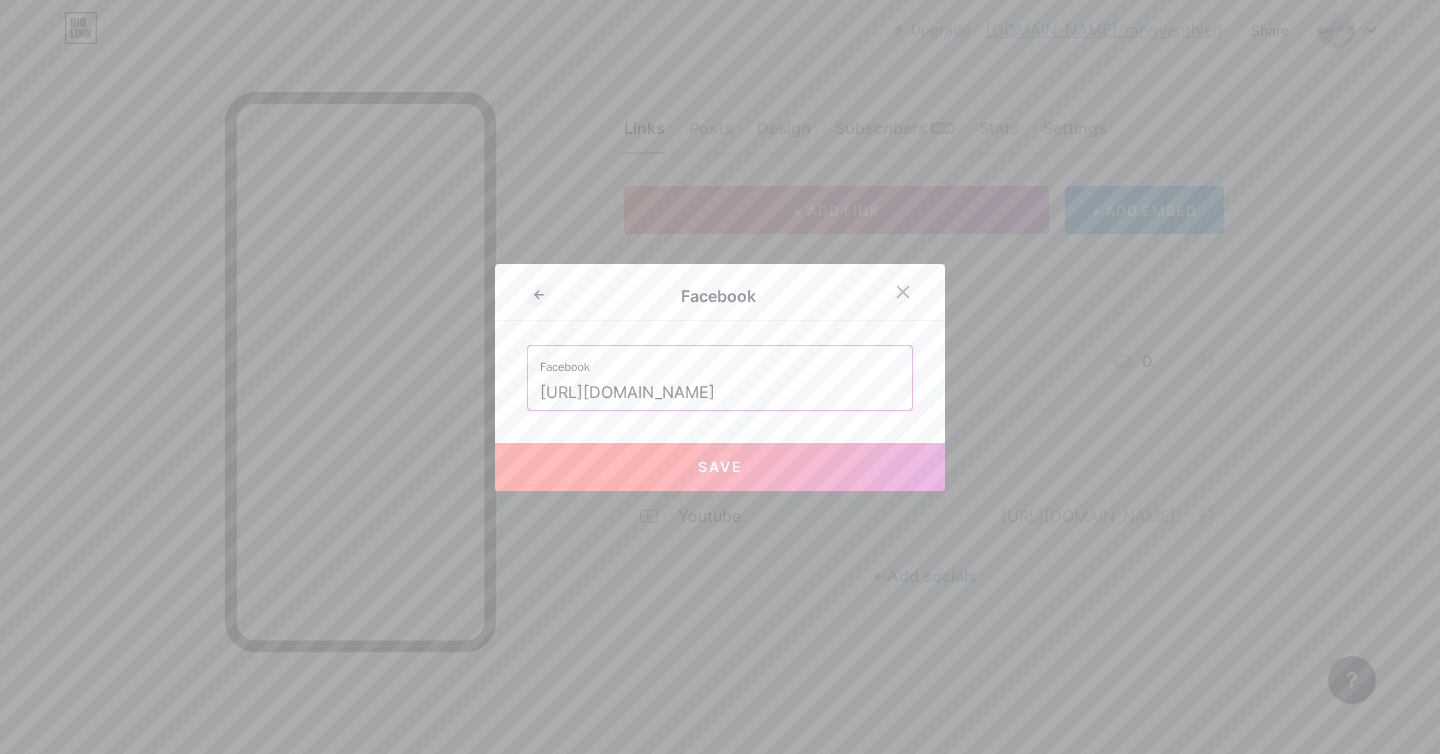 type on "[URL][DOMAIN_NAME]" 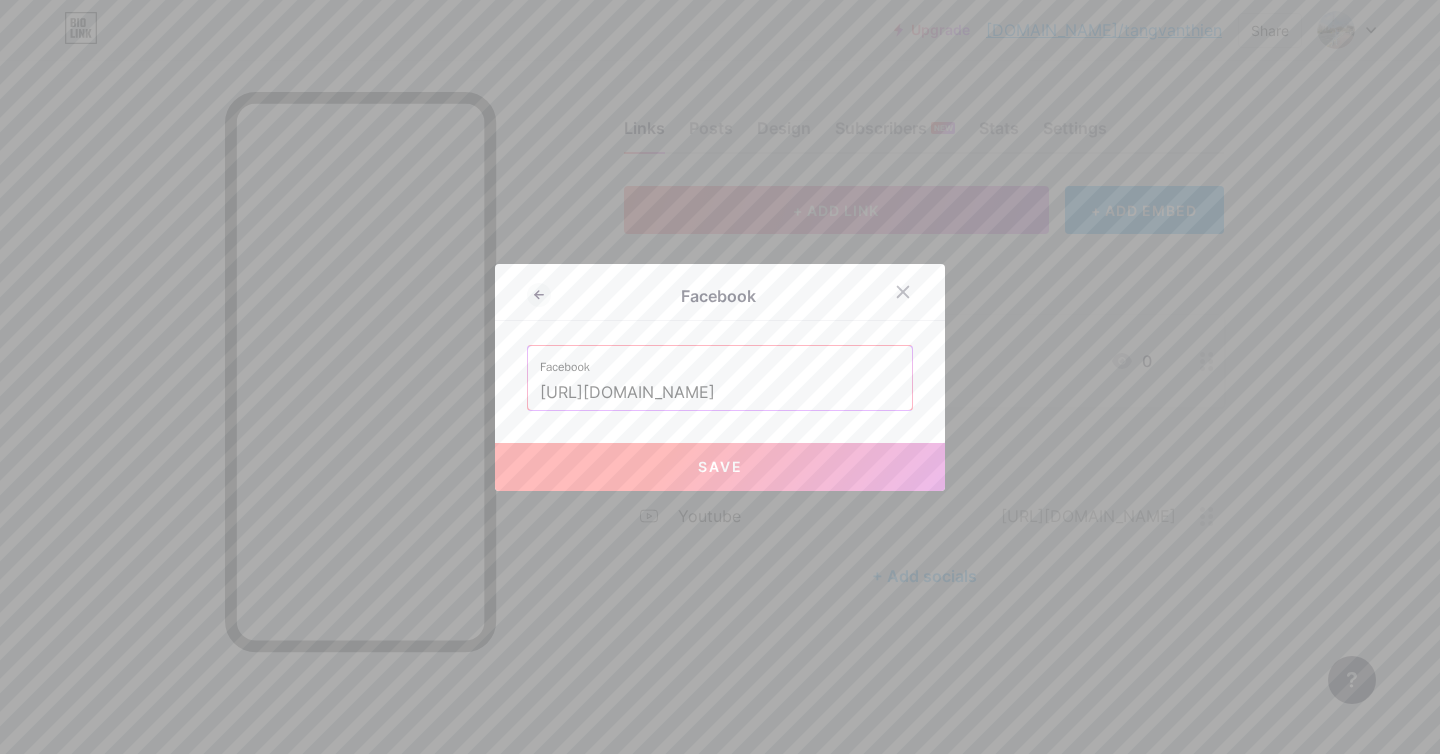 click on "Save" at bounding box center [720, 467] 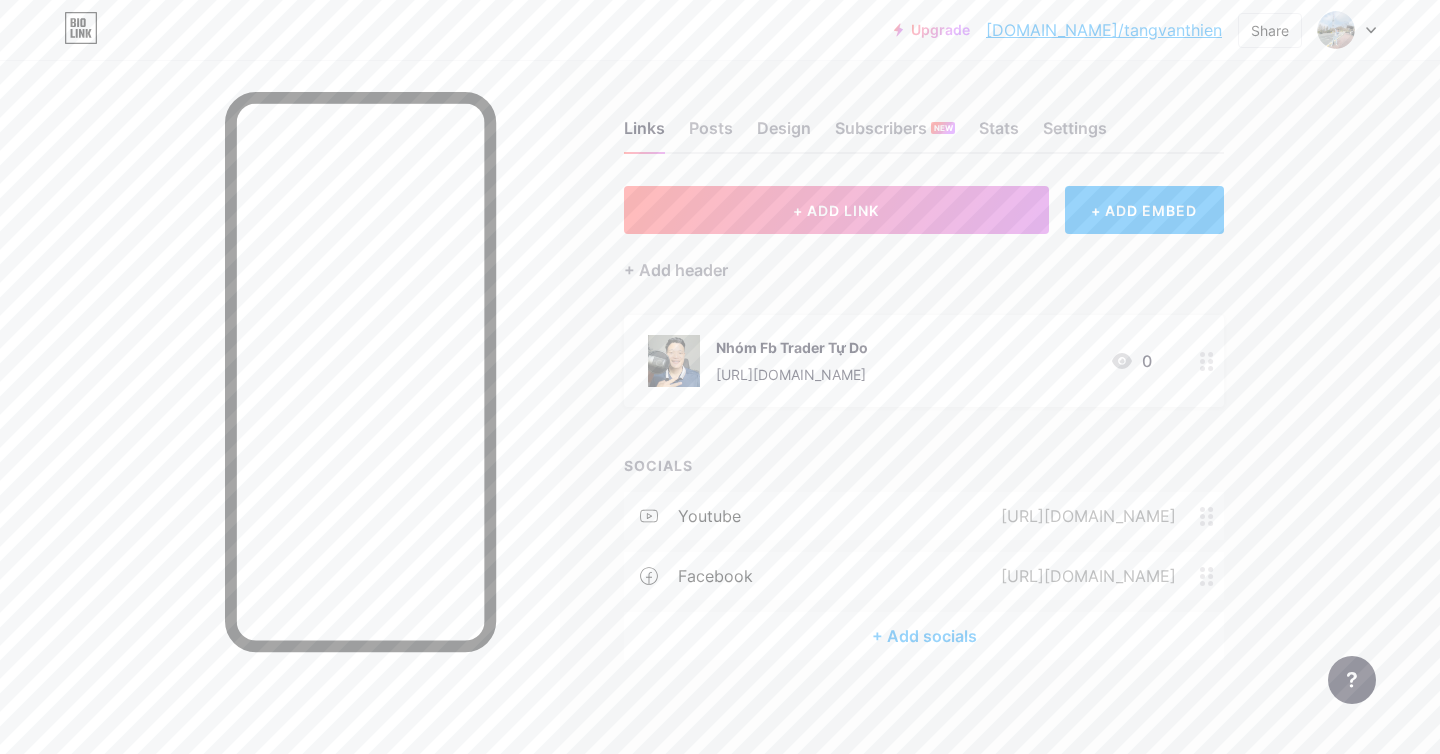 scroll, scrollTop: 5, scrollLeft: 0, axis: vertical 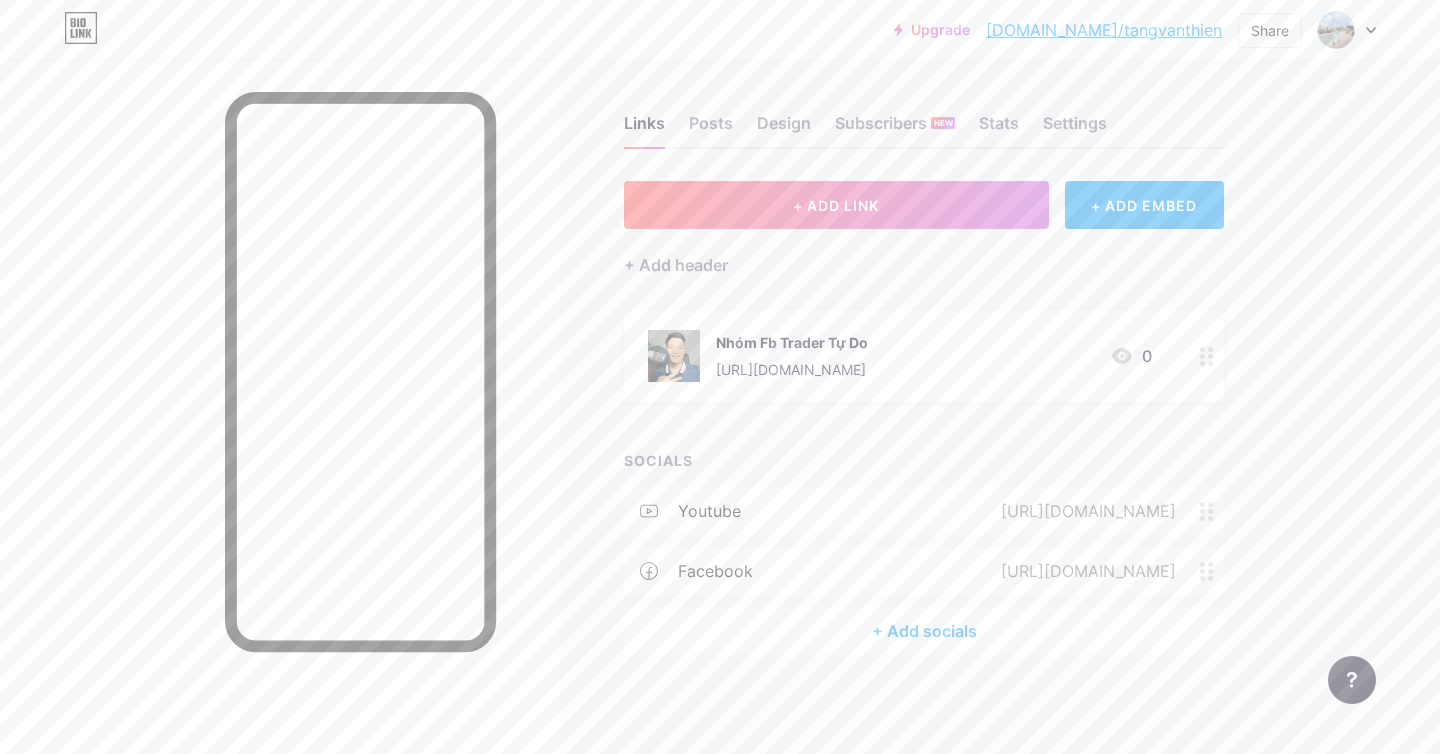 click on "+ Add socials" at bounding box center (924, 631) 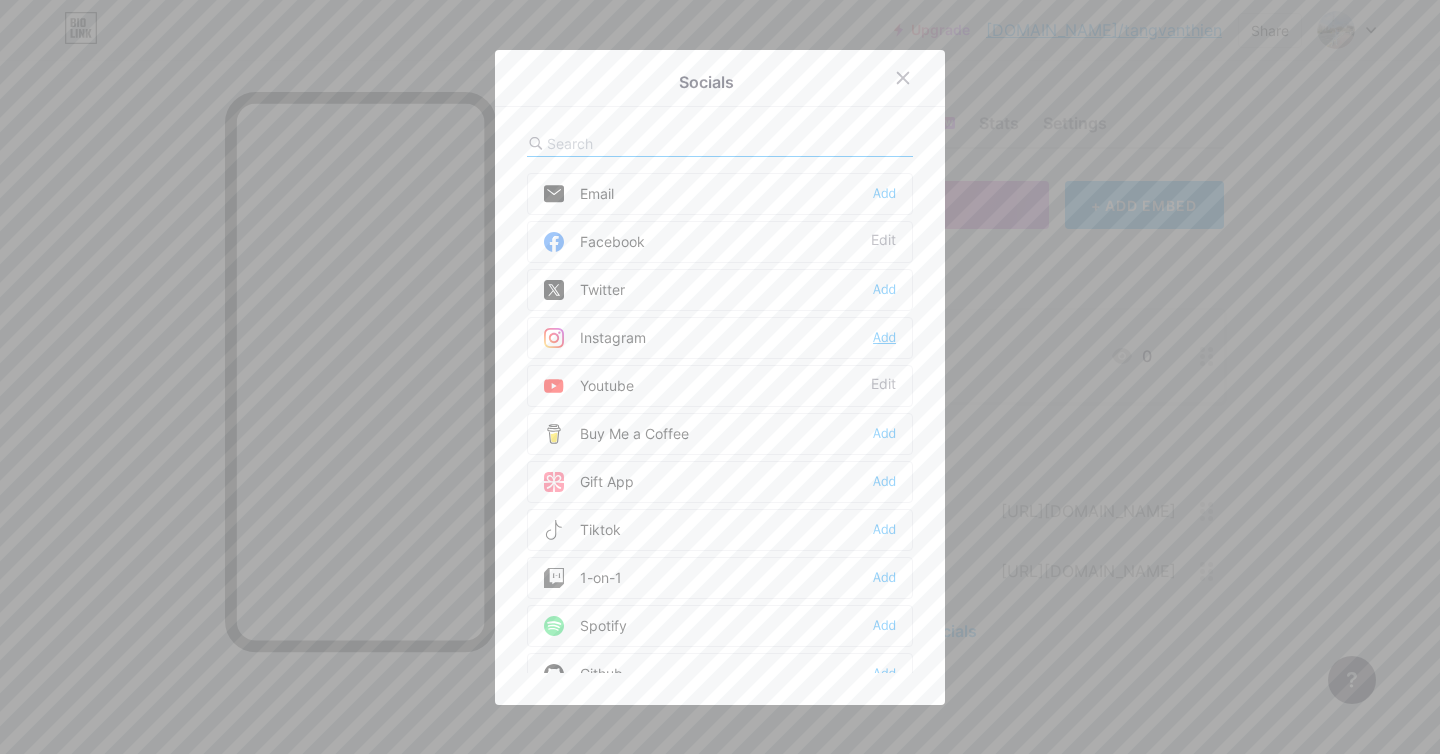 click on "Add" at bounding box center (884, 338) 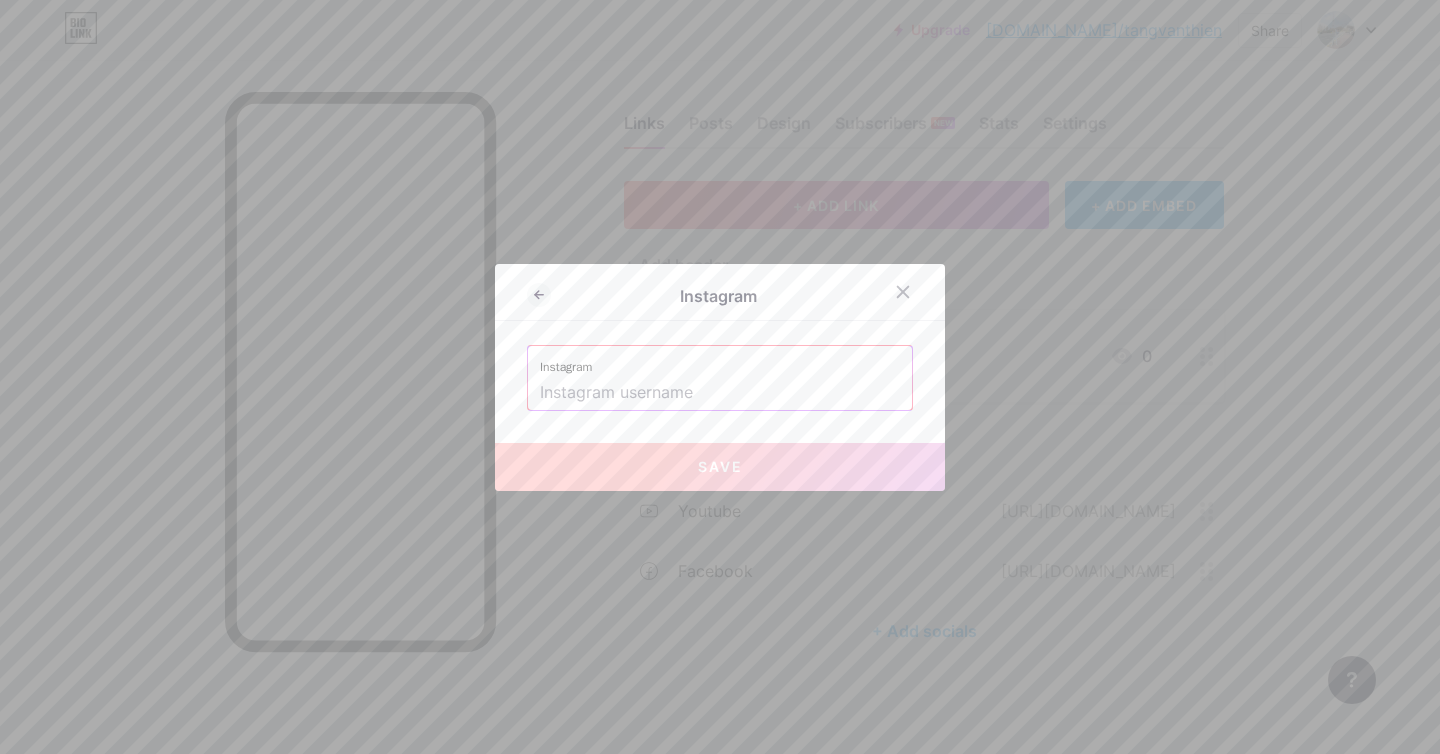 click at bounding box center (720, 393) 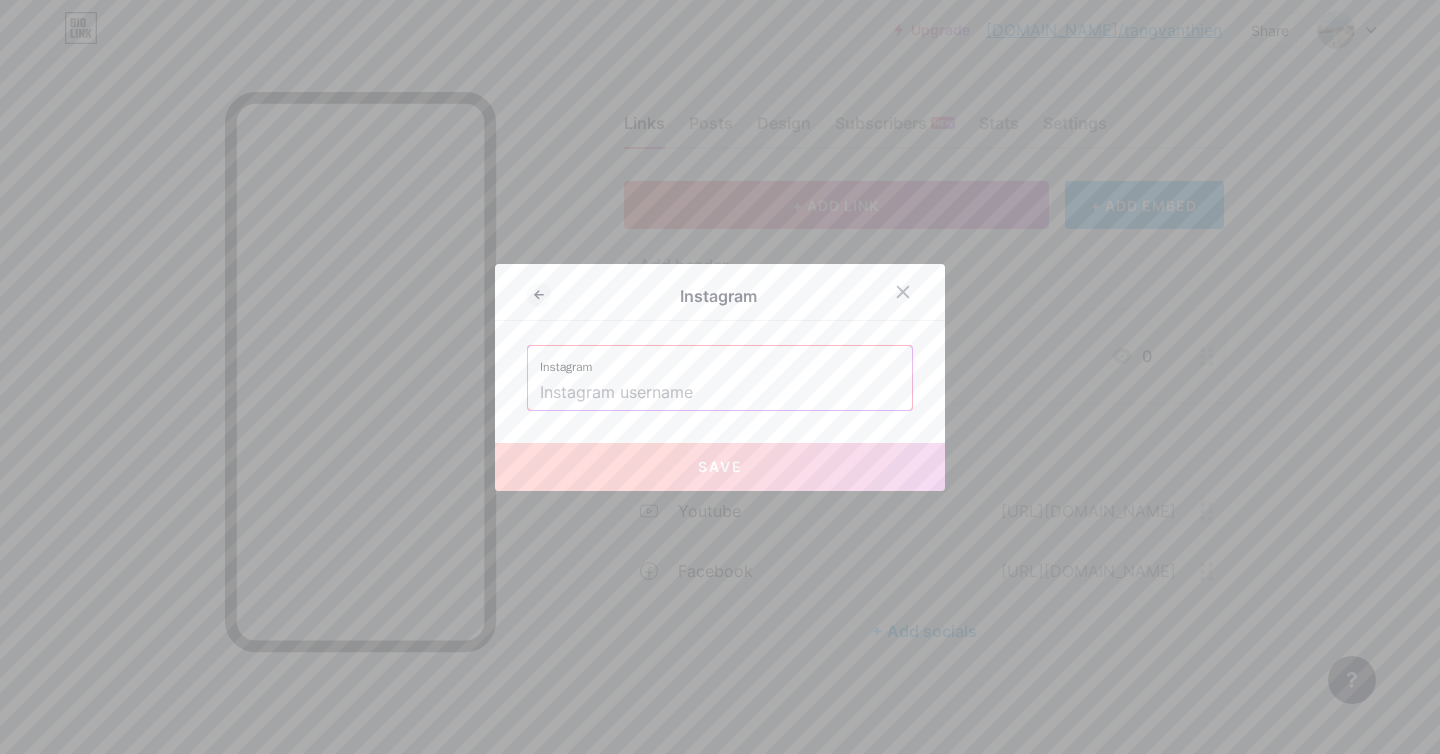 paste on "[URL][DOMAIN_NAME]" 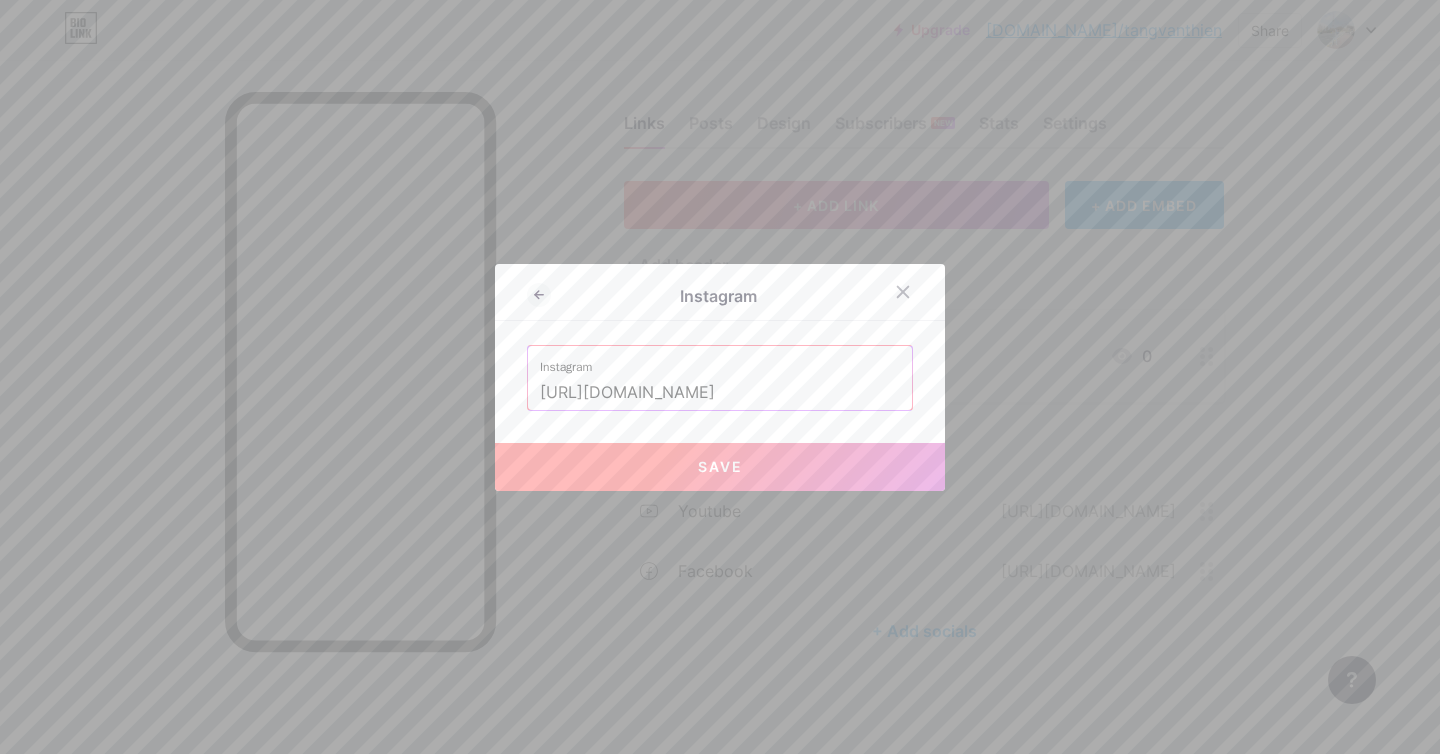 drag, startPoint x: 703, startPoint y: 399, endPoint x: 422, endPoint y: 418, distance: 281.6416 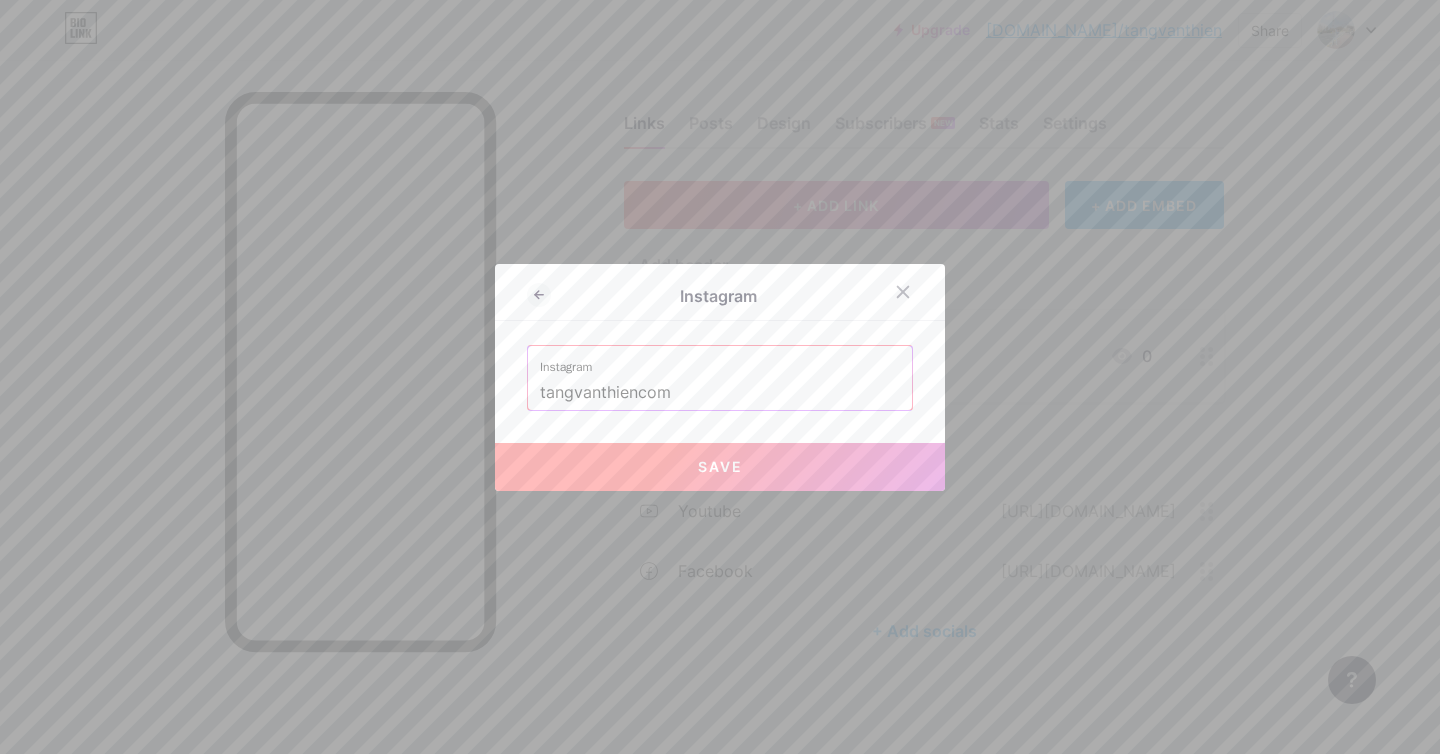 drag, startPoint x: 704, startPoint y: 393, endPoint x: 521, endPoint y: 401, distance: 183.17477 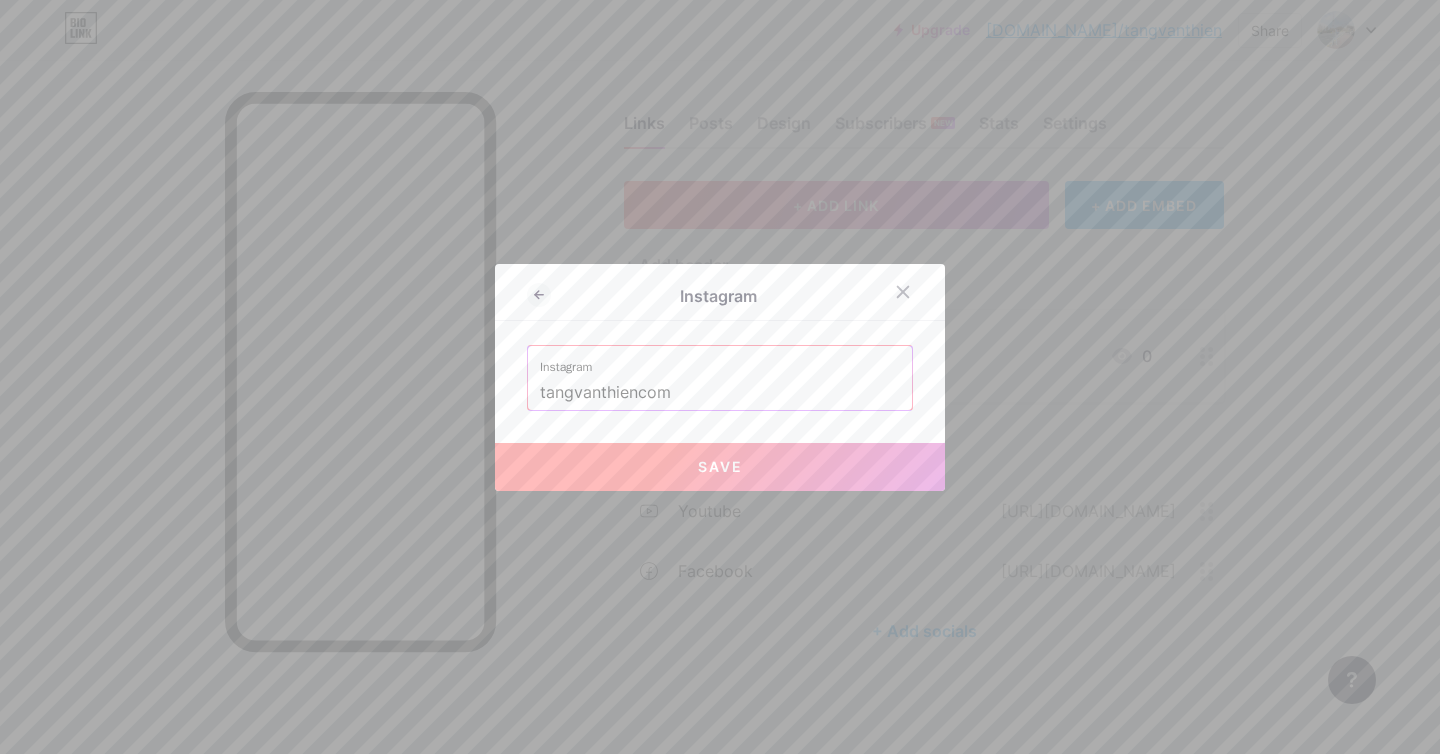 click on "Instagram       Instagram   tangvanthiencom         Save" at bounding box center (720, 377) 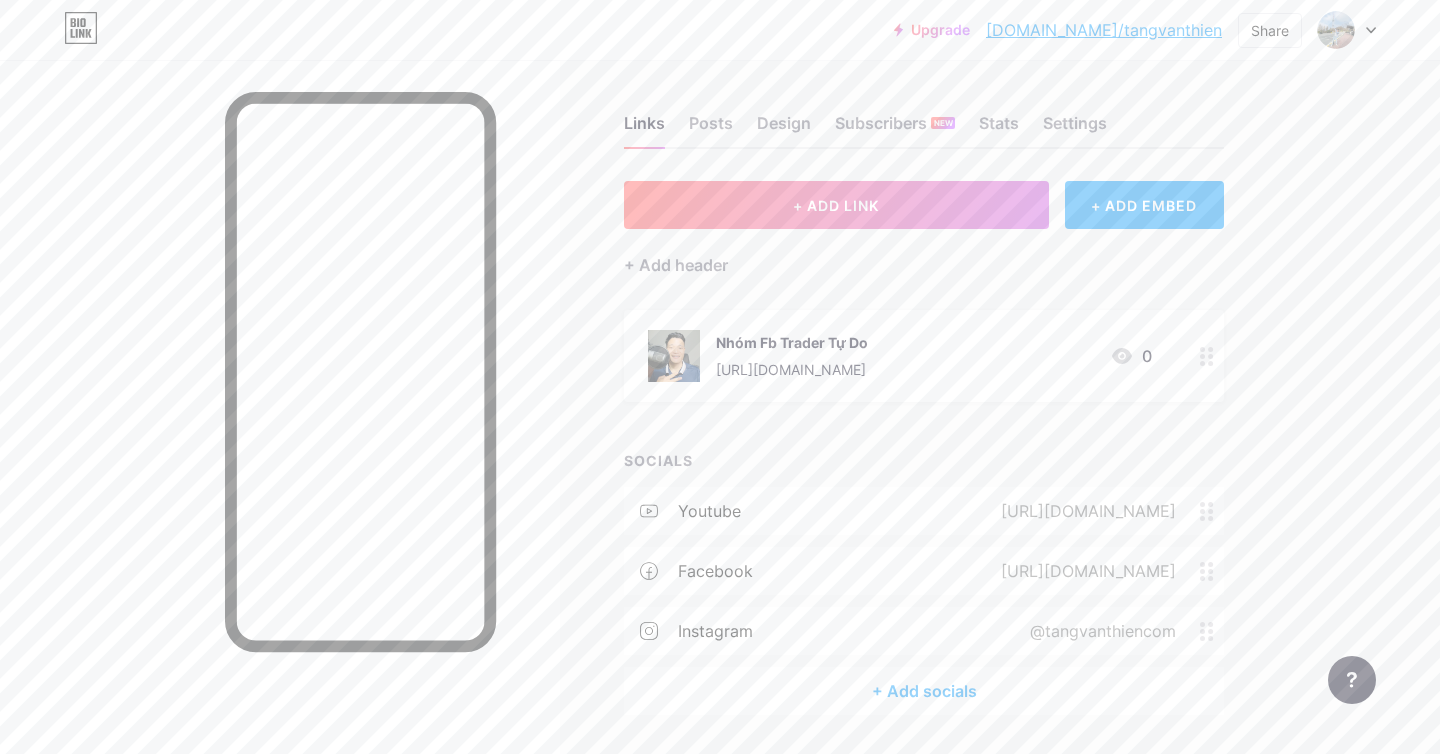 scroll, scrollTop: 65, scrollLeft: 0, axis: vertical 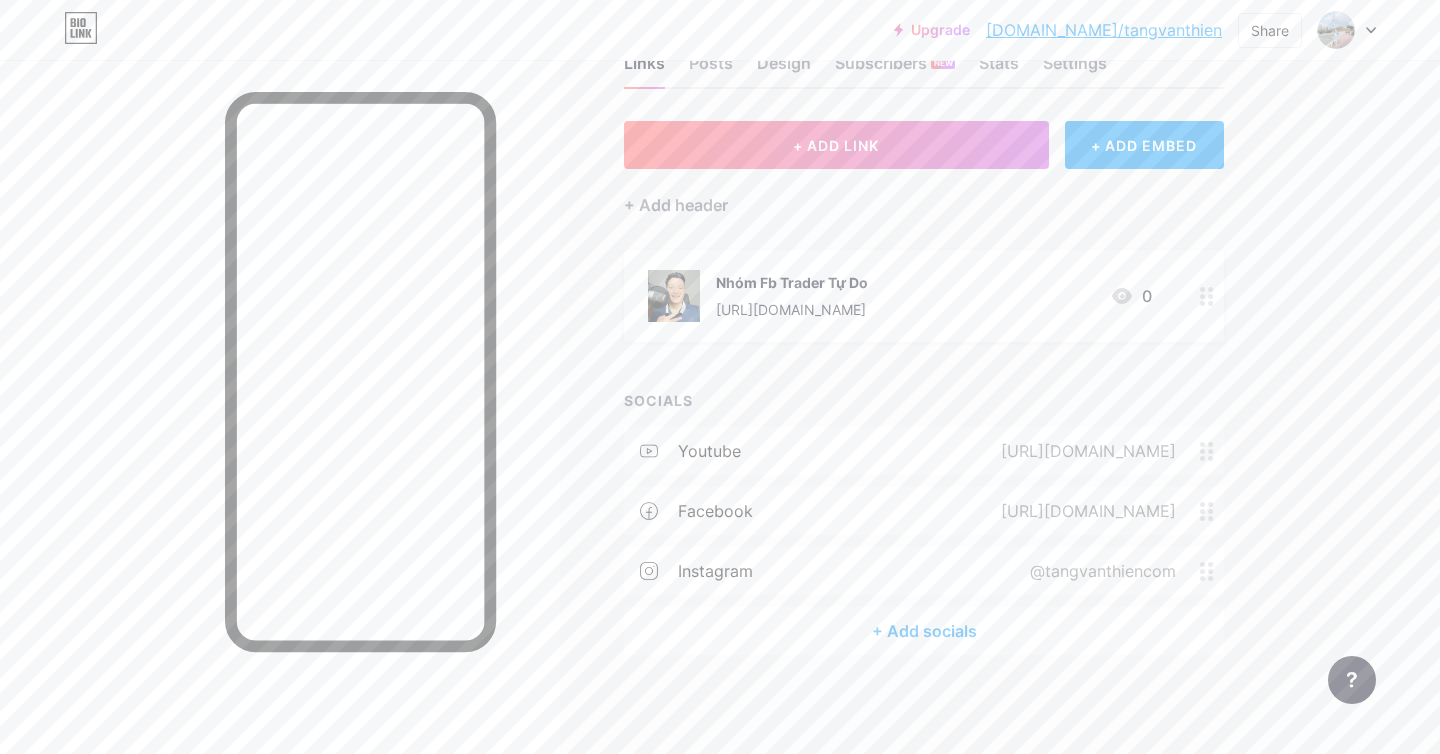 click on "[URL][DOMAIN_NAME]" at bounding box center (1084, 511) 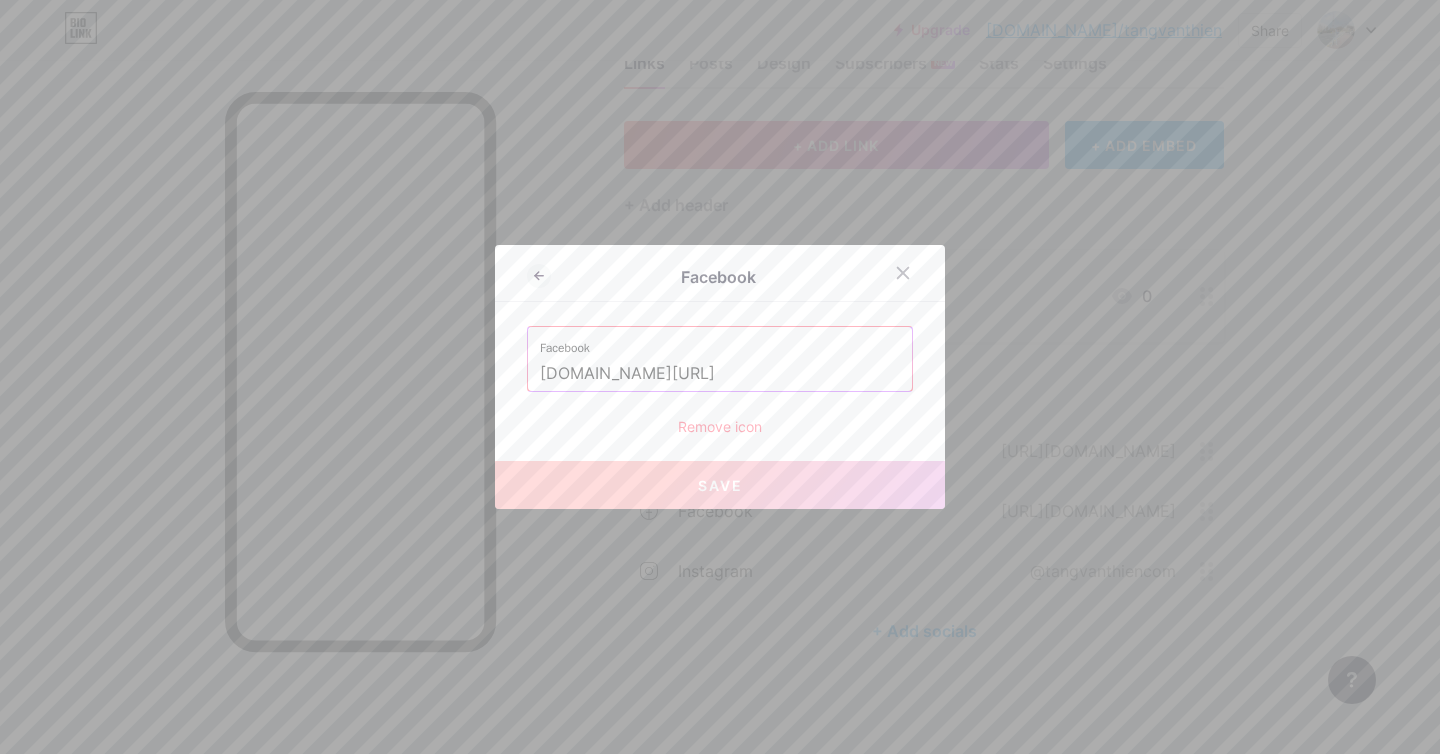 click on "[DOMAIN_NAME][URL]" at bounding box center (720, 374) 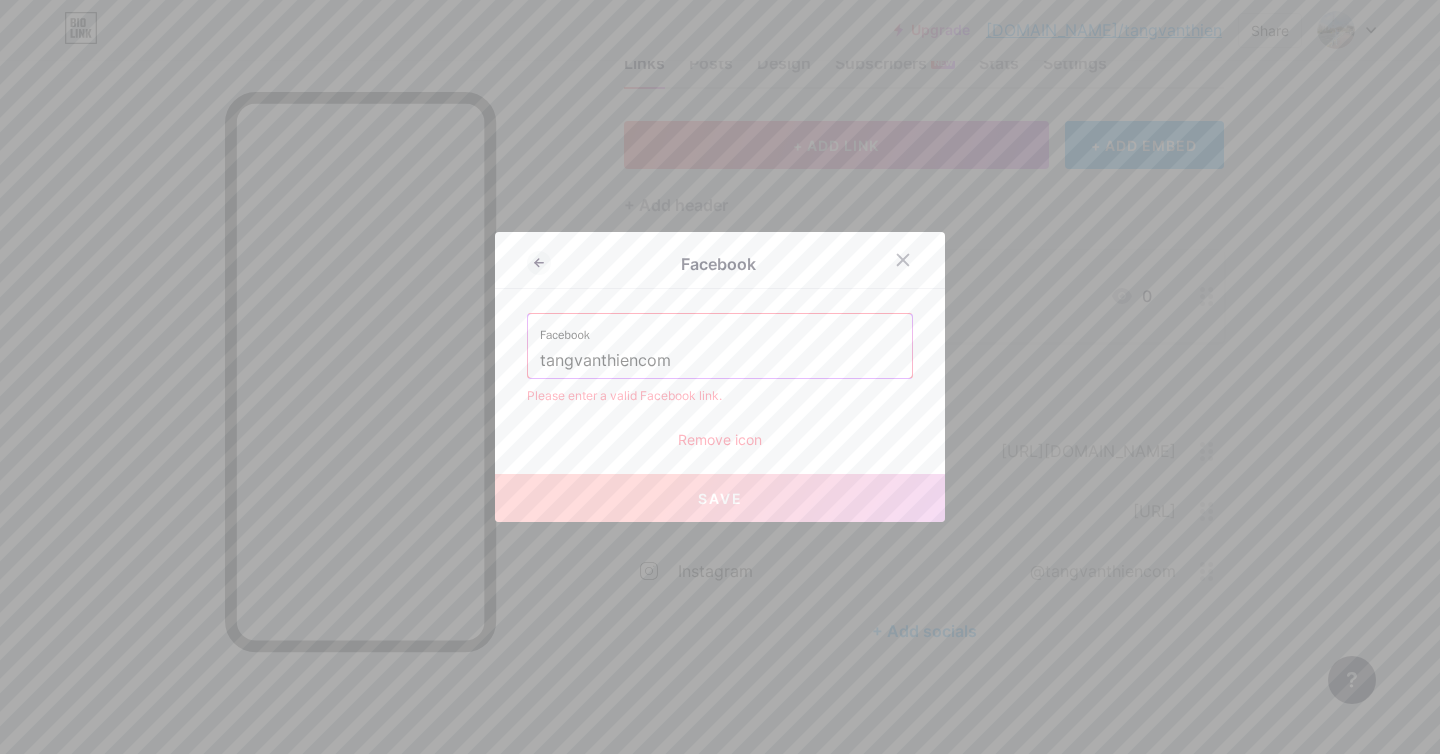 drag, startPoint x: 696, startPoint y: 381, endPoint x: 451, endPoint y: 380, distance: 245.00204 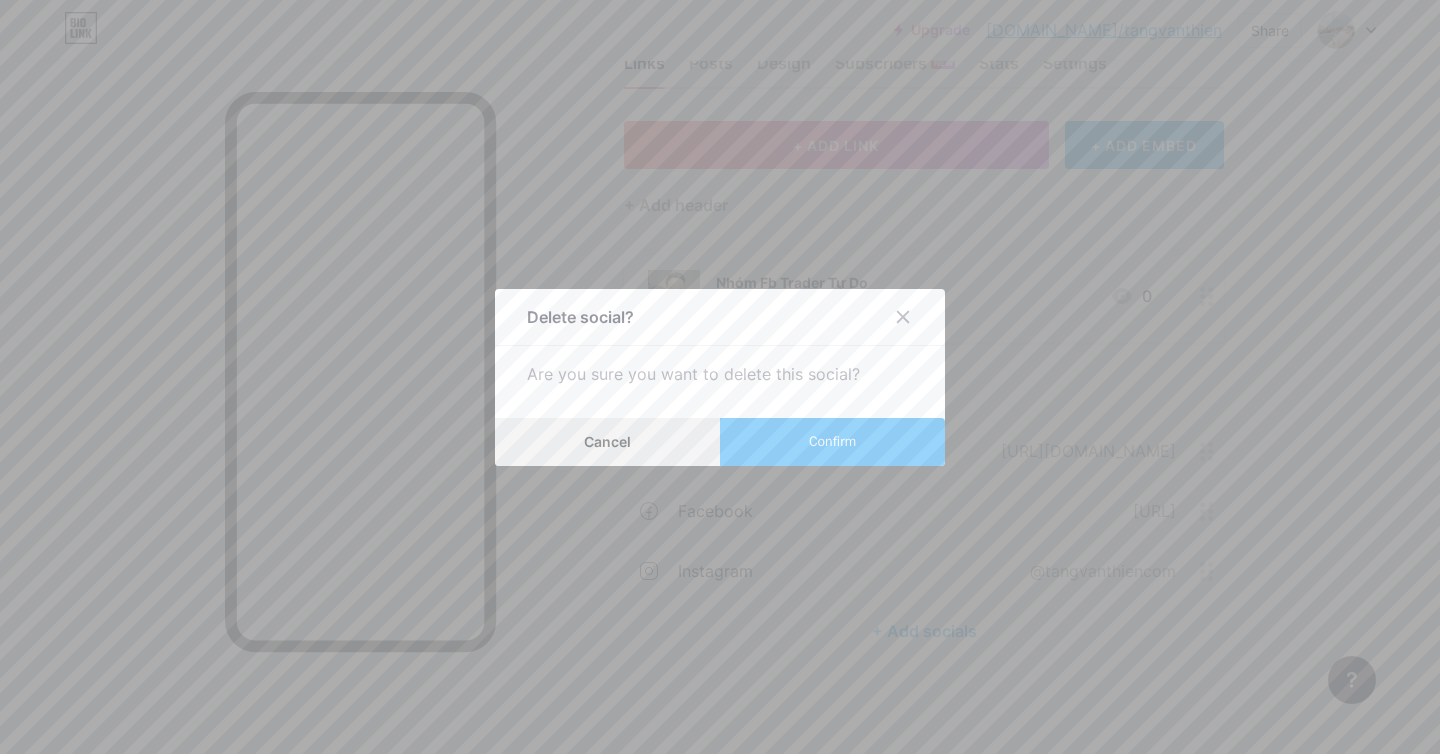 click on "Cancel" at bounding box center [607, 442] 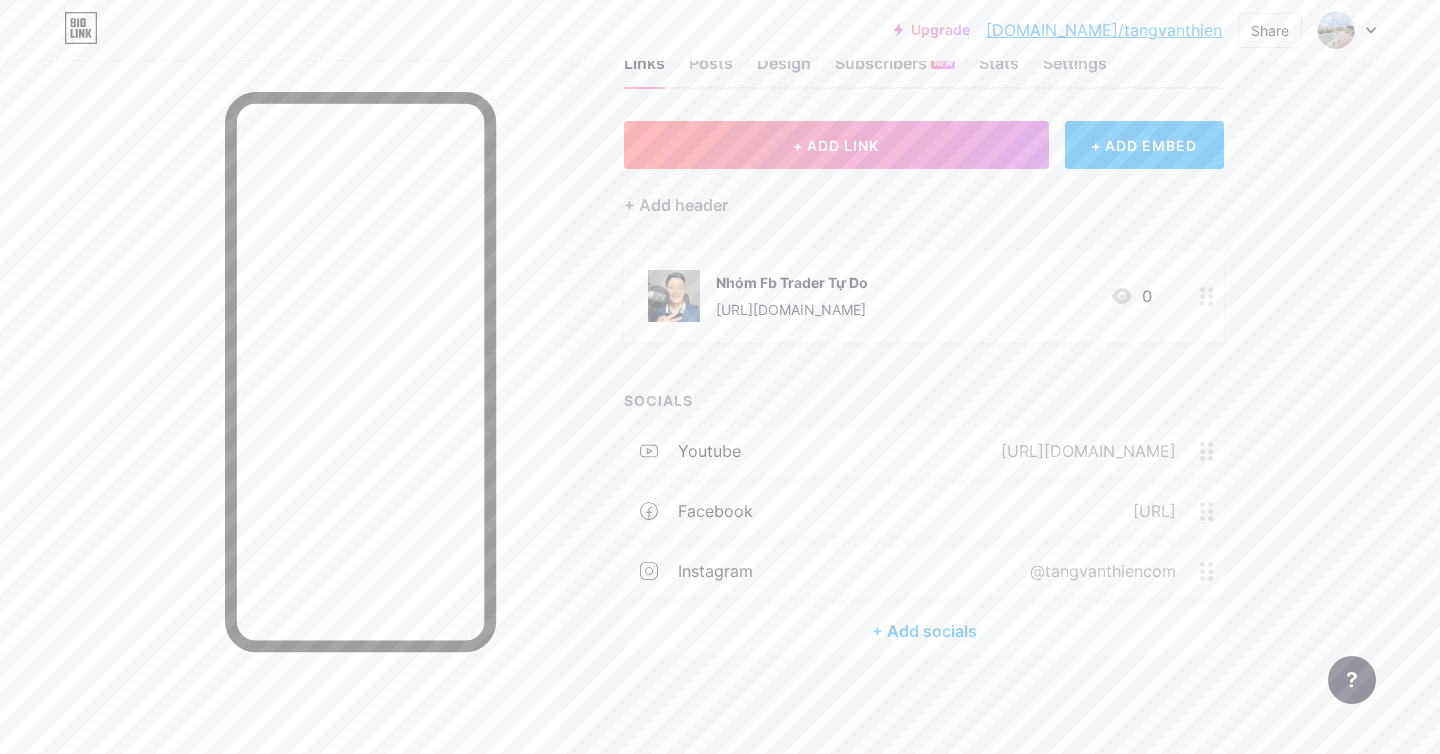 click 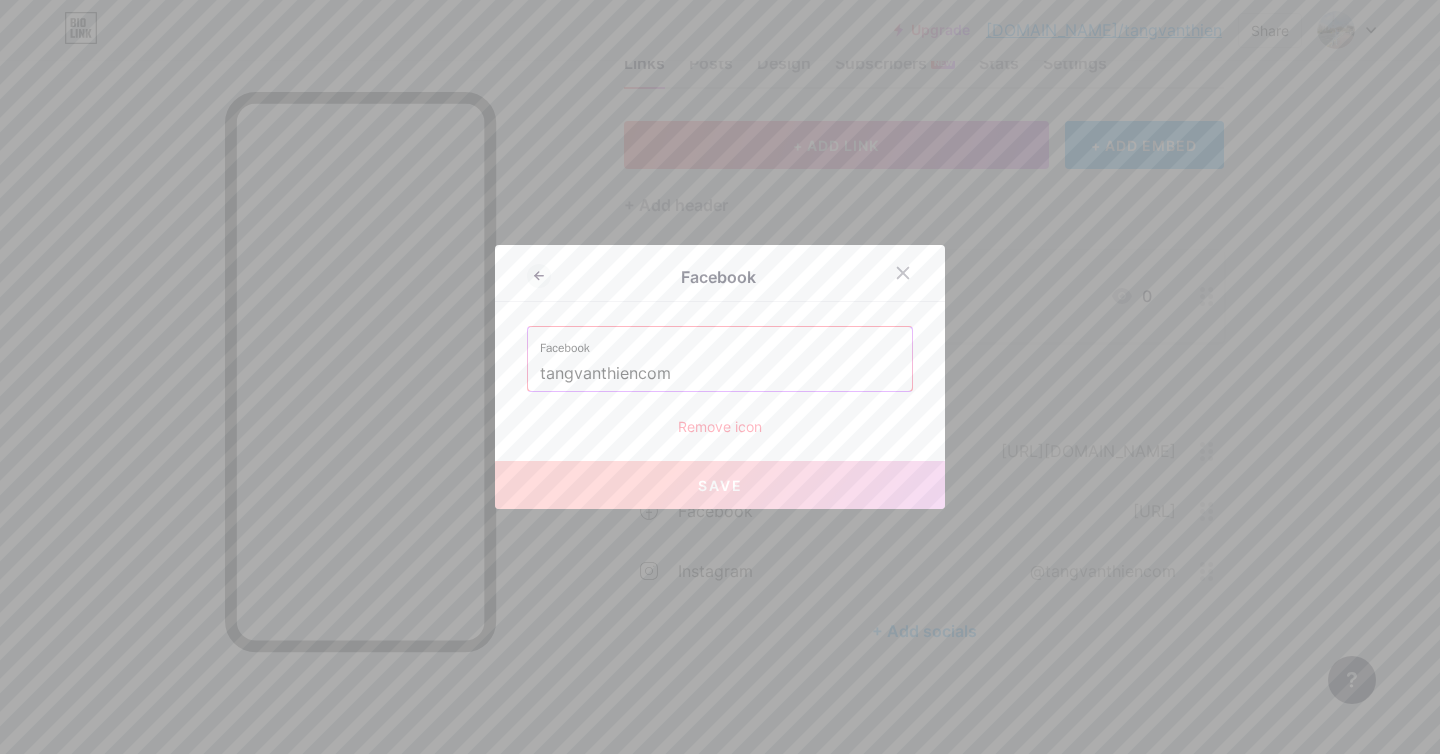 click on "tangvanthiencom" at bounding box center (720, 374) 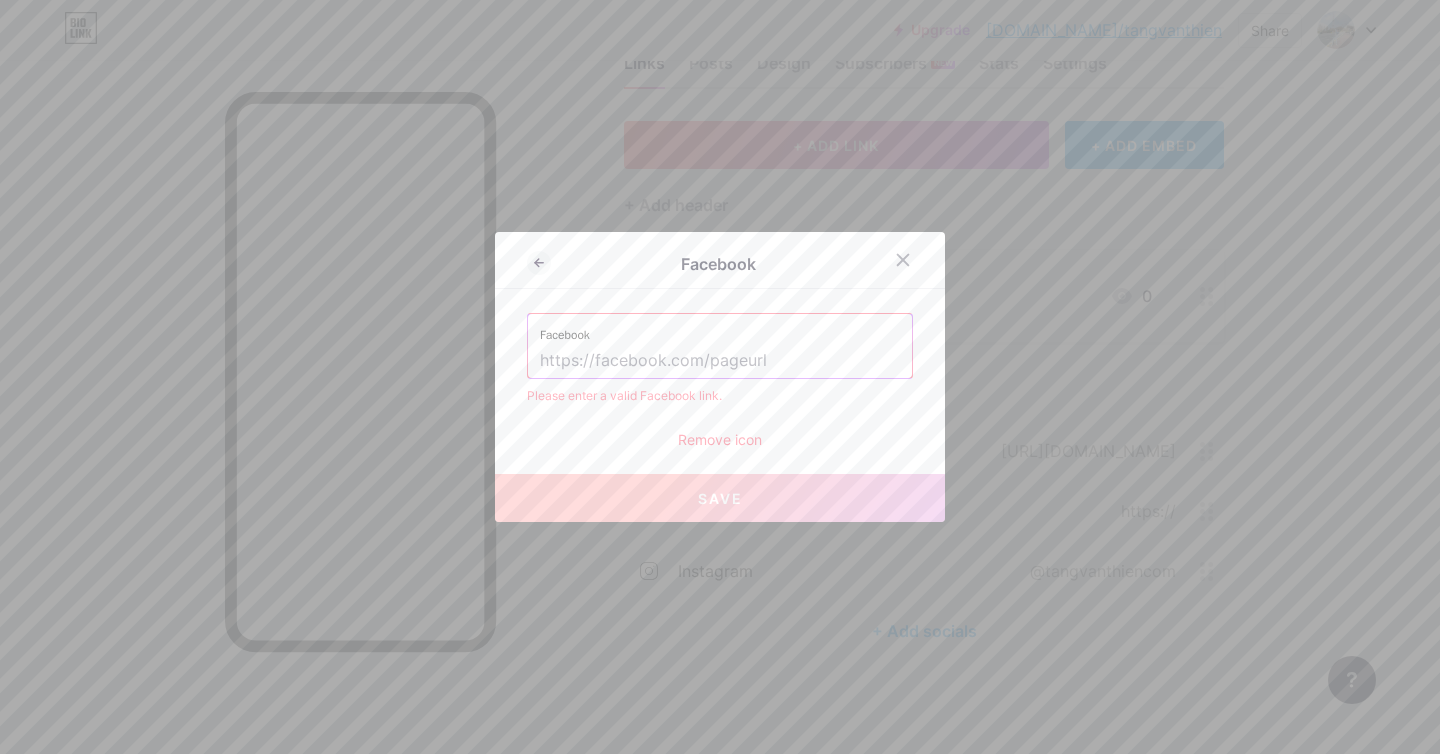 click at bounding box center [720, 361] 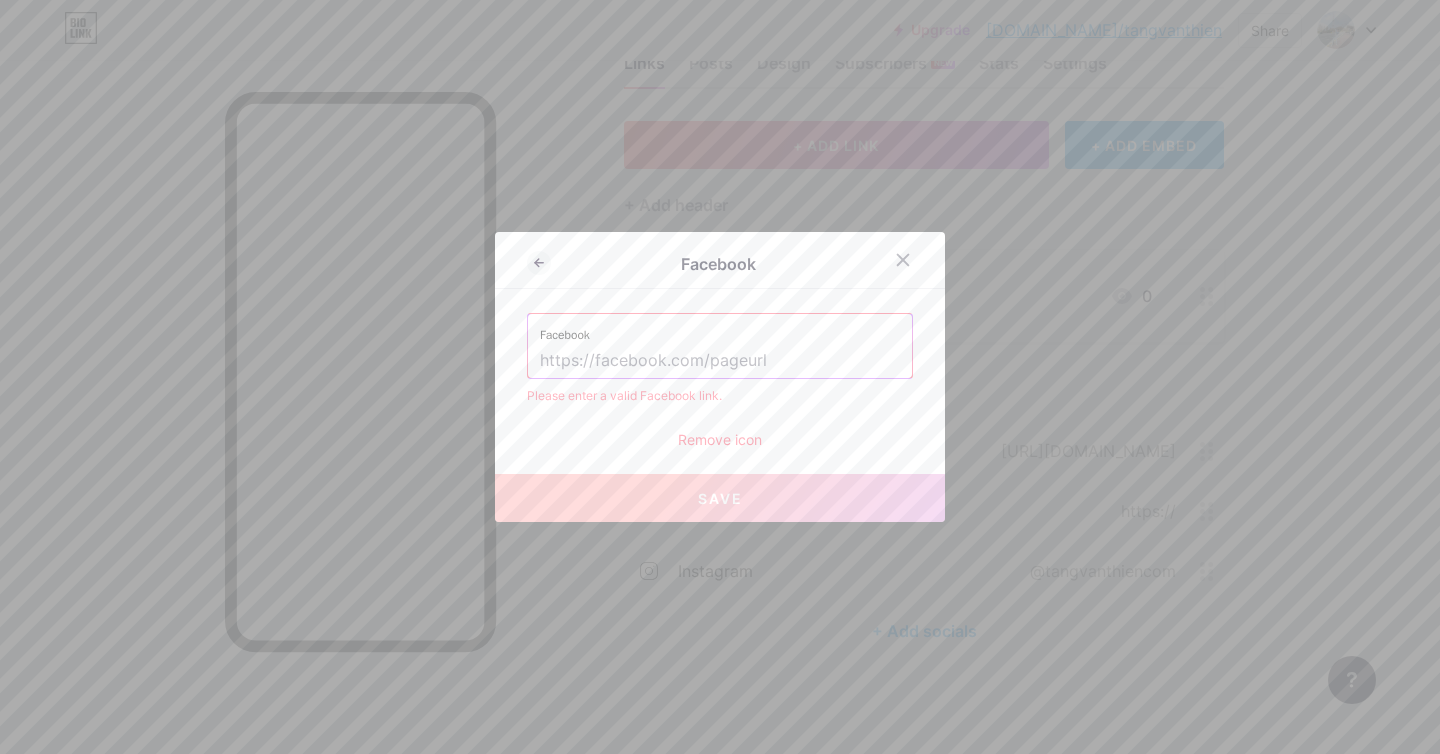 click at bounding box center (720, 361) 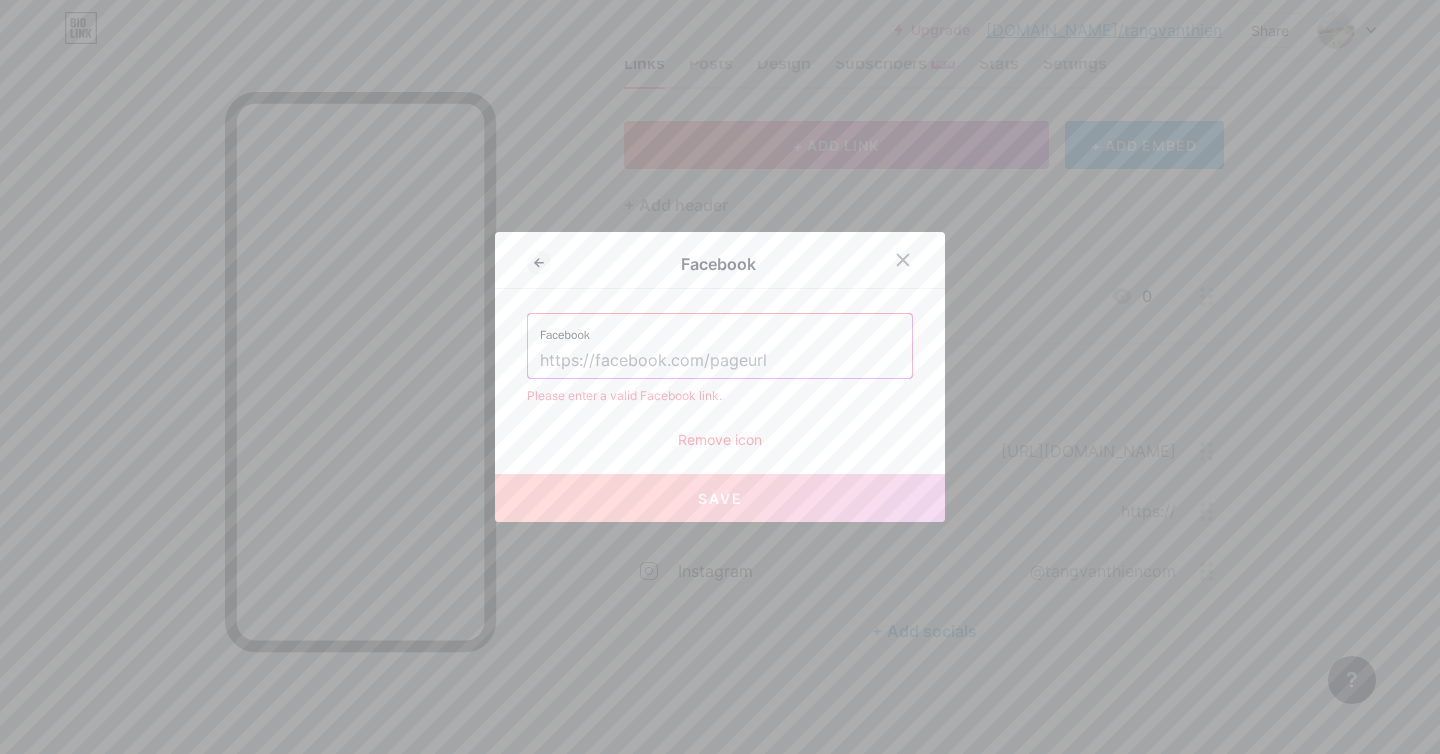 type on "[URL][DOMAIN_NAME]" 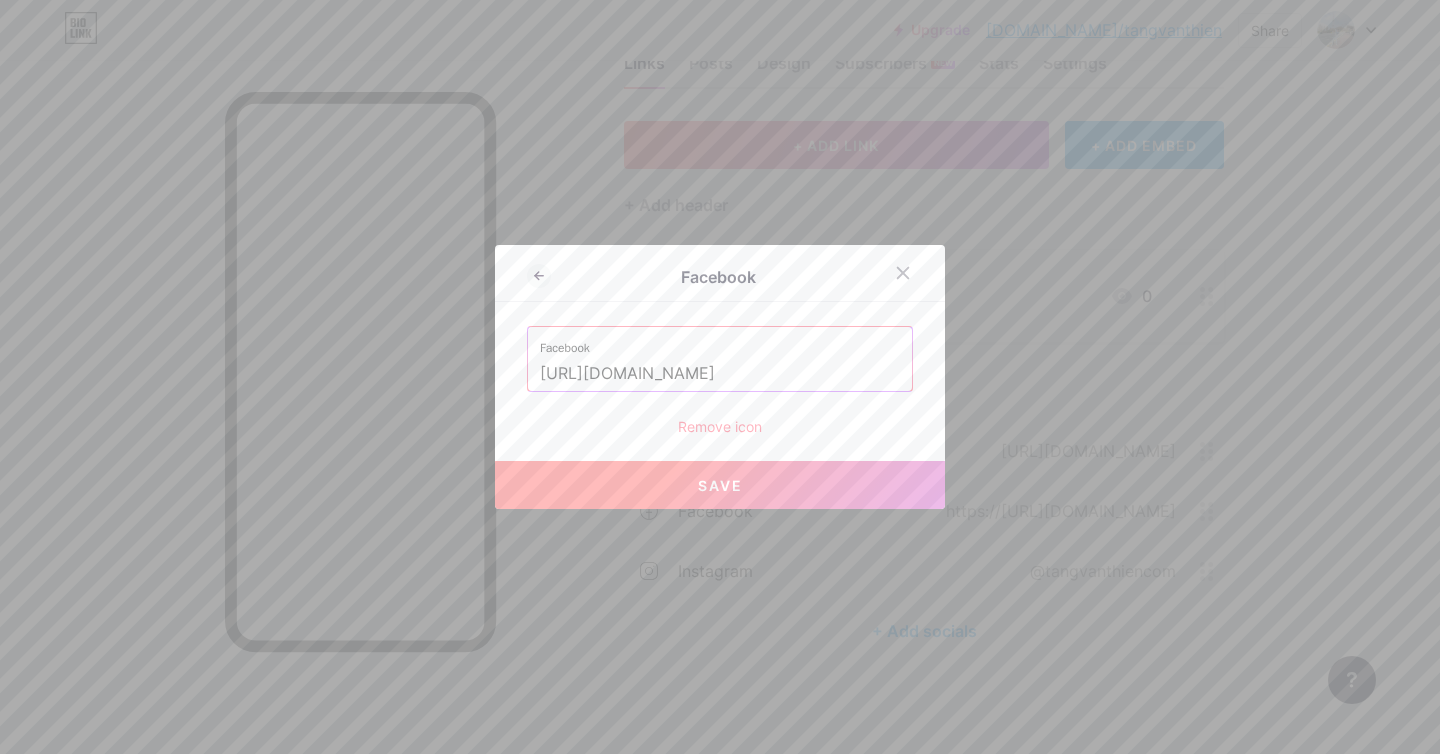click on "Save" at bounding box center [720, 485] 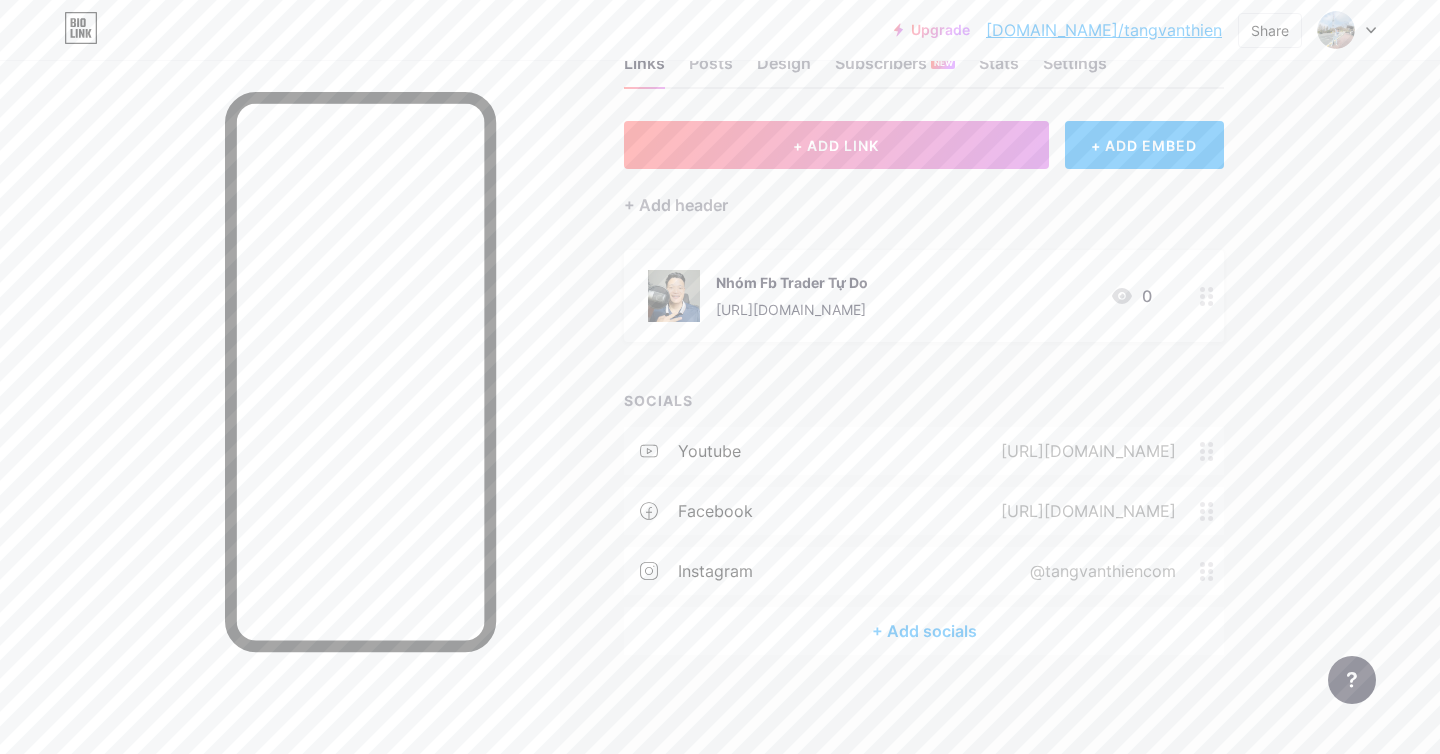 click on "+ Add socials" at bounding box center [924, 631] 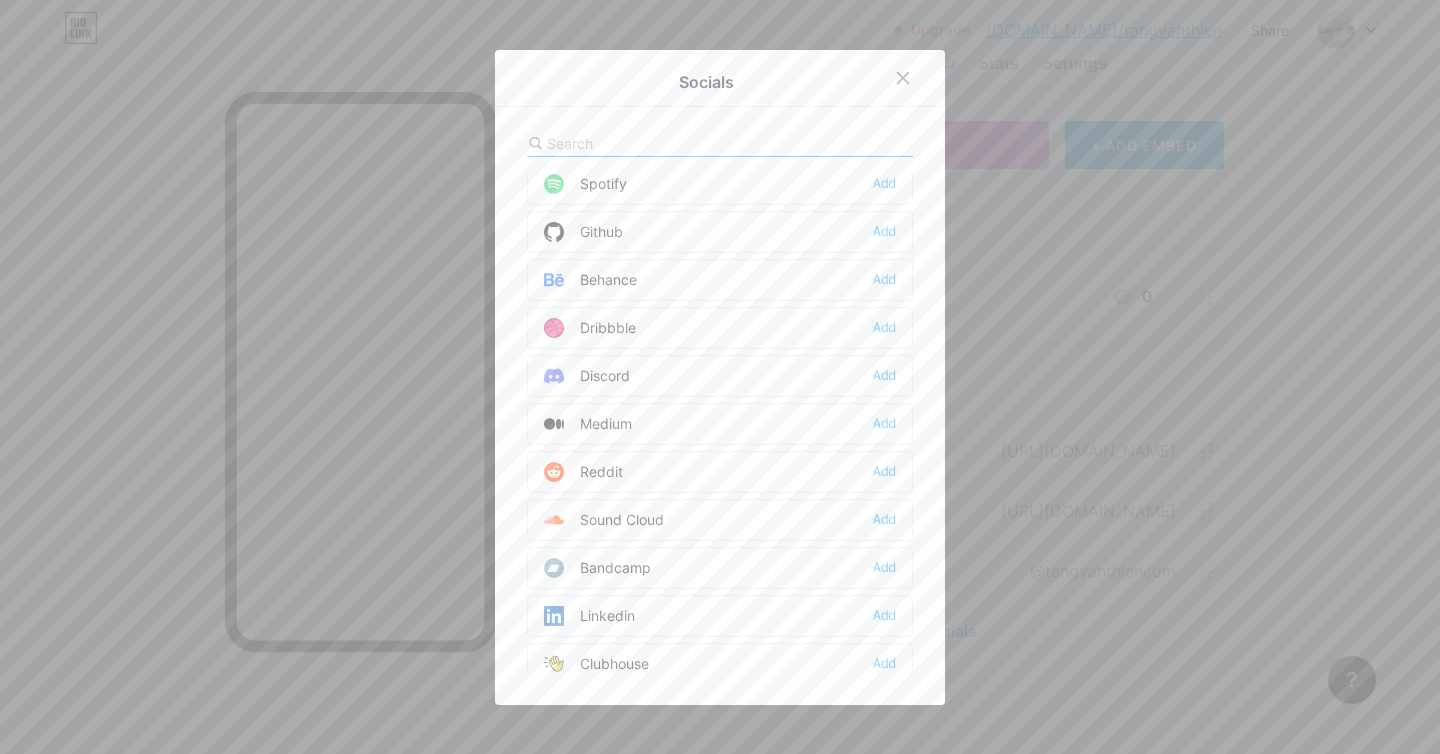 scroll, scrollTop: 0, scrollLeft: 0, axis: both 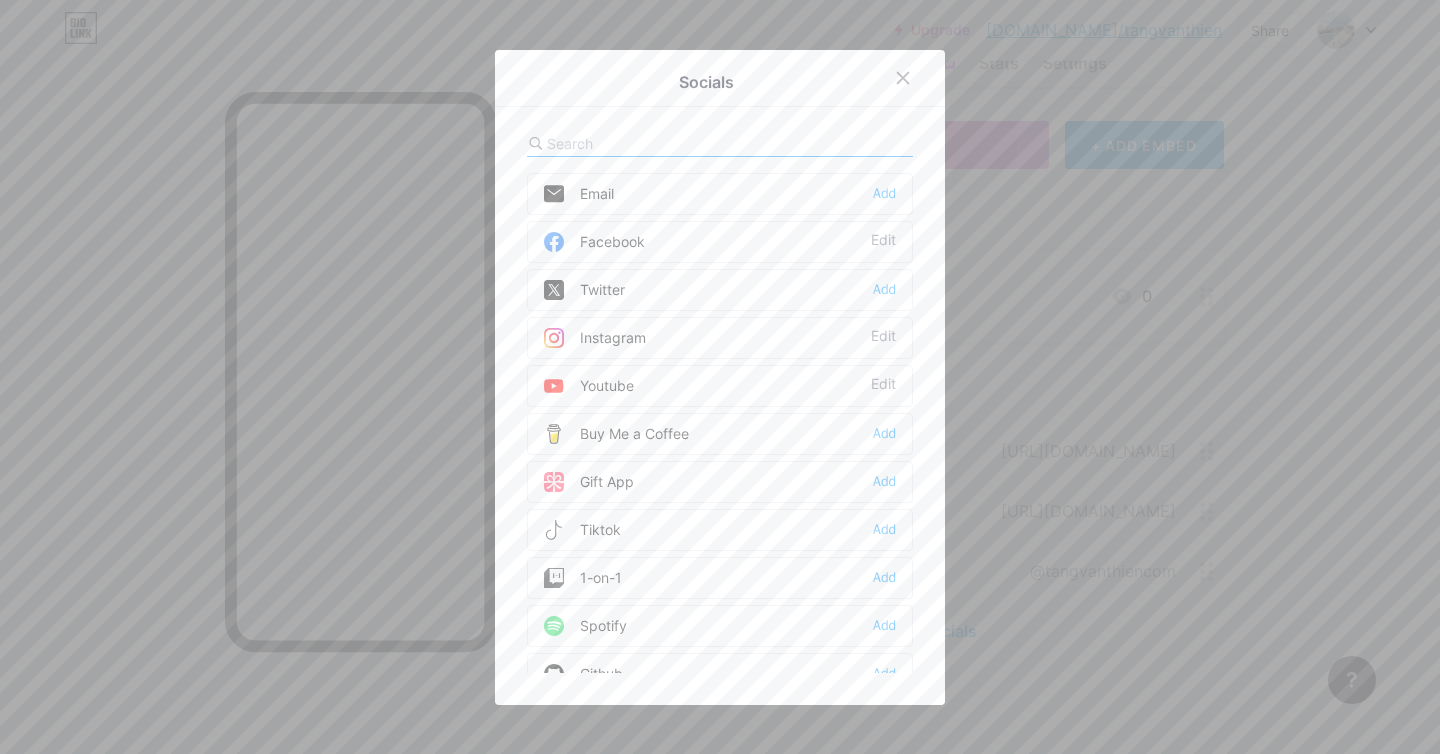 click at bounding box center [657, 143] 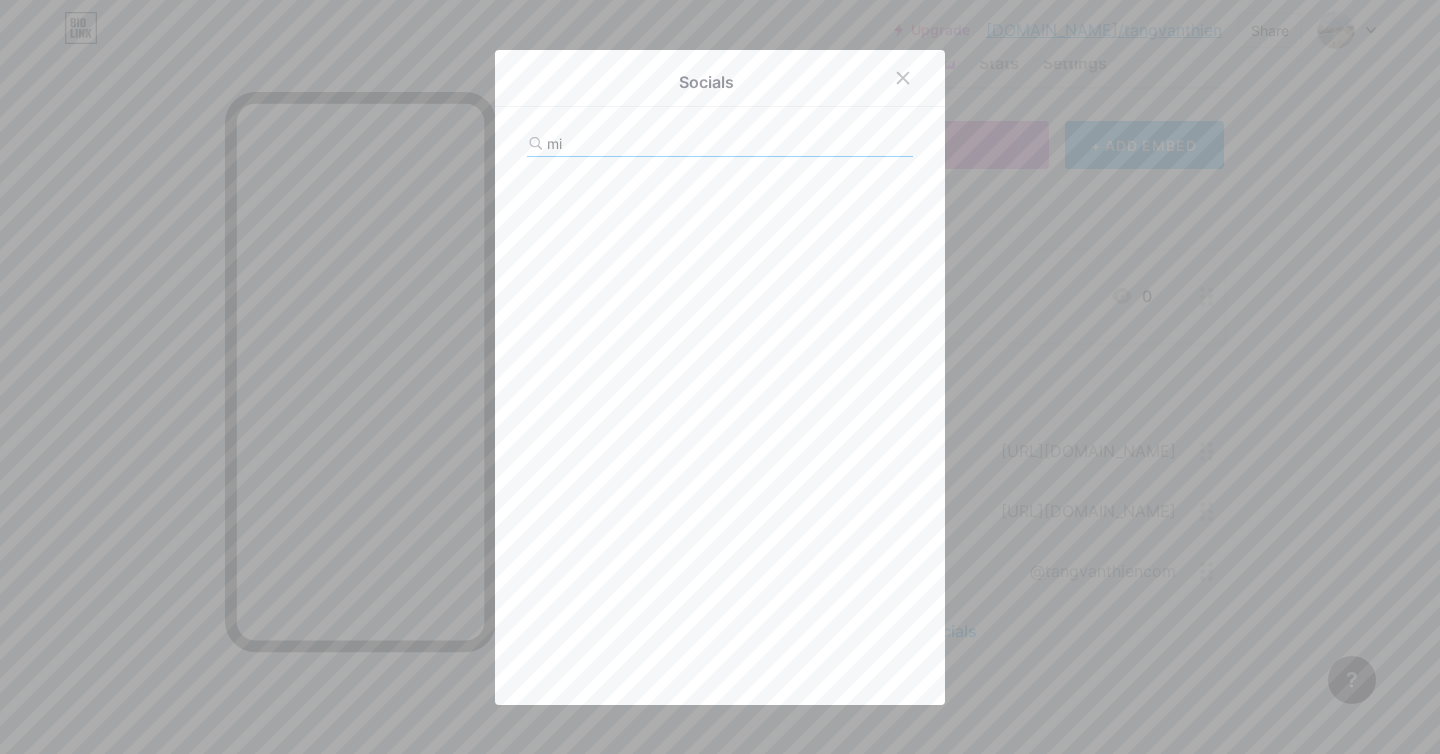 type on "m" 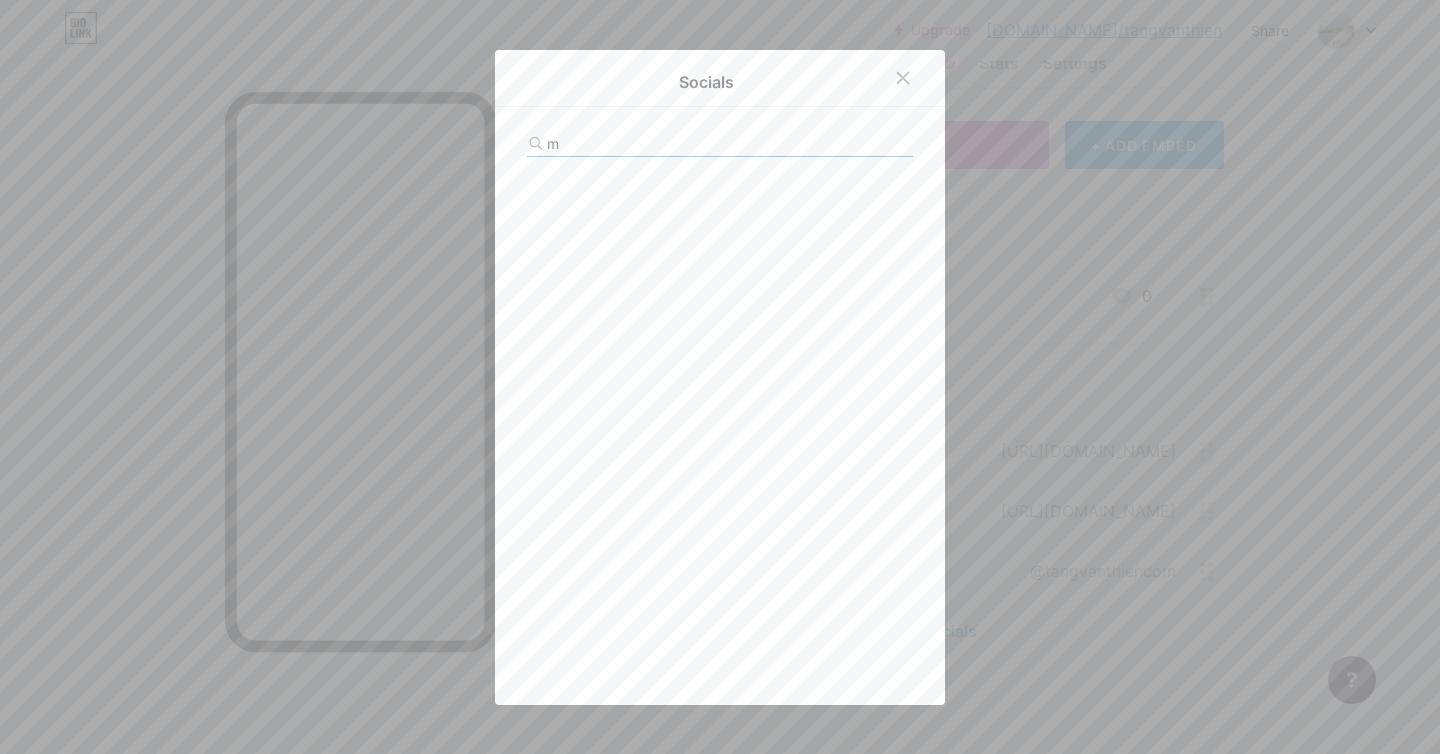 type 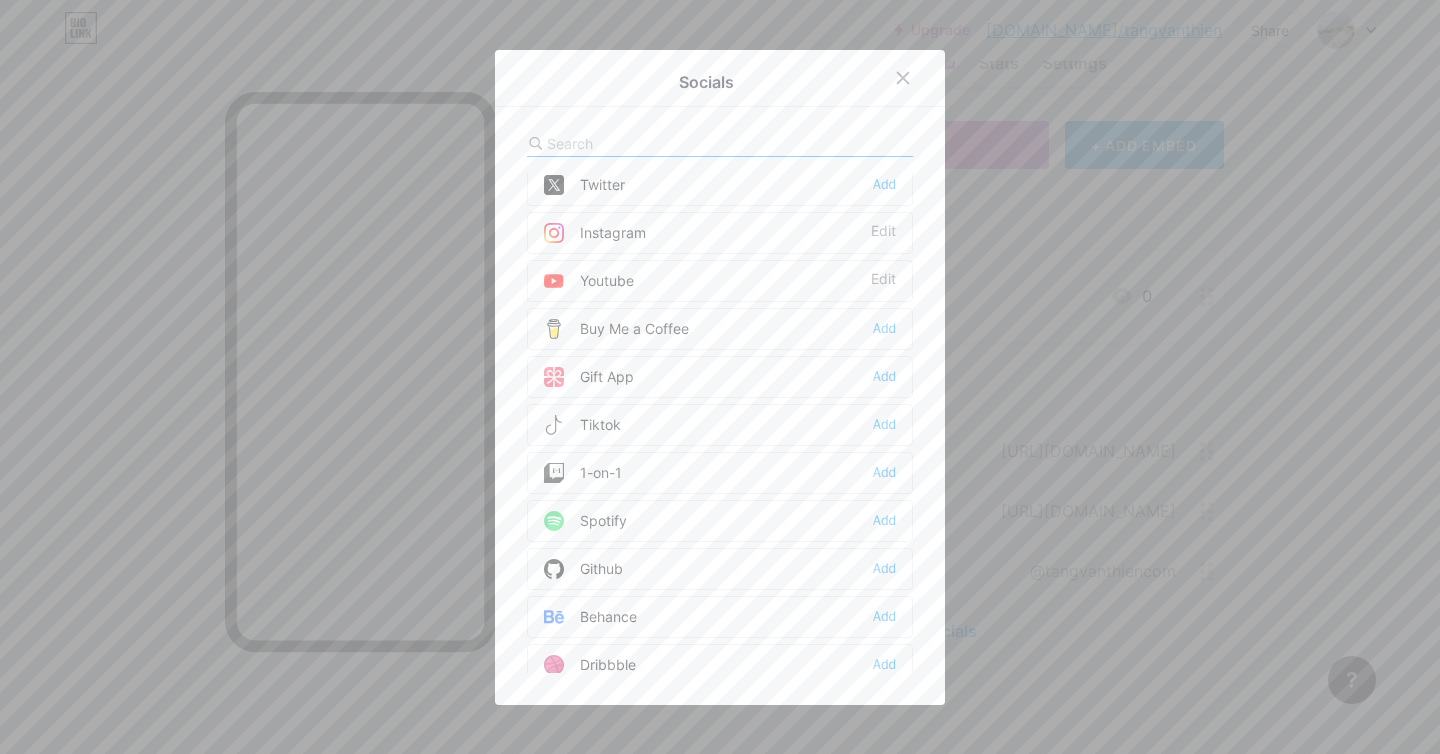 scroll, scrollTop: 117, scrollLeft: 0, axis: vertical 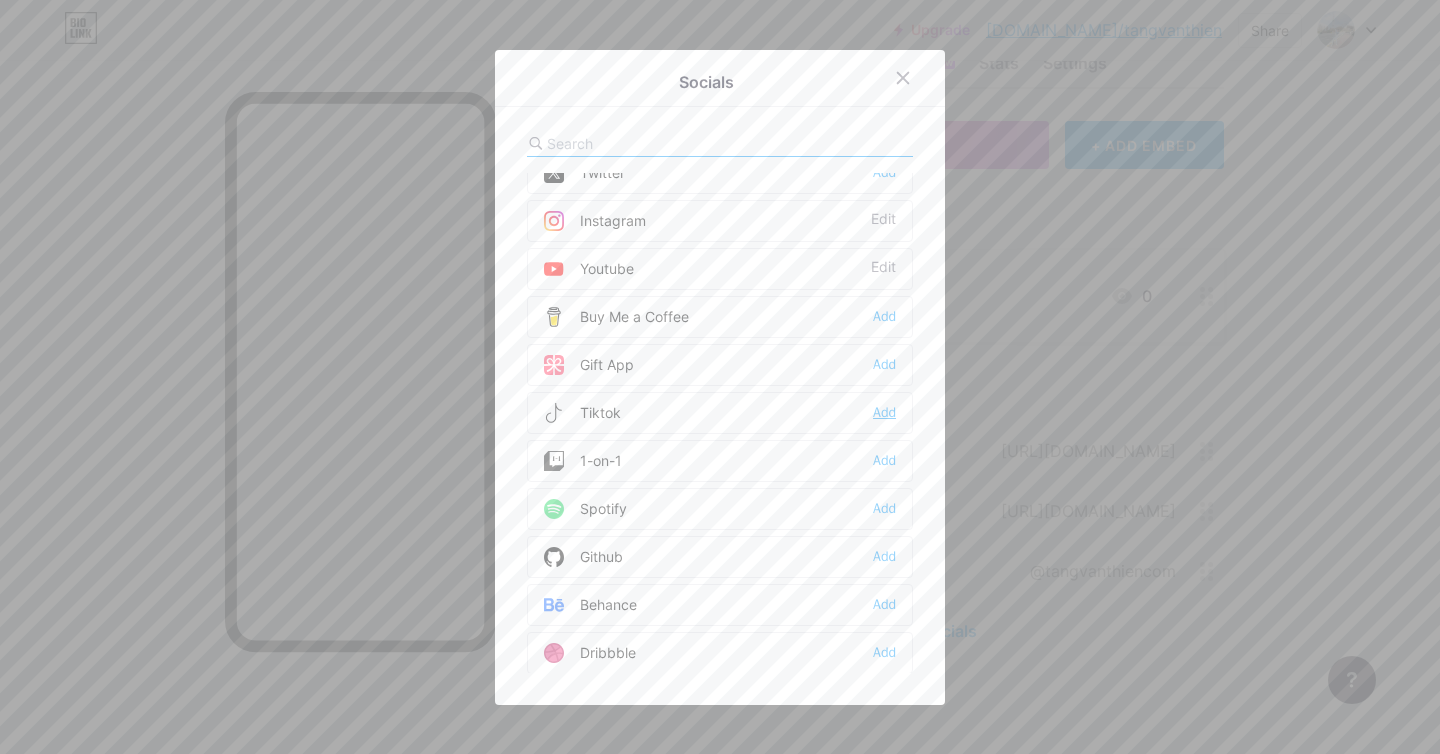 click on "Add" at bounding box center [884, 413] 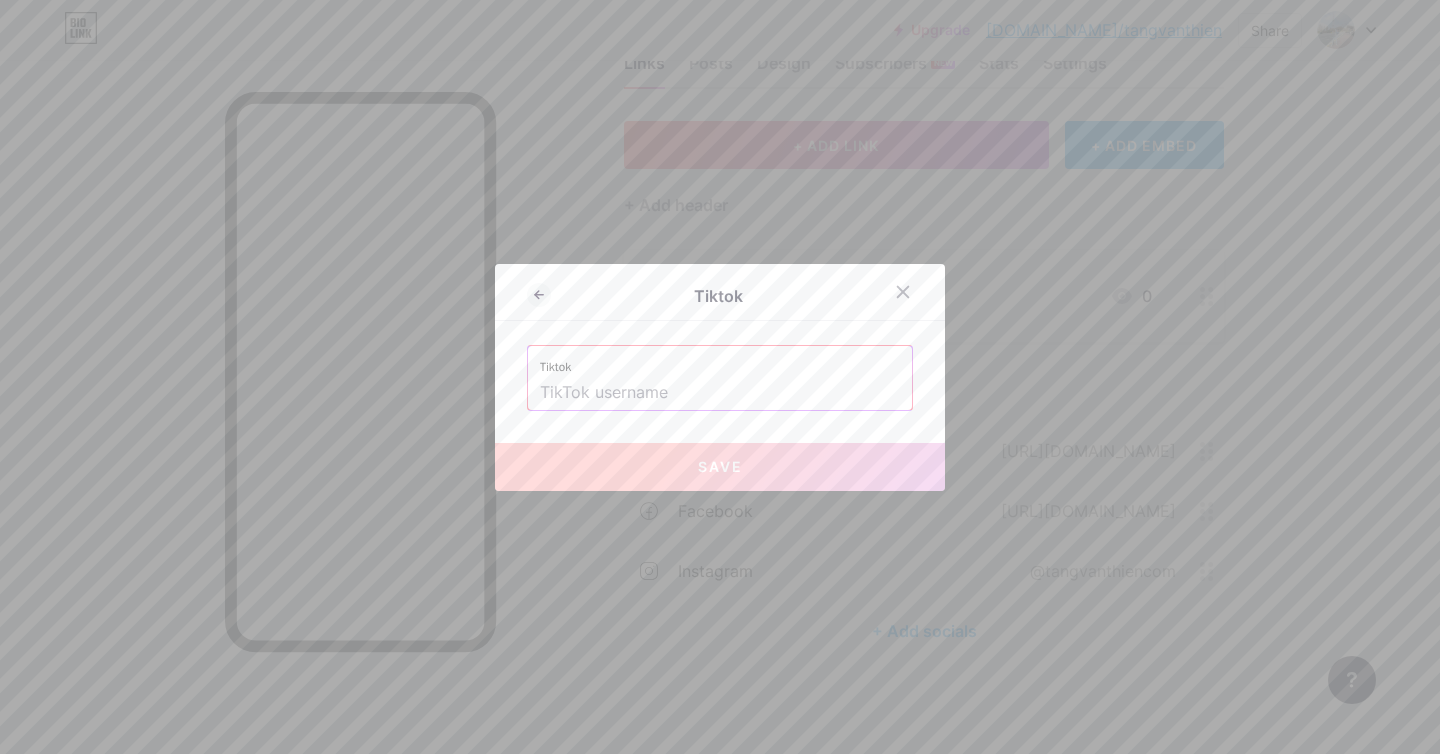 click at bounding box center [720, 393] 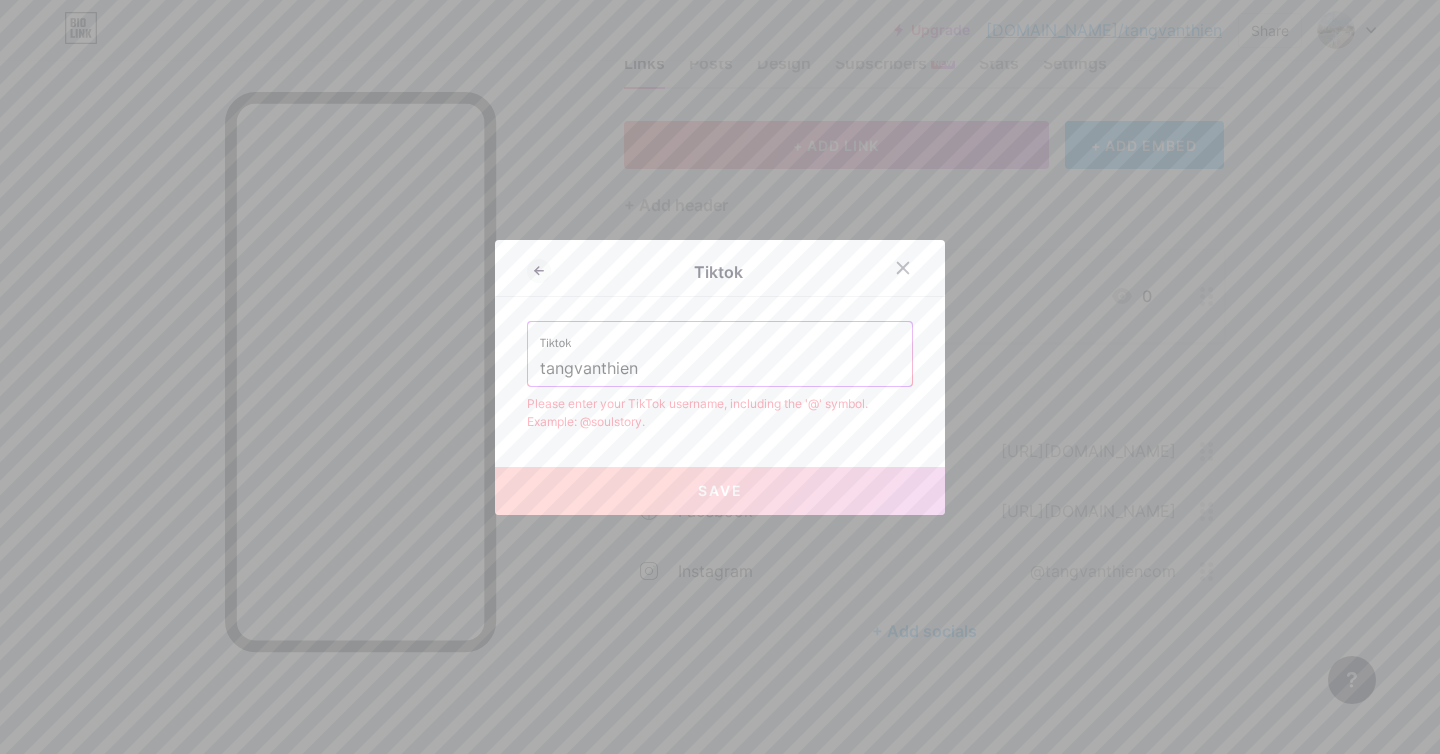 click on "Tiktok       Tiktok   tangvanthien   Please enter your TikTok username, including the '@' symbol. Example: @soulstory.       Save" at bounding box center (720, 377) 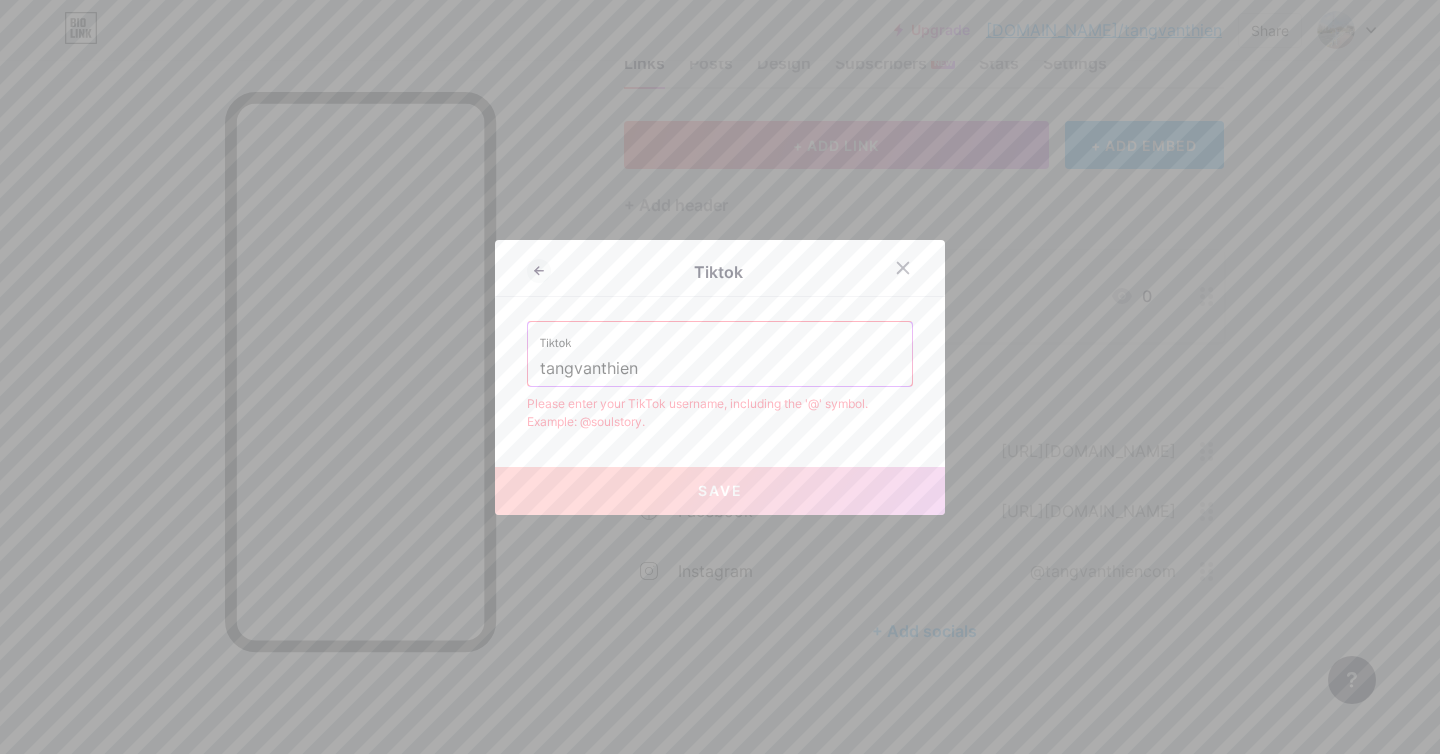 click on "Save" at bounding box center [720, 491] 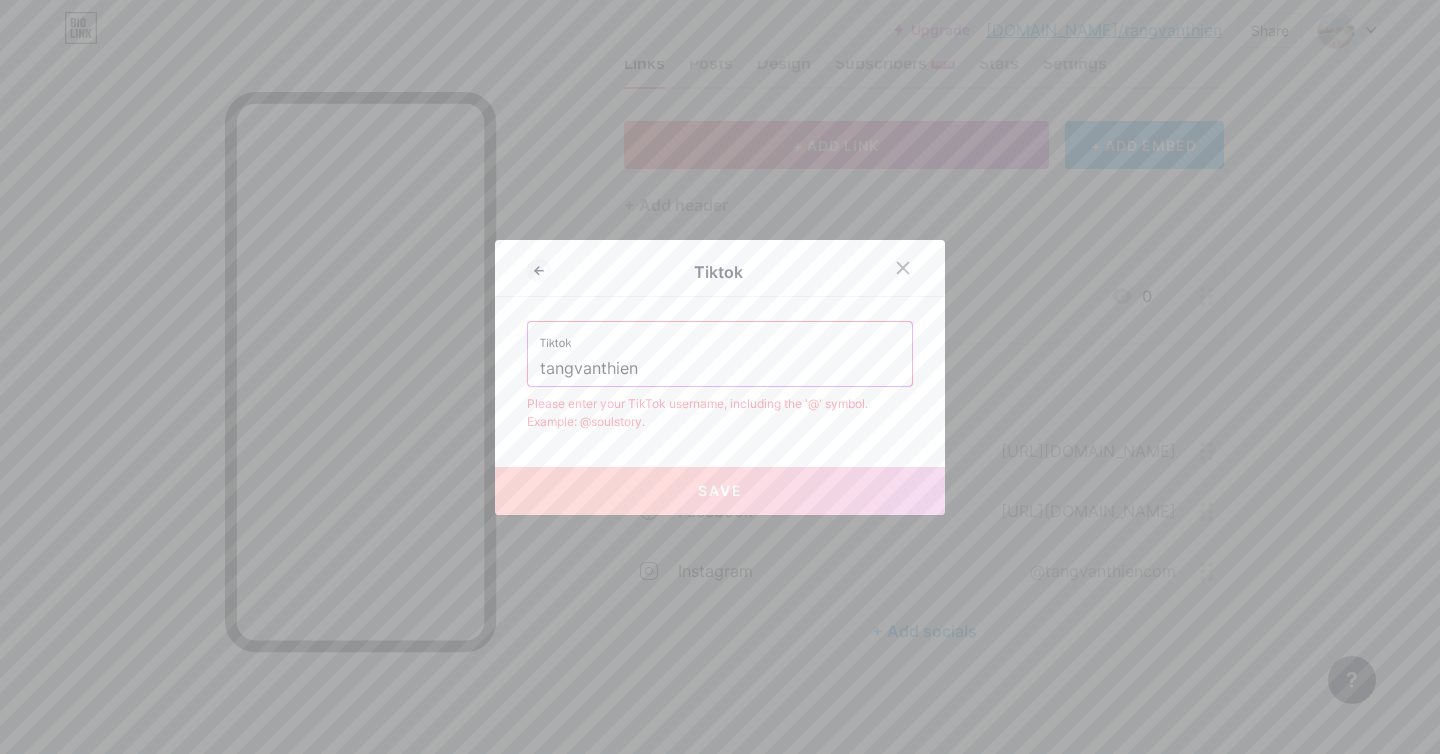 click on "Tiktok       Tiktok   tangvanthien   Please enter your TikTok username, including the '@' symbol. Example: @soulstory.       Save" at bounding box center [720, 377] 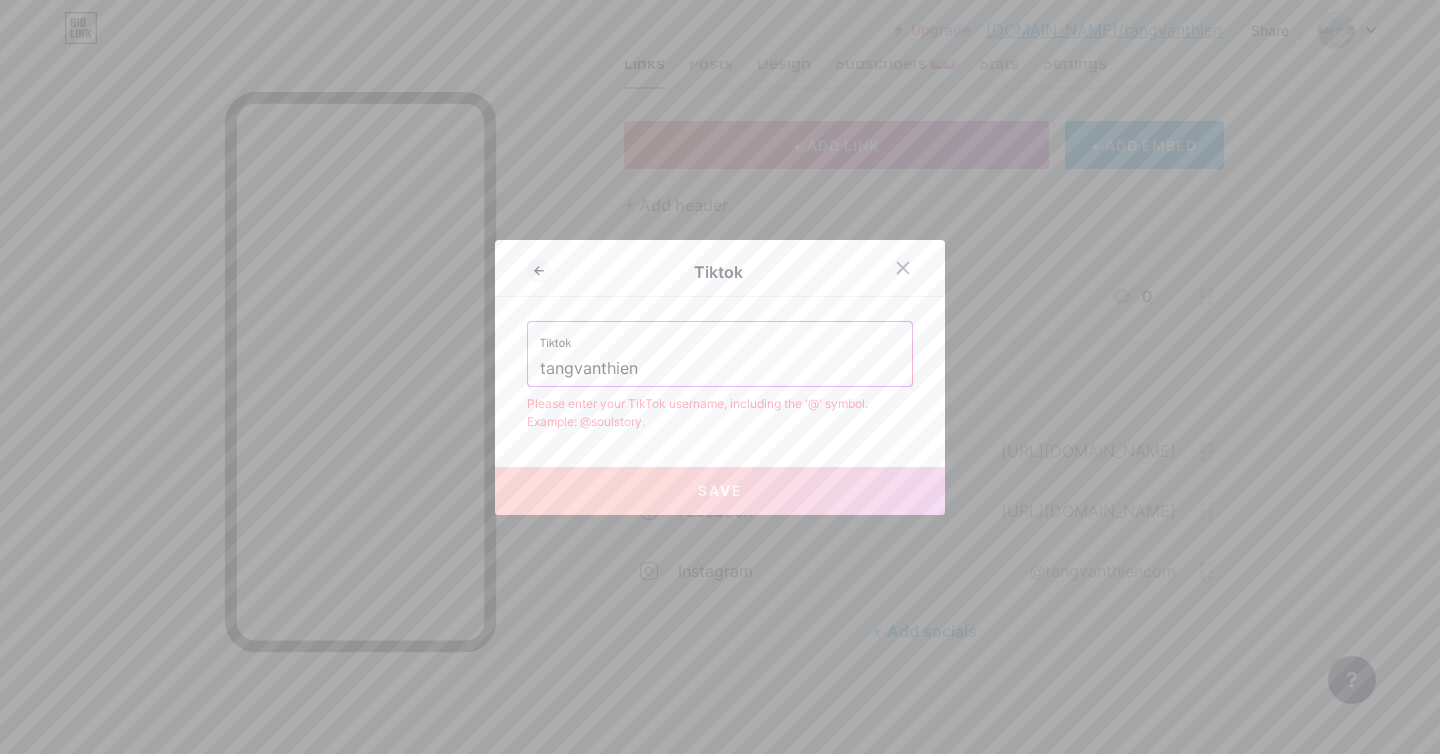 click on "Save" at bounding box center (720, 491) 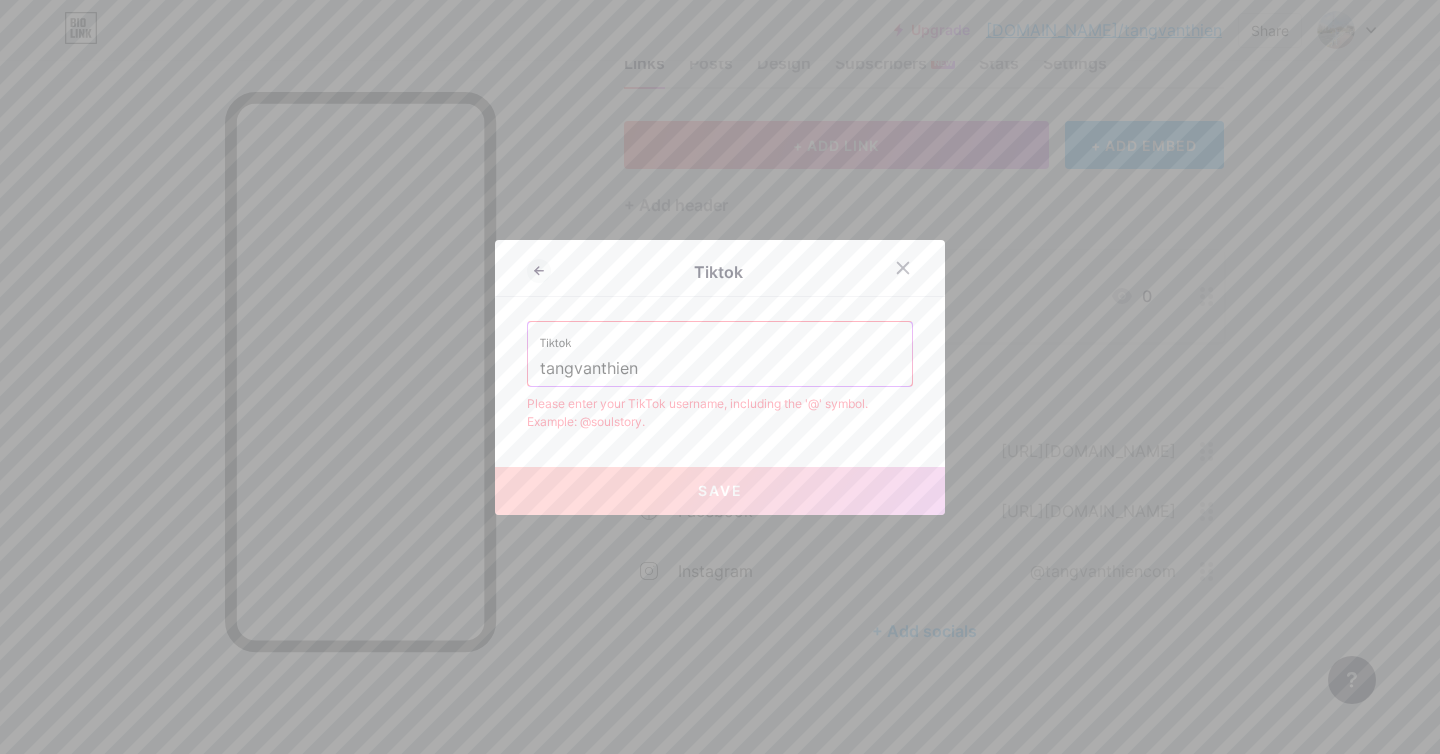 click on "tangvanthien" at bounding box center [720, 369] 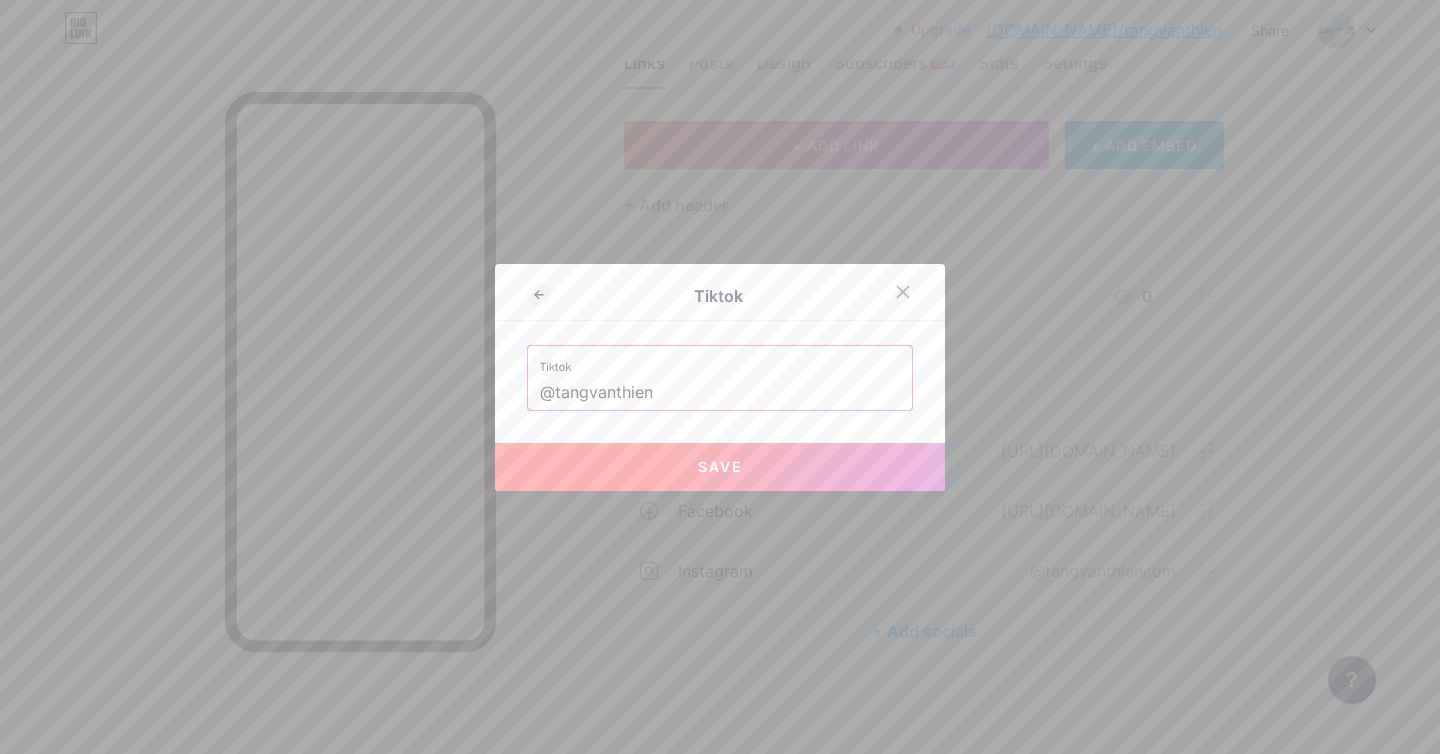 click on "Save" at bounding box center (720, 467) 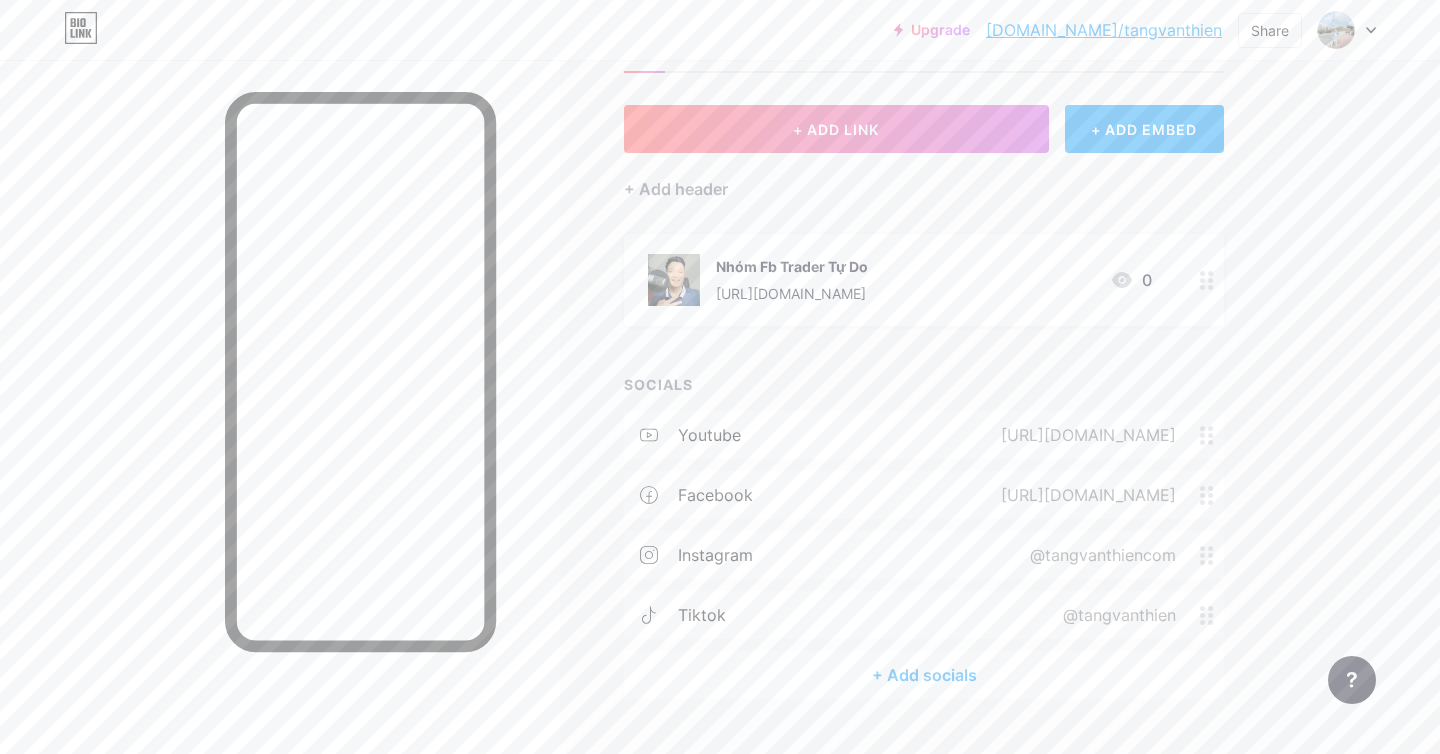 scroll, scrollTop: 83, scrollLeft: 0, axis: vertical 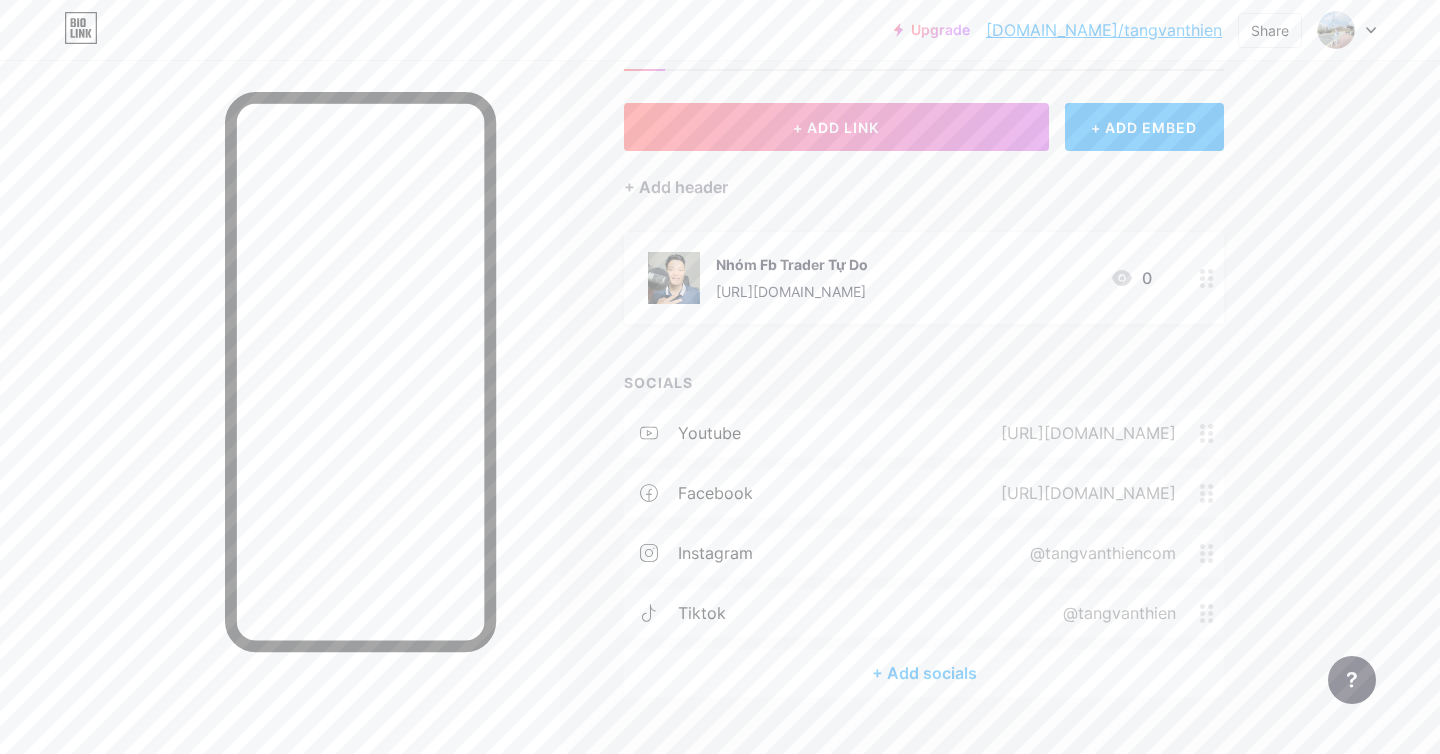 click on "+ Add socials" at bounding box center [924, 673] 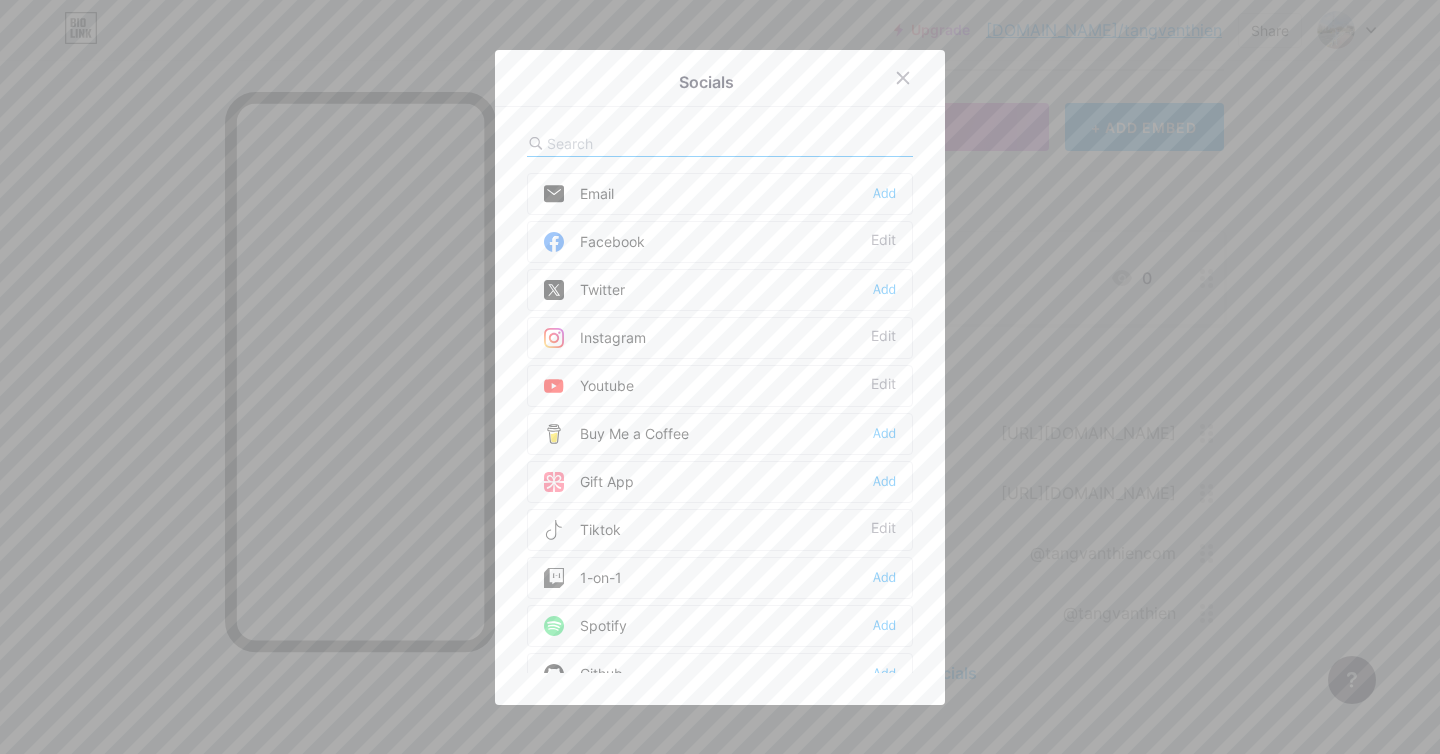 scroll, scrollTop: 26, scrollLeft: 0, axis: vertical 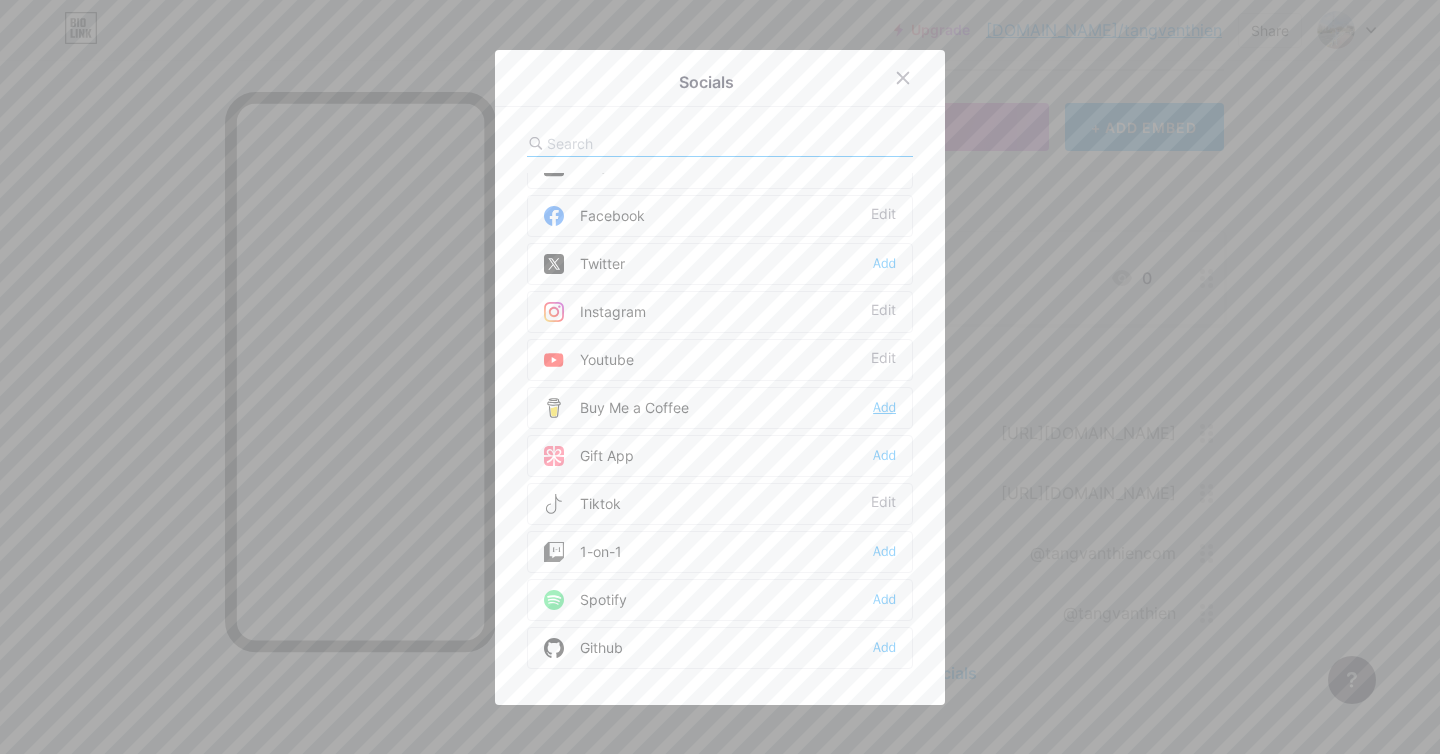 click on "Add" at bounding box center [884, 408] 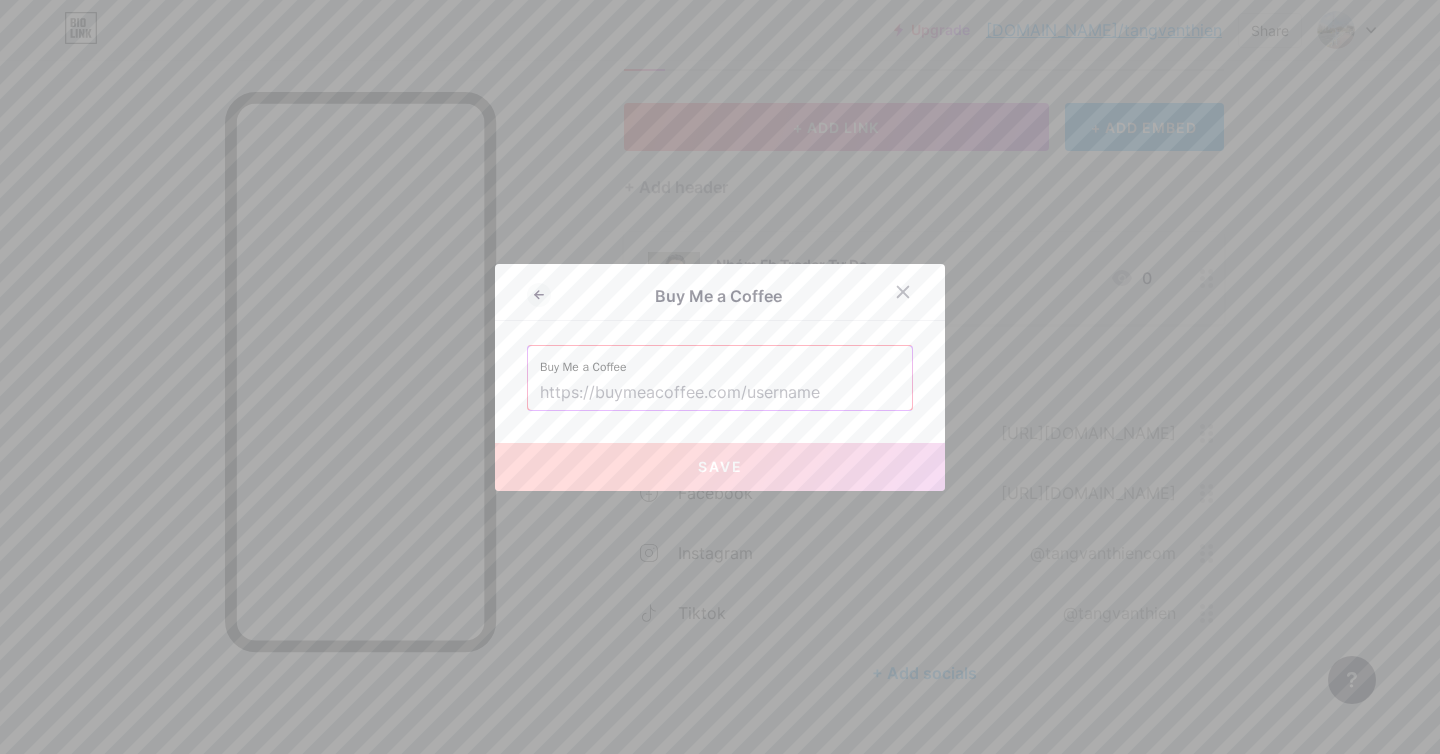 click at bounding box center [720, 393] 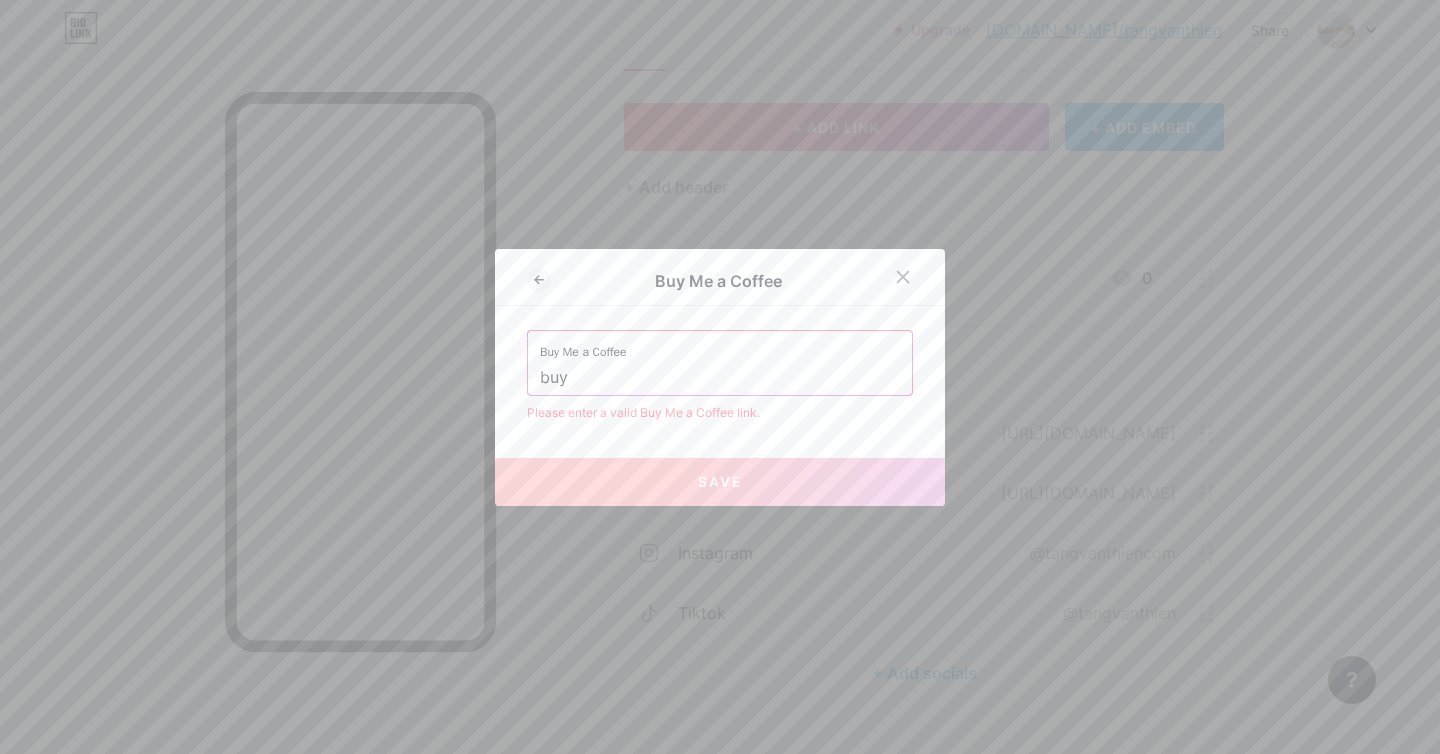type on "buy" 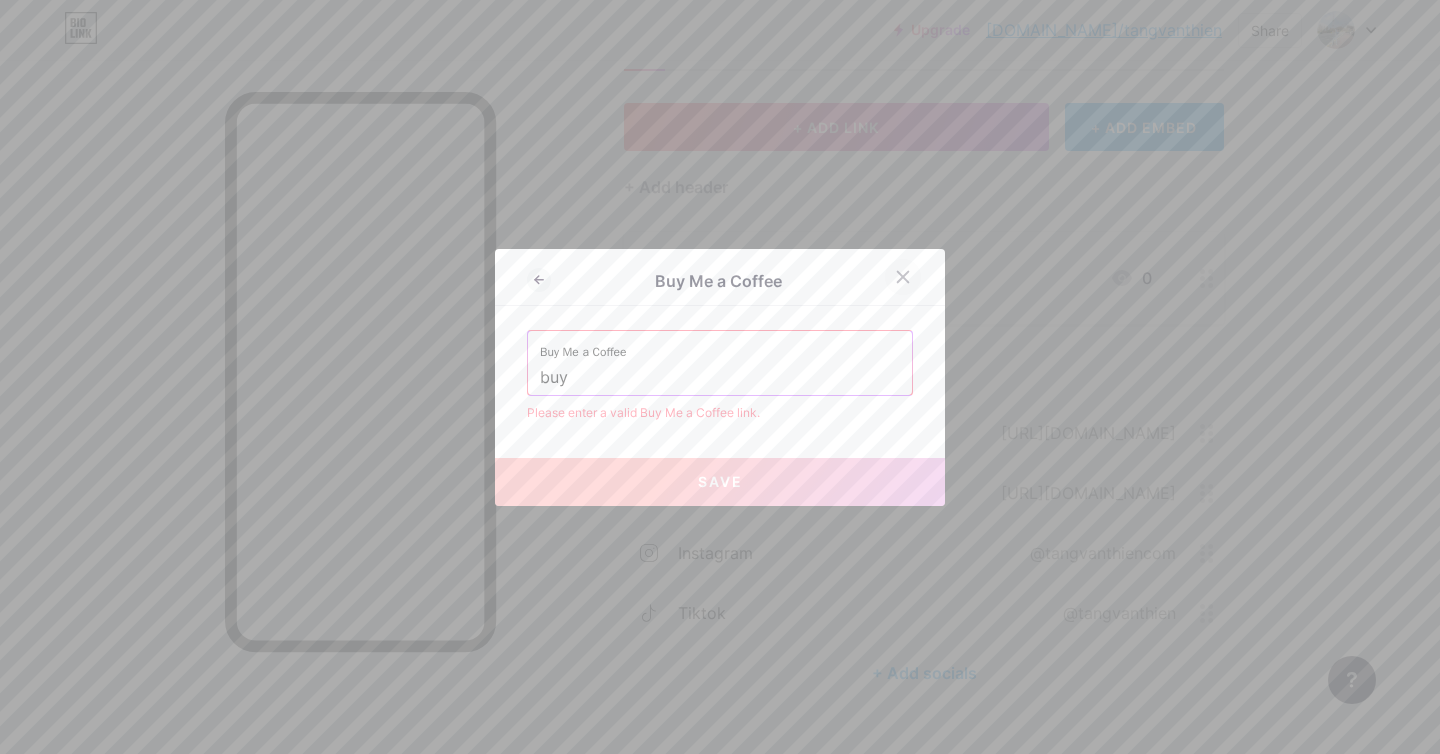 click 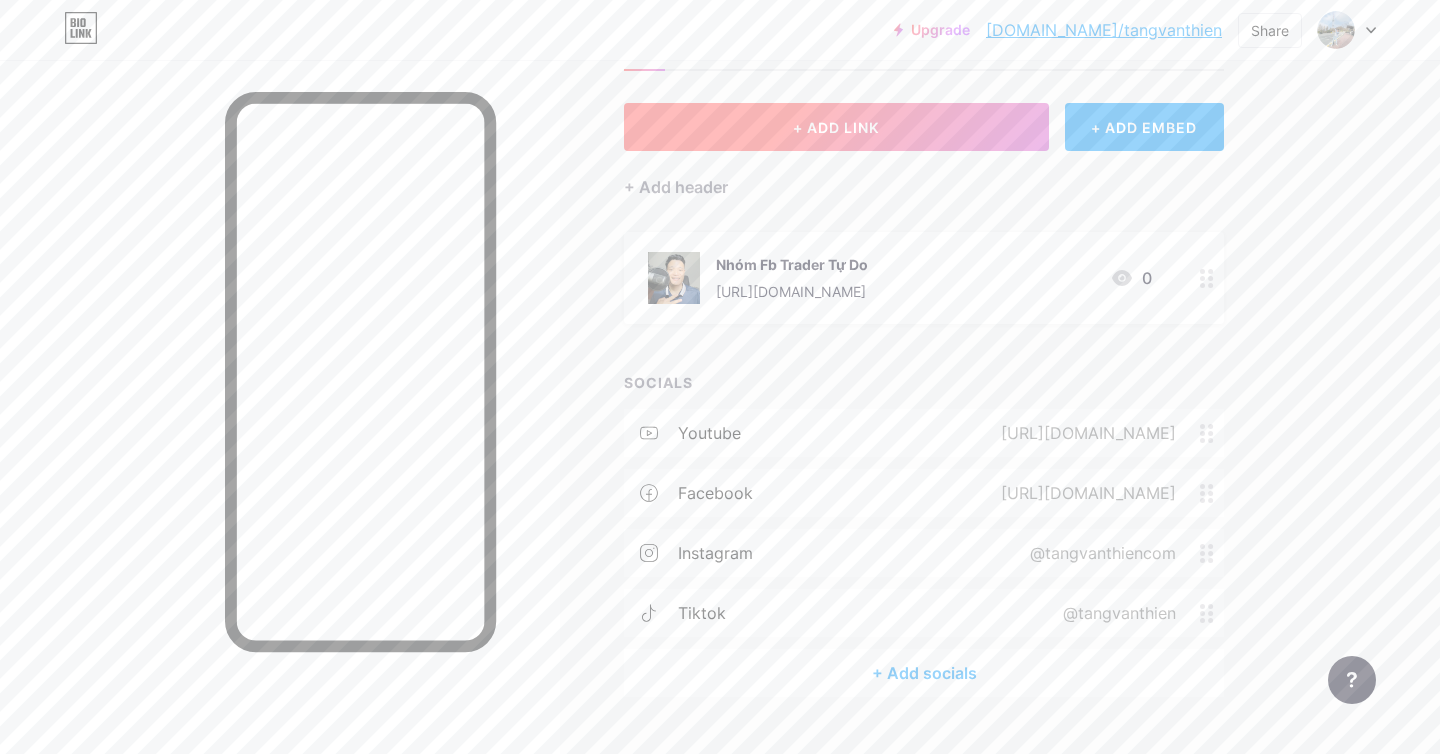 click on "+ ADD LINK" at bounding box center (836, 127) 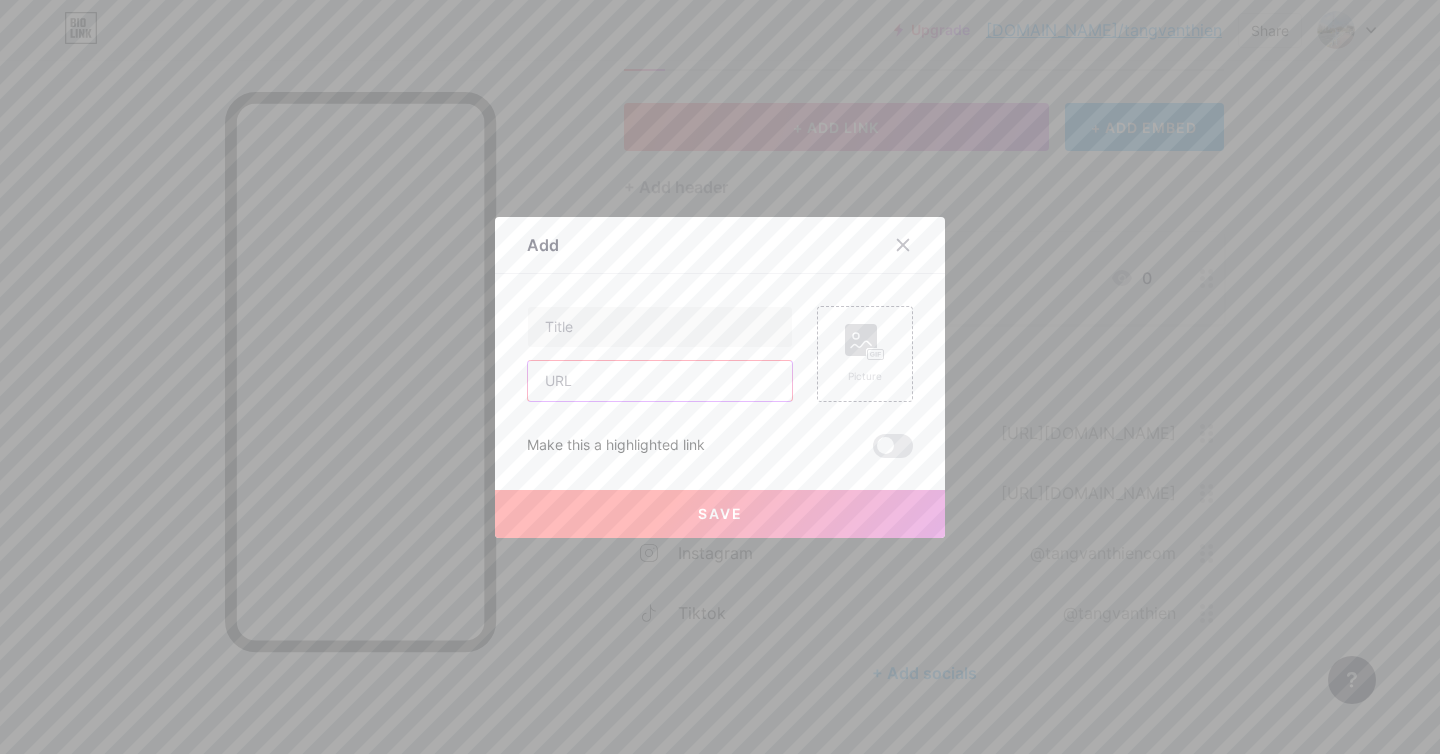 click at bounding box center (660, 381) 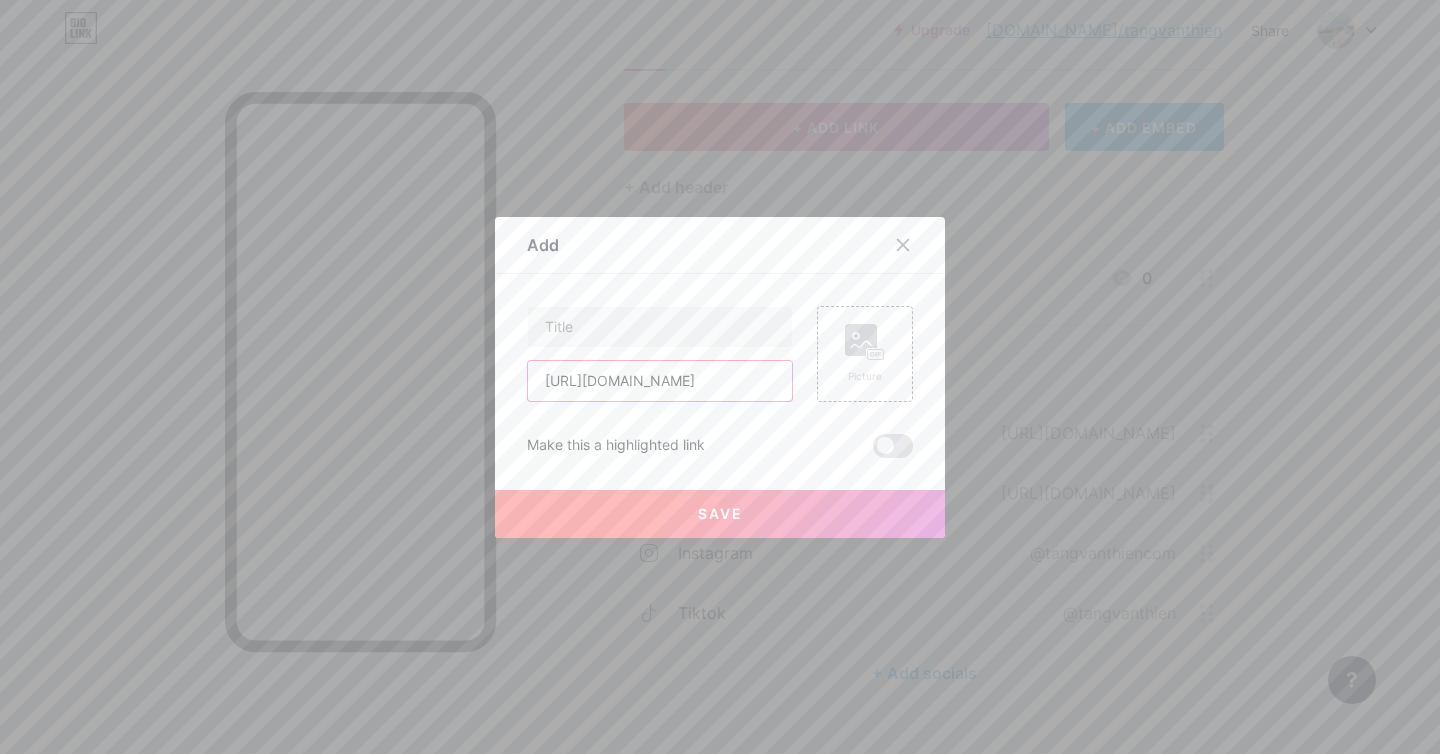scroll, scrollTop: 0, scrollLeft: 36, axis: horizontal 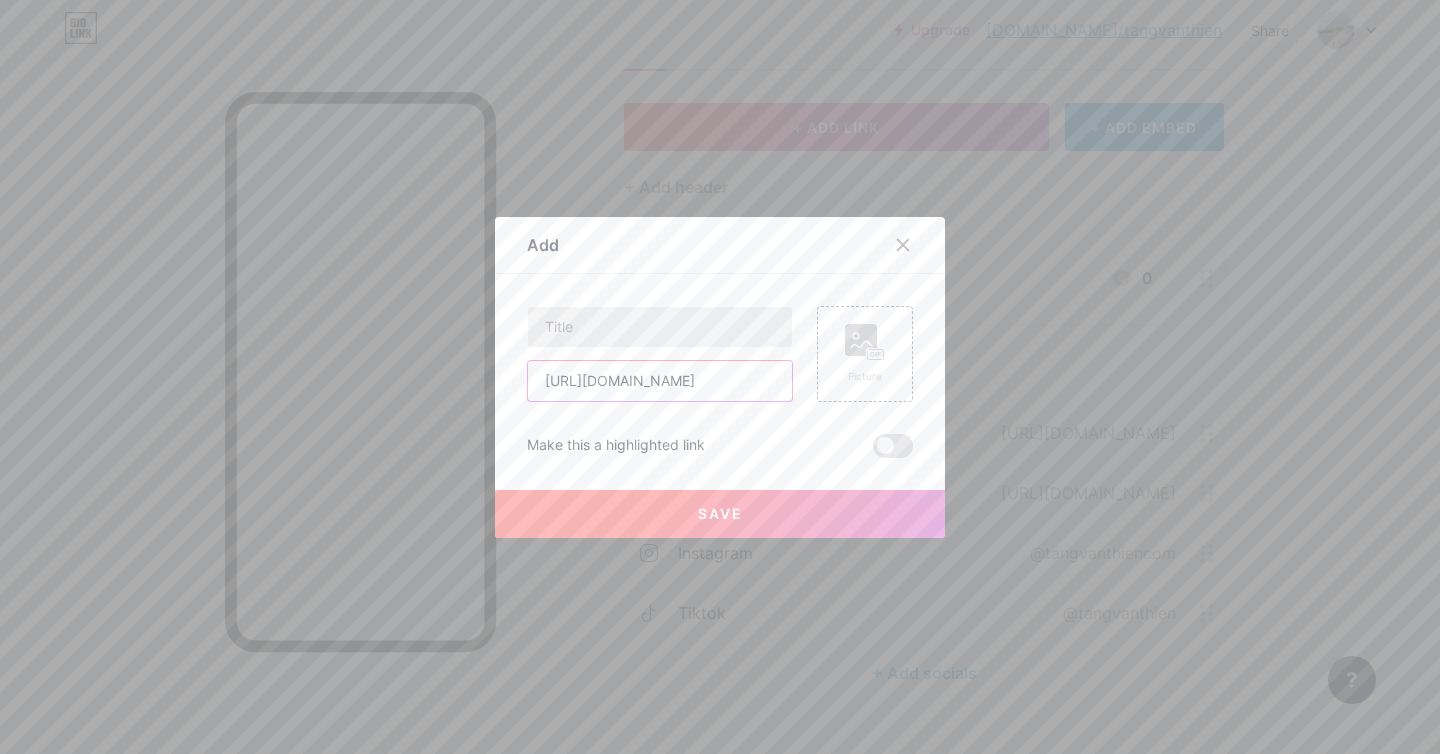type on "[URL][DOMAIN_NAME]" 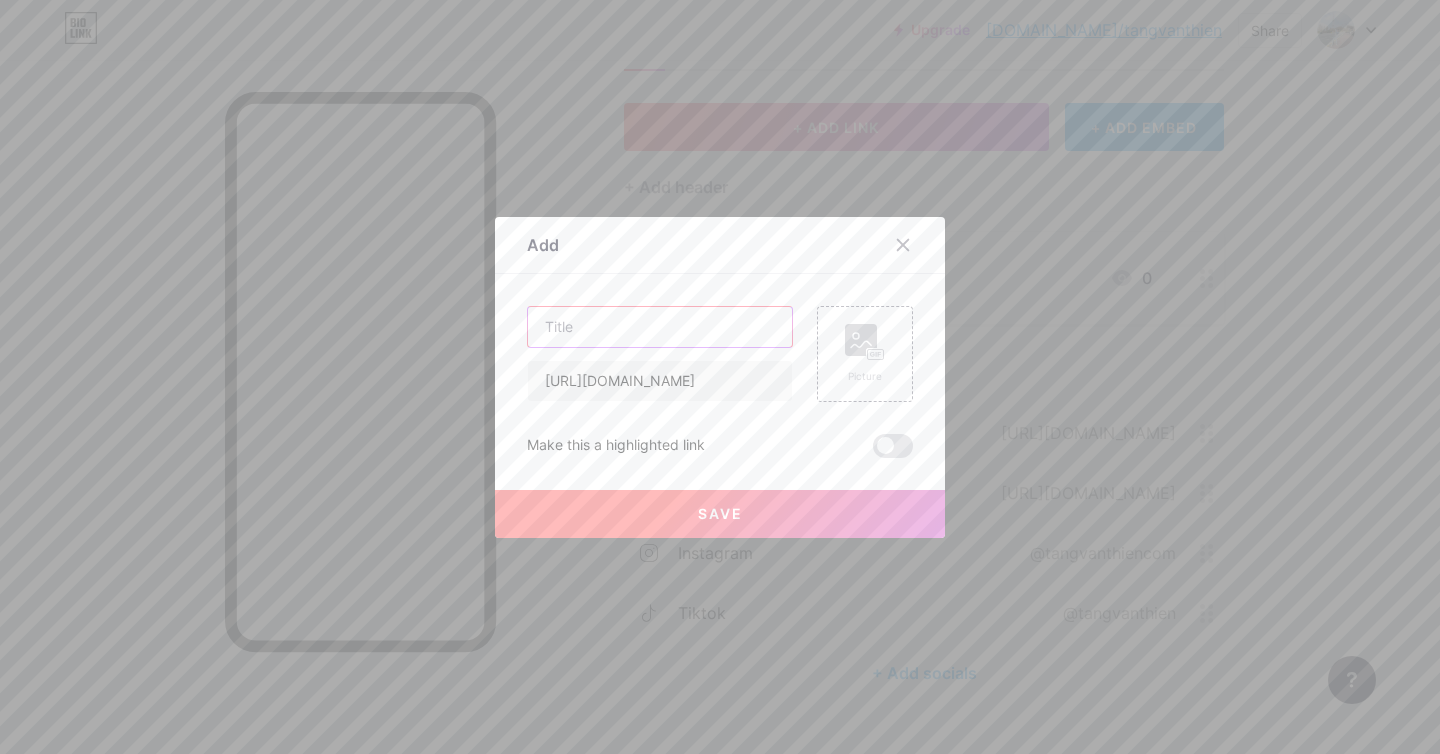 click at bounding box center (660, 327) 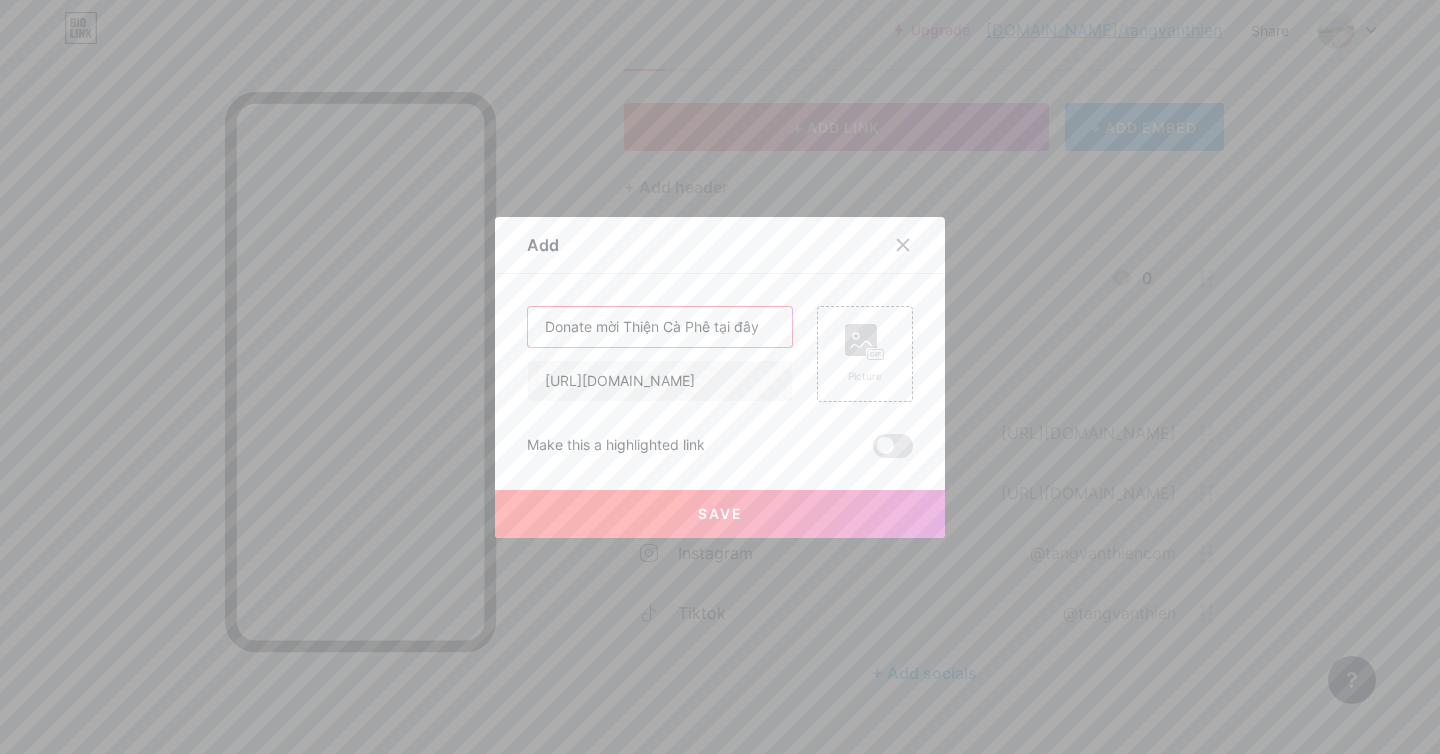 type on "Donate mời Thiện Cà Phê tại đây" 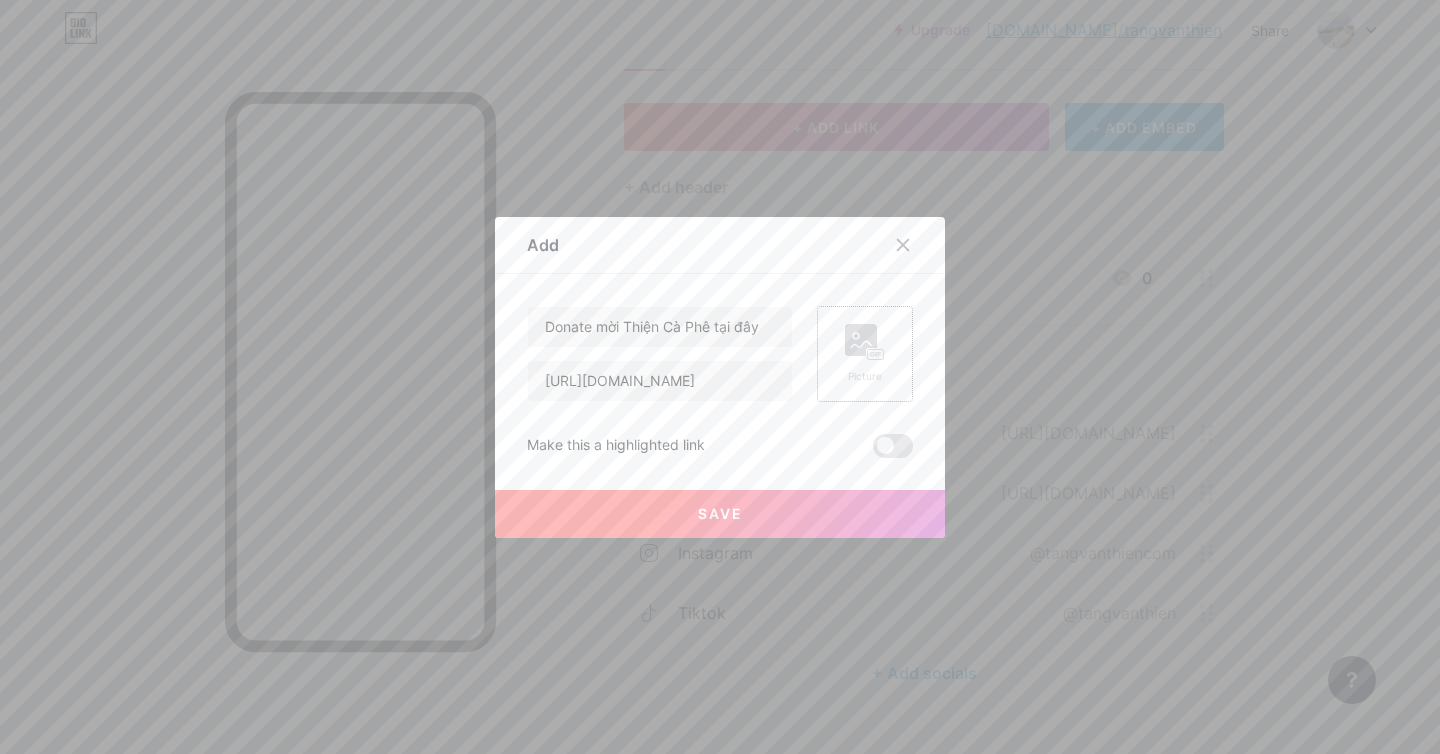 click on "Picture" at bounding box center (865, 354) 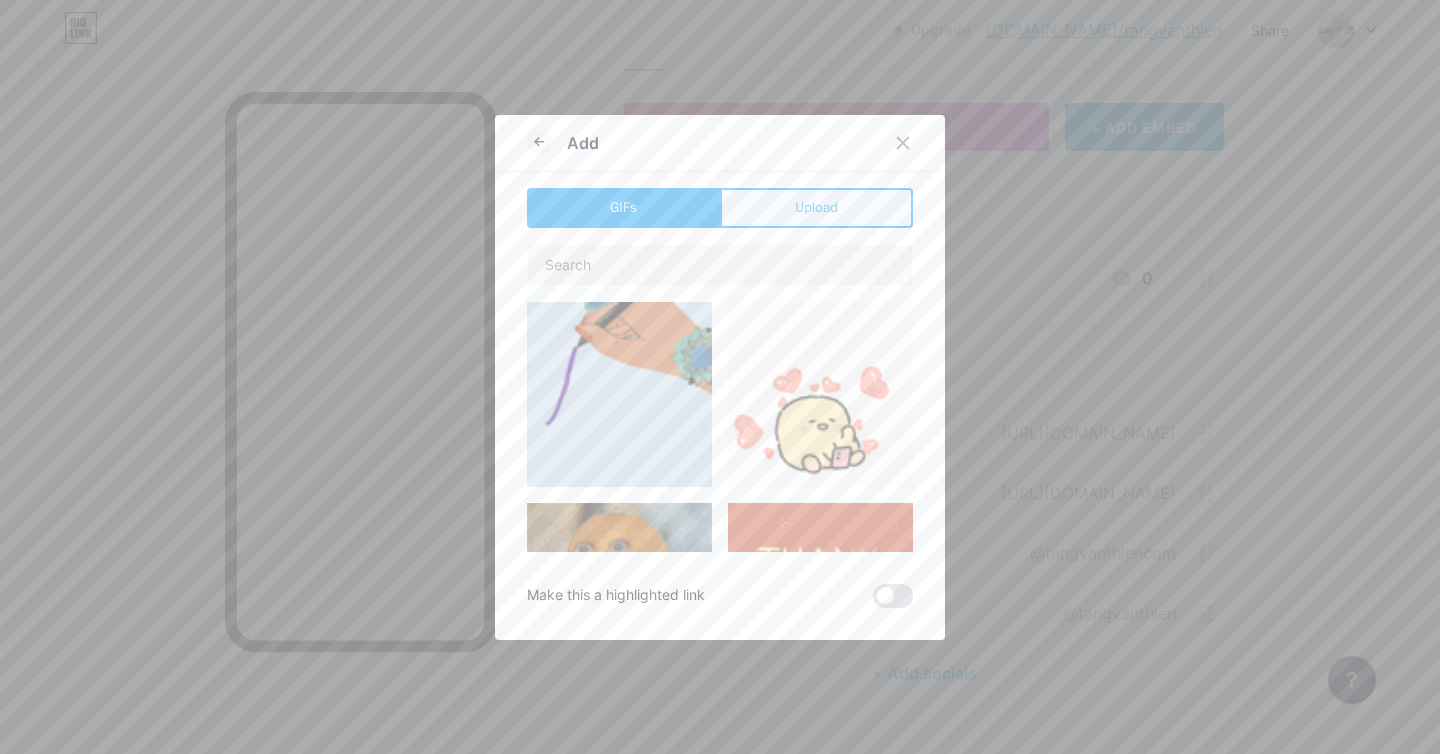 click on "Upload" at bounding box center (816, 207) 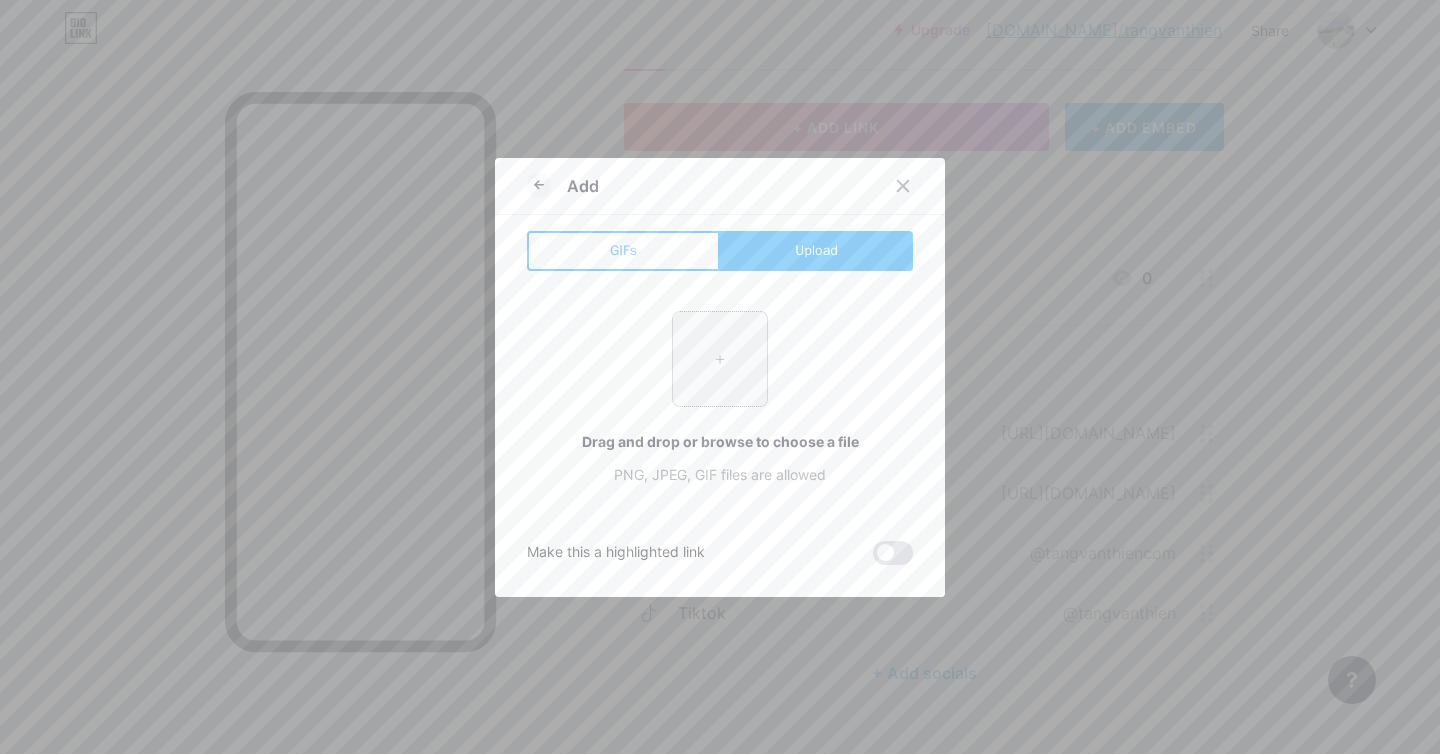 click at bounding box center (720, 359) 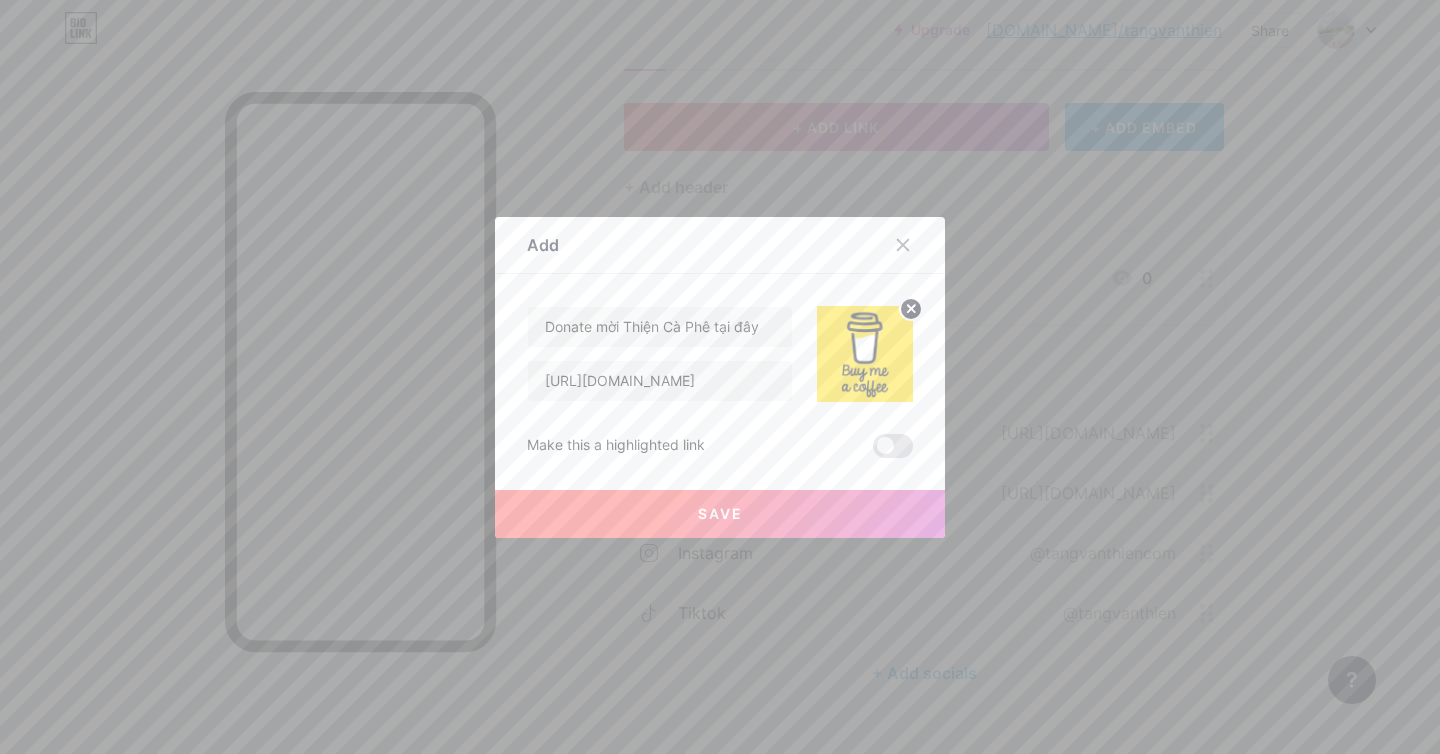 click on "Save" at bounding box center [720, 514] 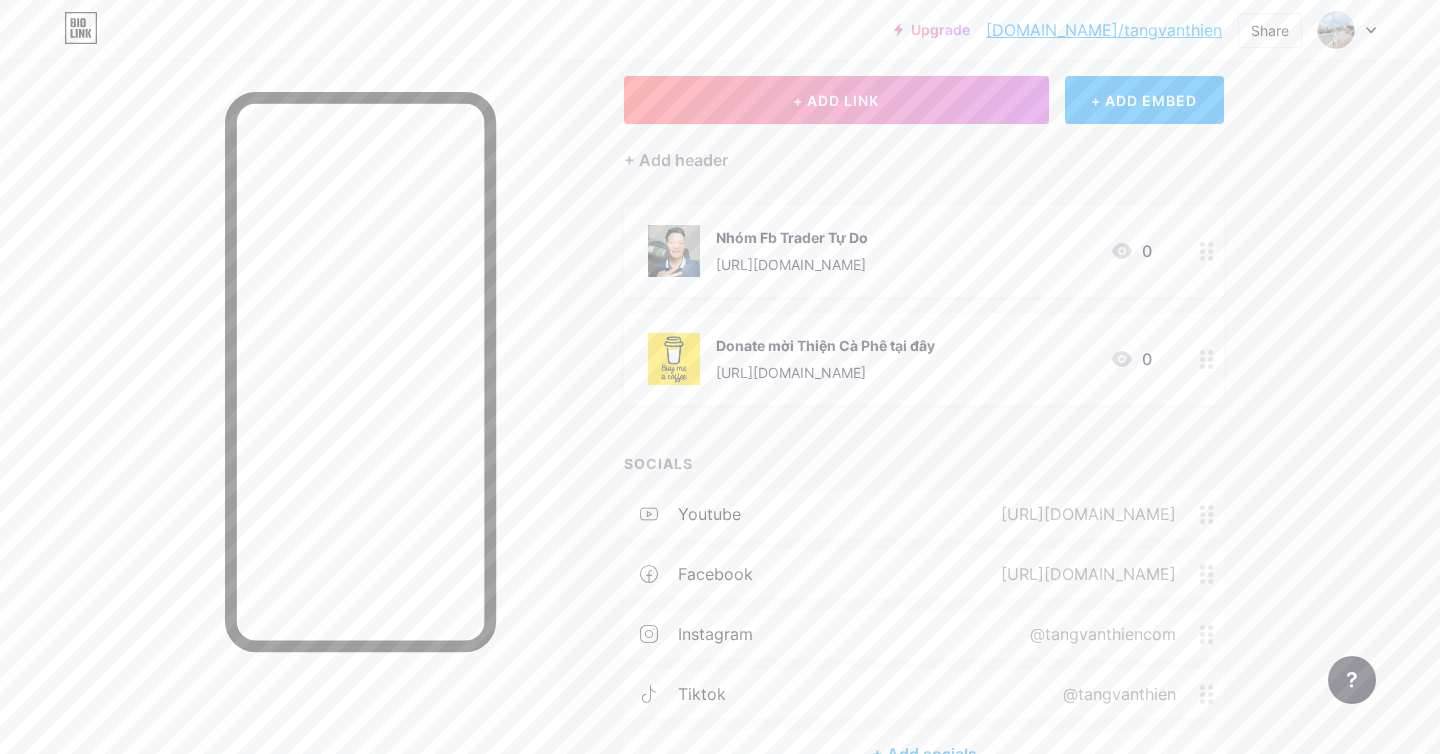 scroll, scrollTop: 233, scrollLeft: 0, axis: vertical 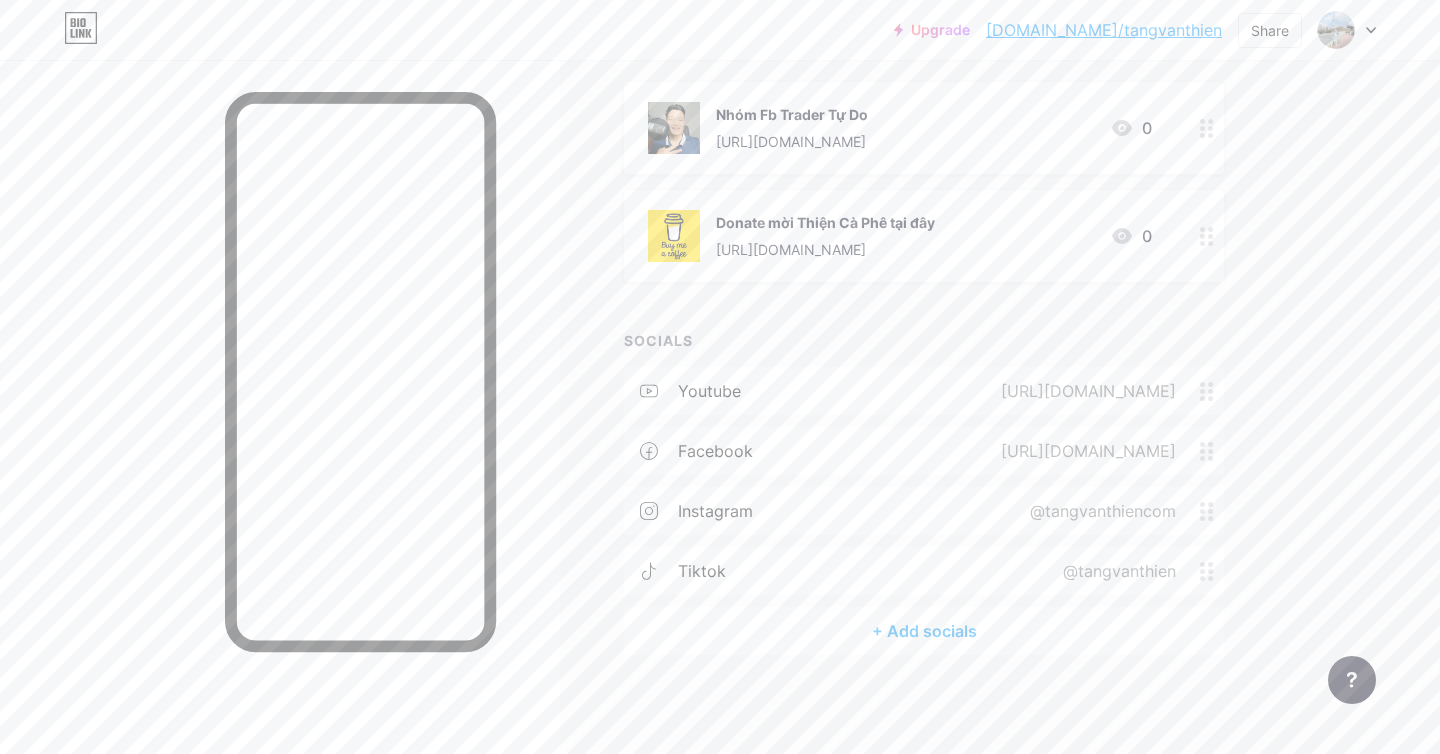click 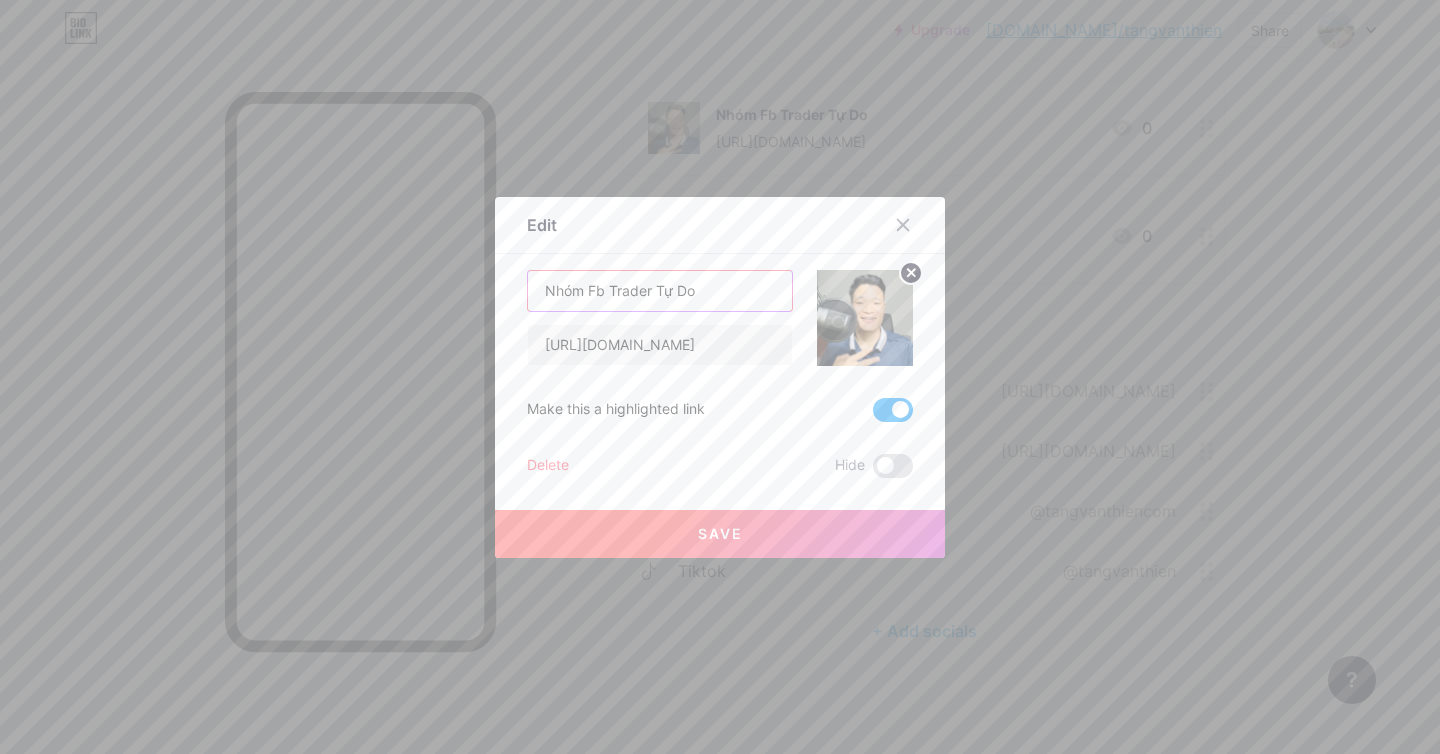 click on "Nhóm Fb Trader Tự Do" at bounding box center (660, 291) 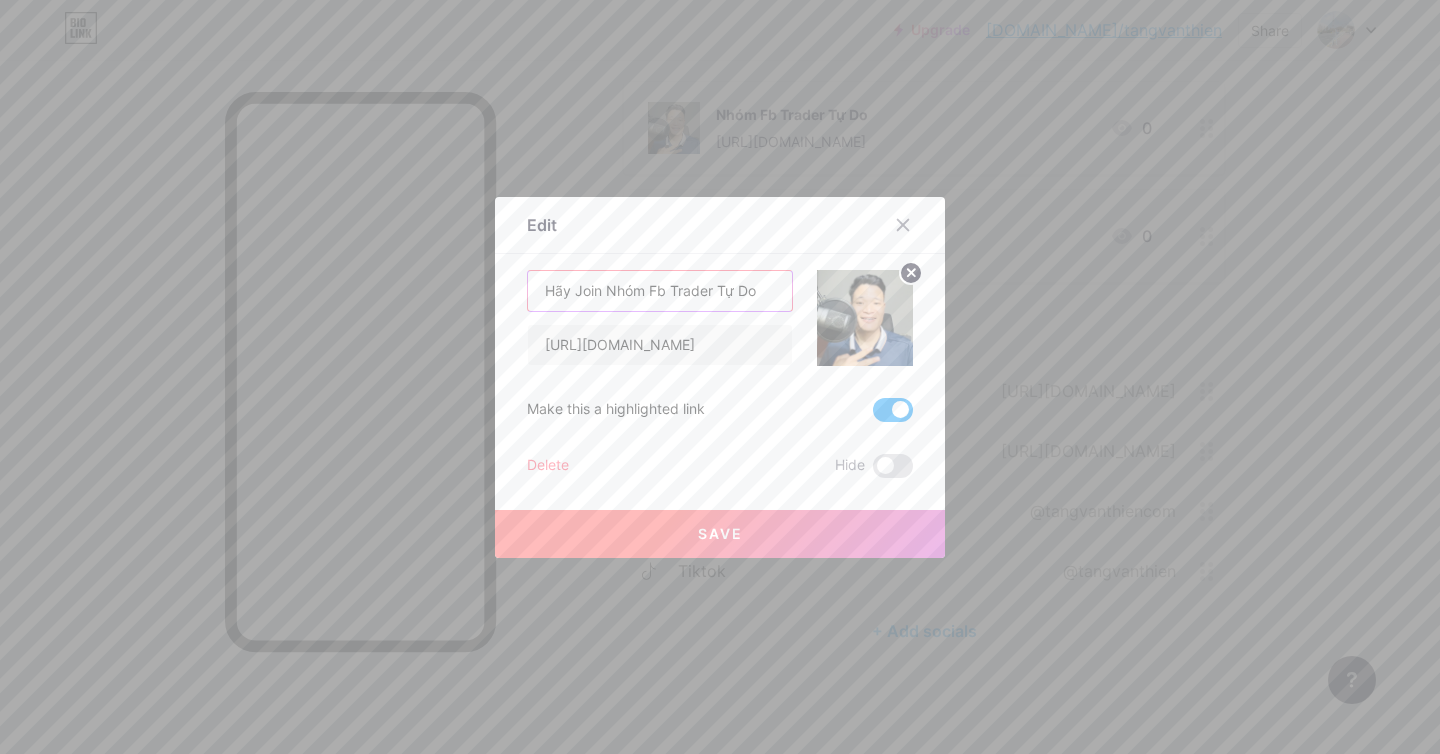 type on "Hãy Join Nhóm Fb Trader Tự Do" 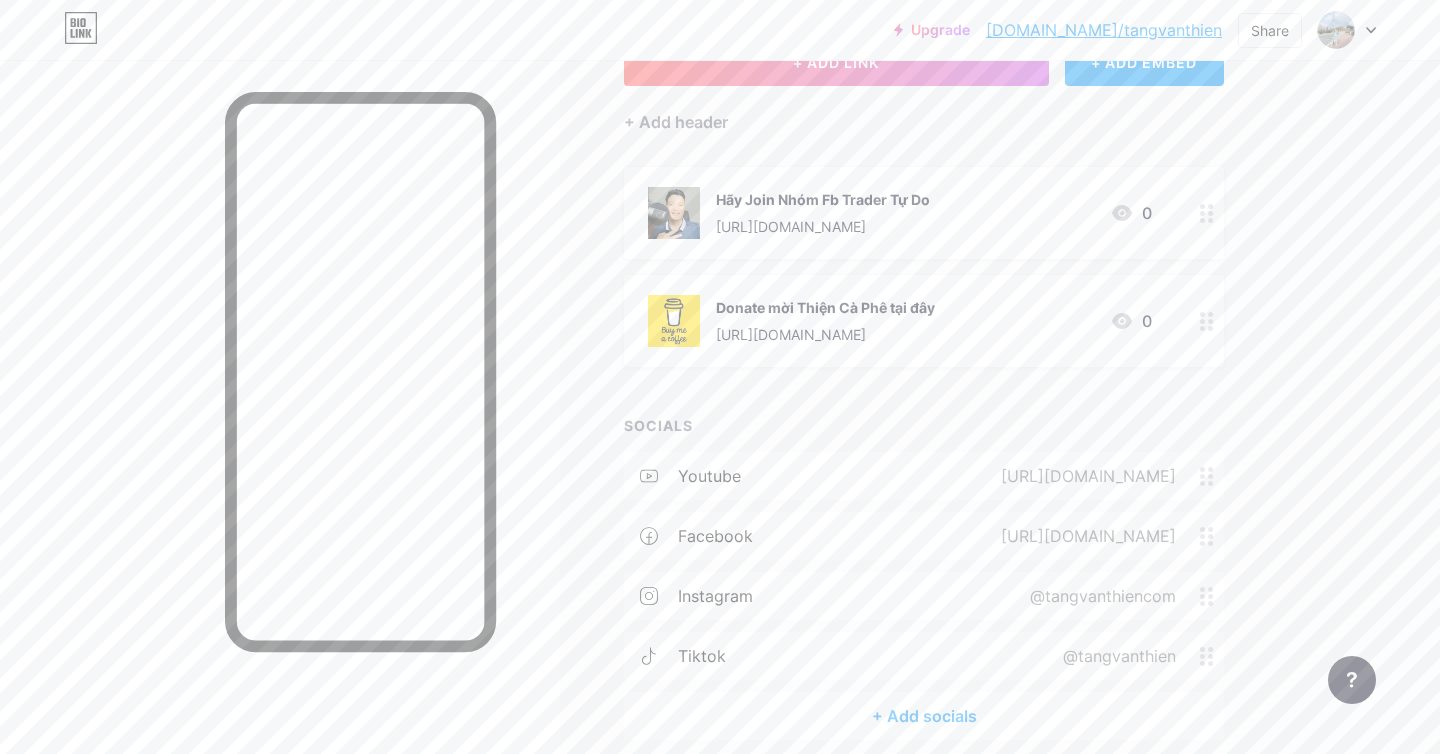 scroll, scrollTop: 0, scrollLeft: 0, axis: both 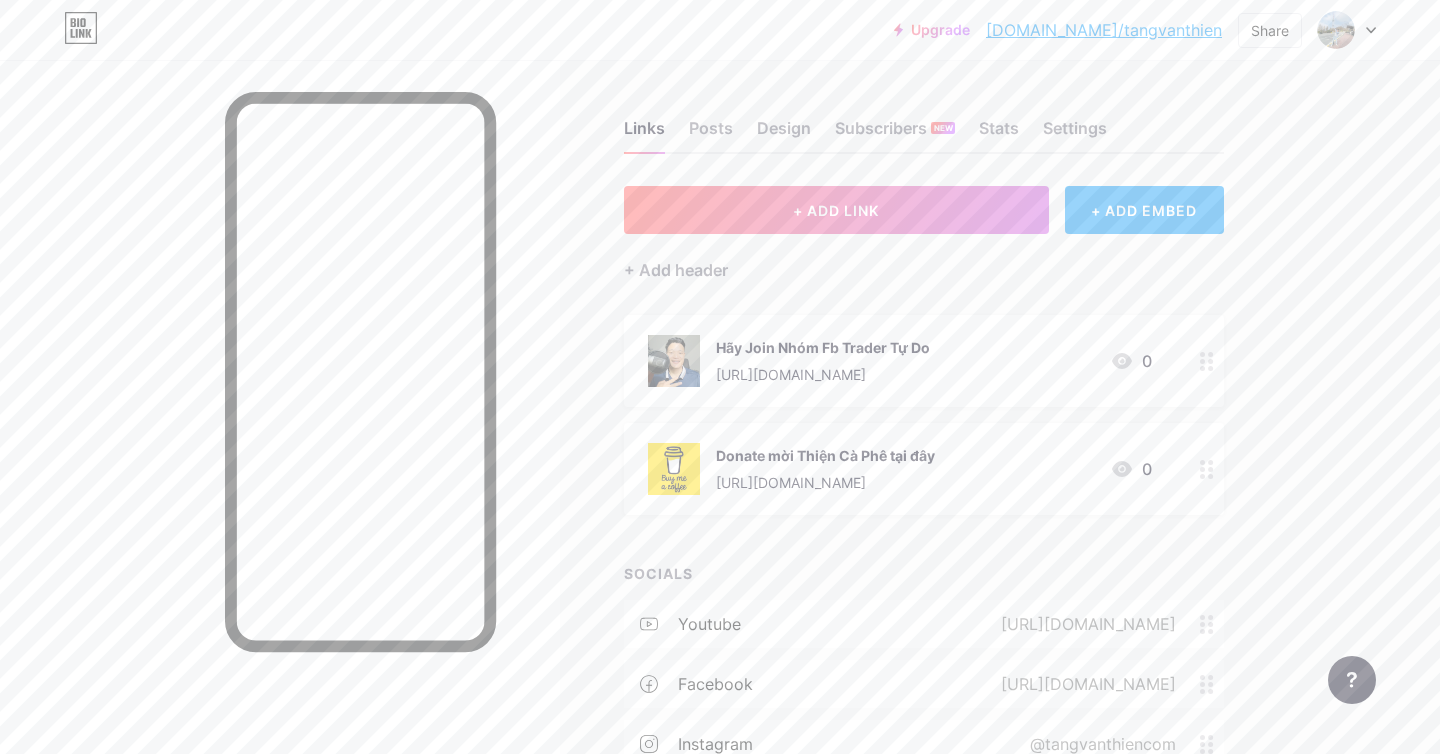 click on "[DOMAIN_NAME]/tangvanthien" at bounding box center (1104, 30) 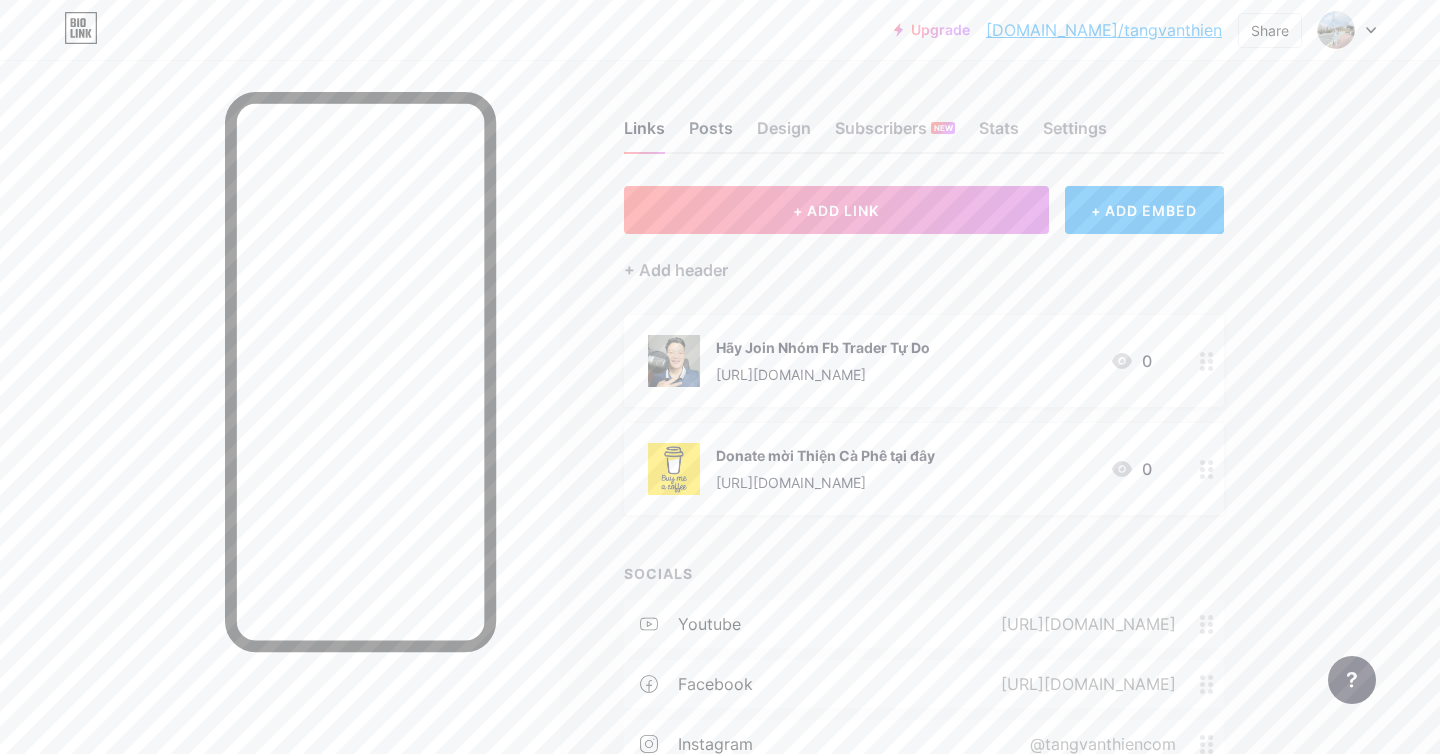 click on "Posts" at bounding box center (711, 134) 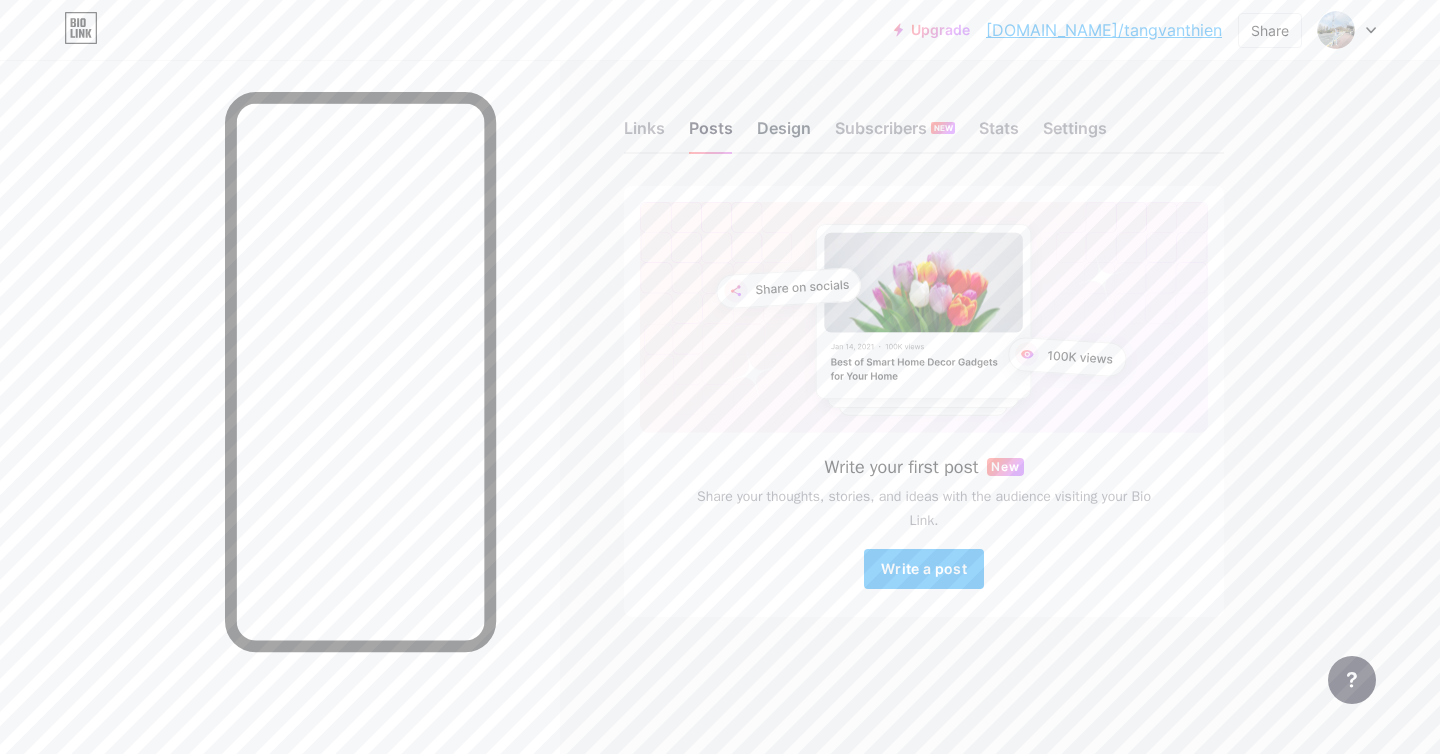 click on "Design" at bounding box center (784, 134) 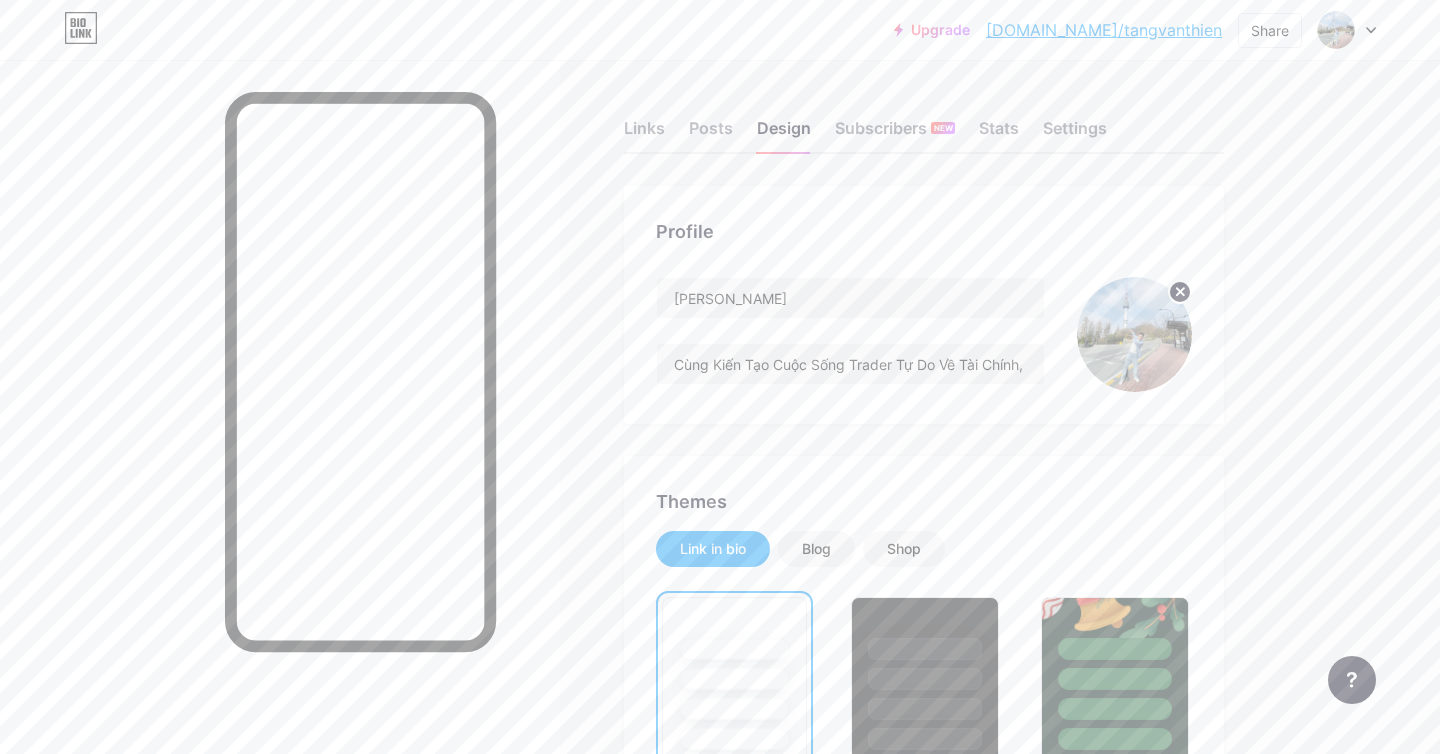 click at bounding box center [1134, 334] 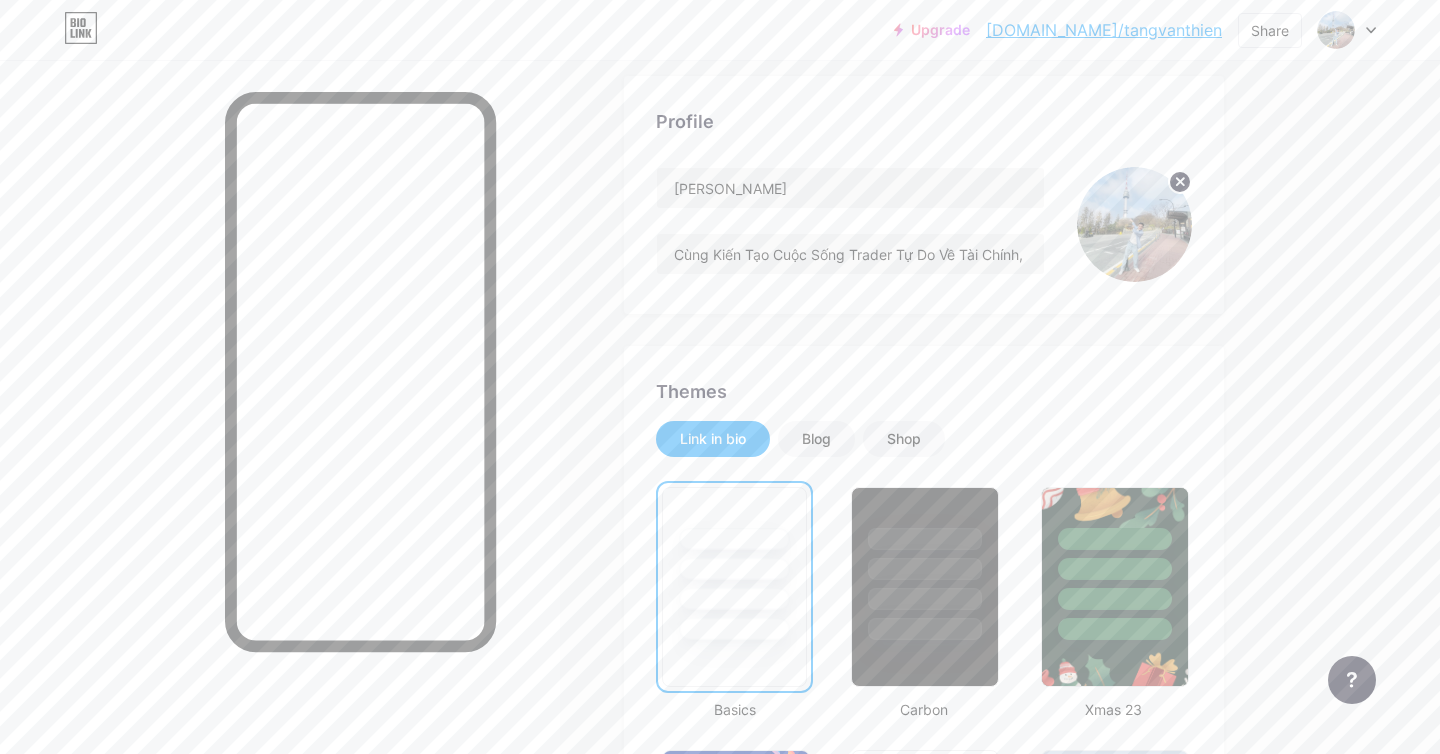 scroll, scrollTop: 137, scrollLeft: 0, axis: vertical 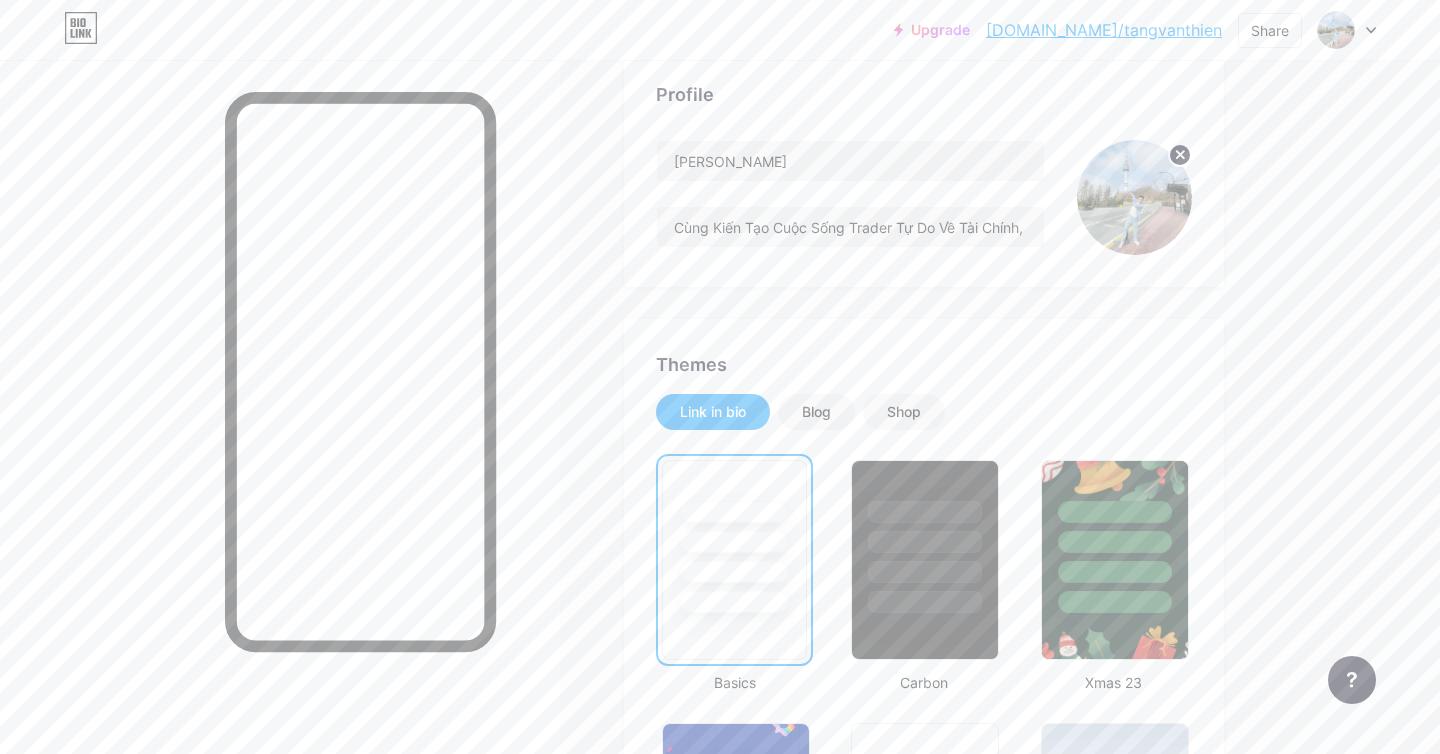 click 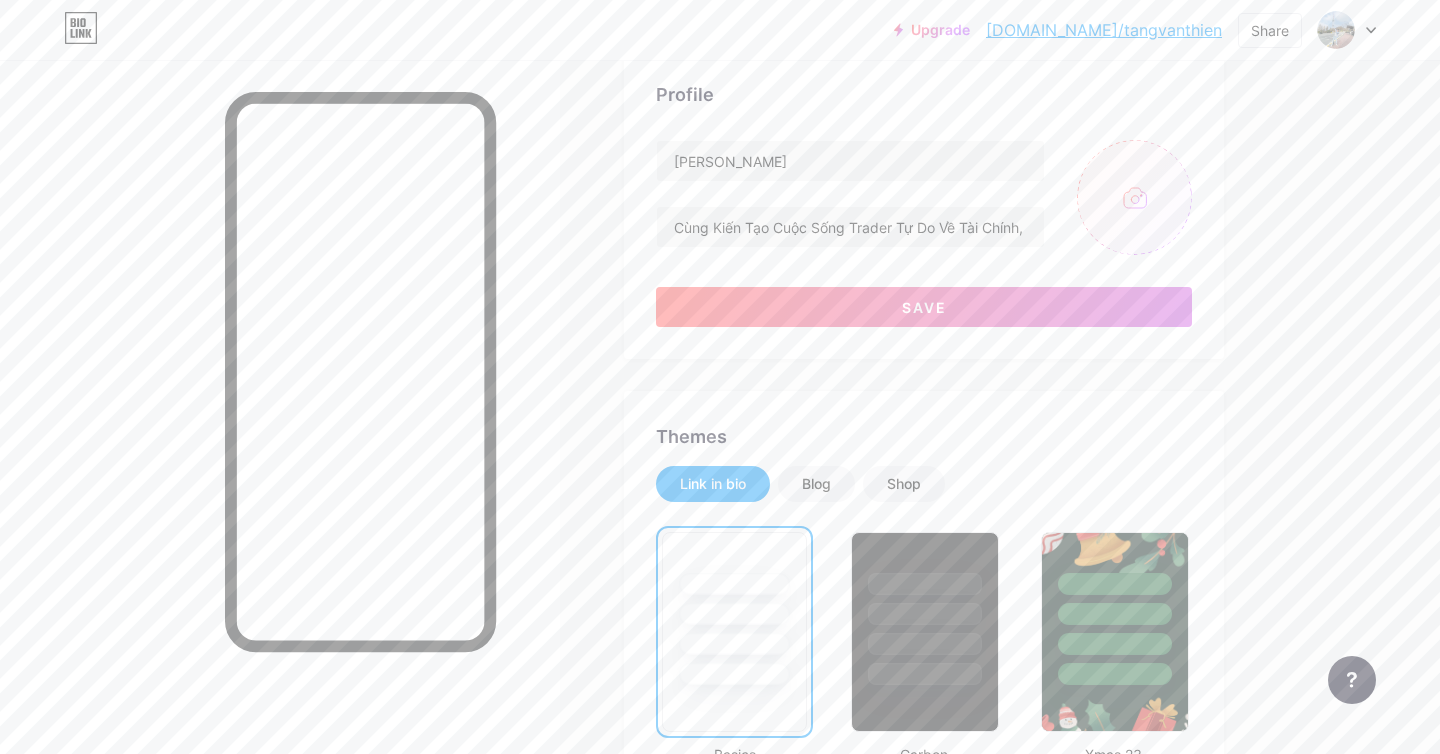 click at bounding box center [1134, 197] 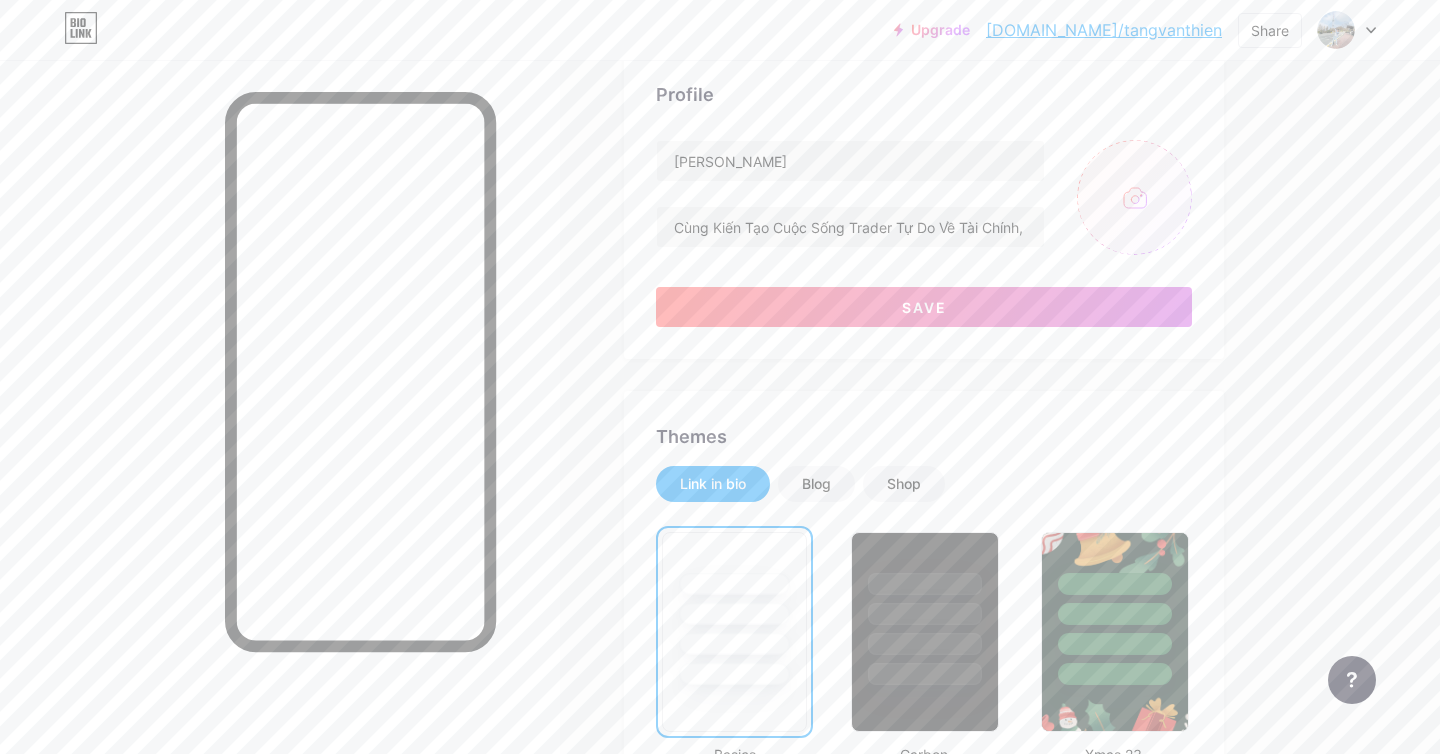 type on "C:\fakepath\IMG_7404.jpg" 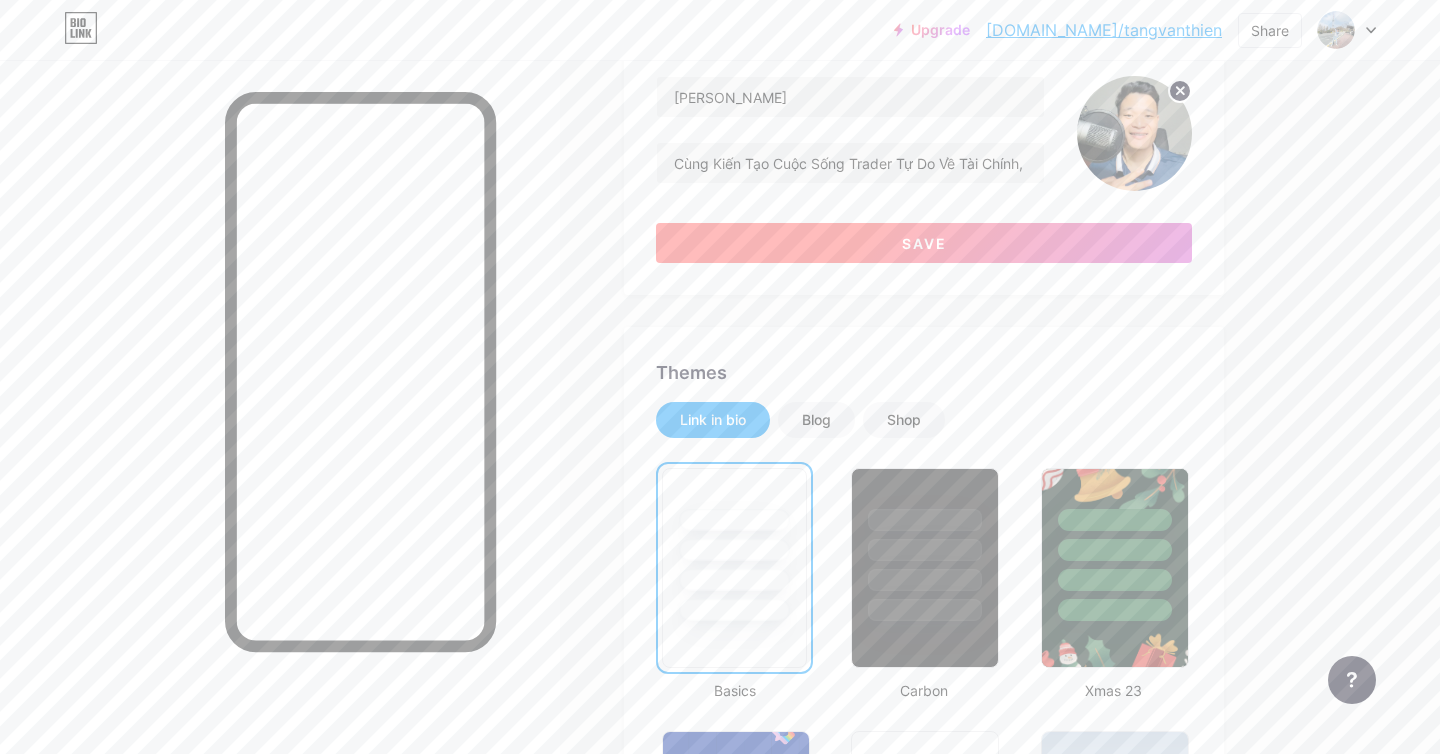 scroll, scrollTop: 136, scrollLeft: 0, axis: vertical 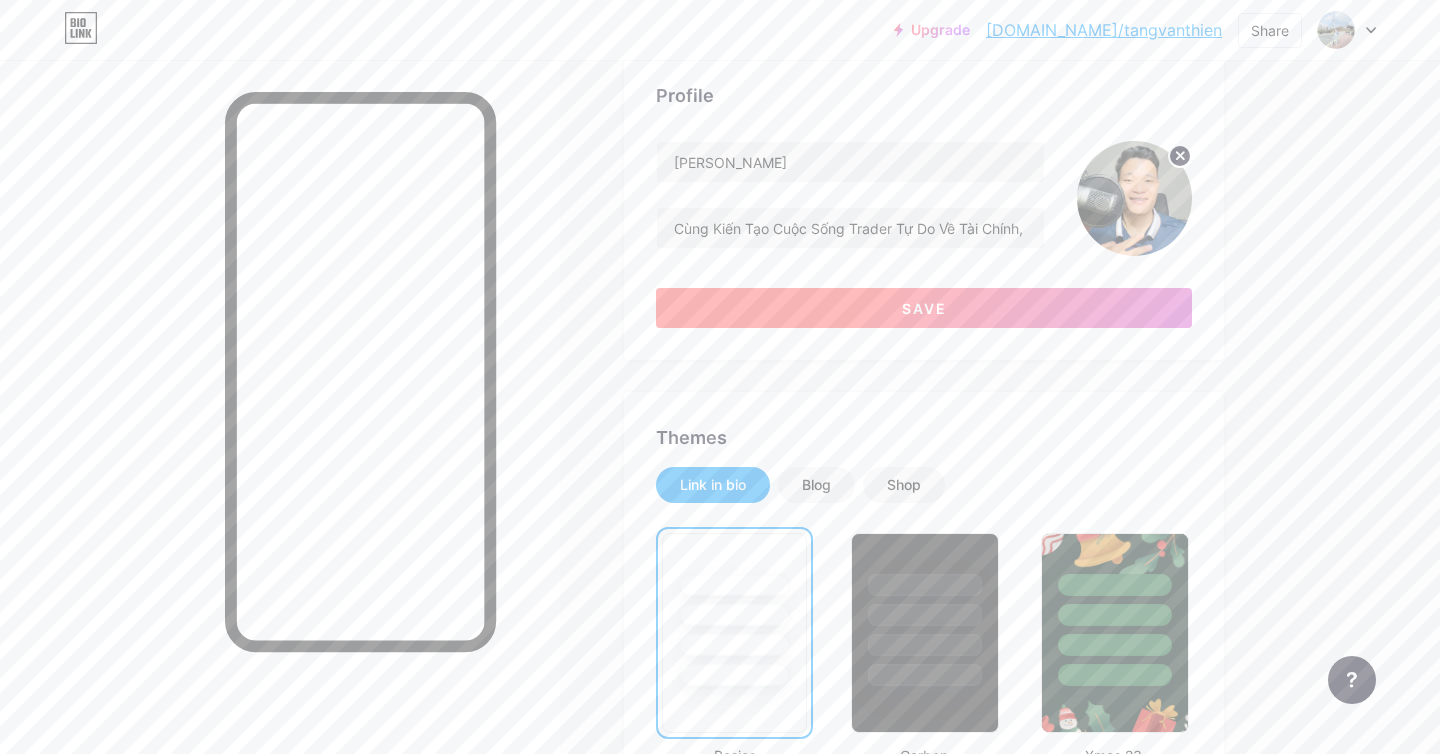 click on "Save" at bounding box center (924, 308) 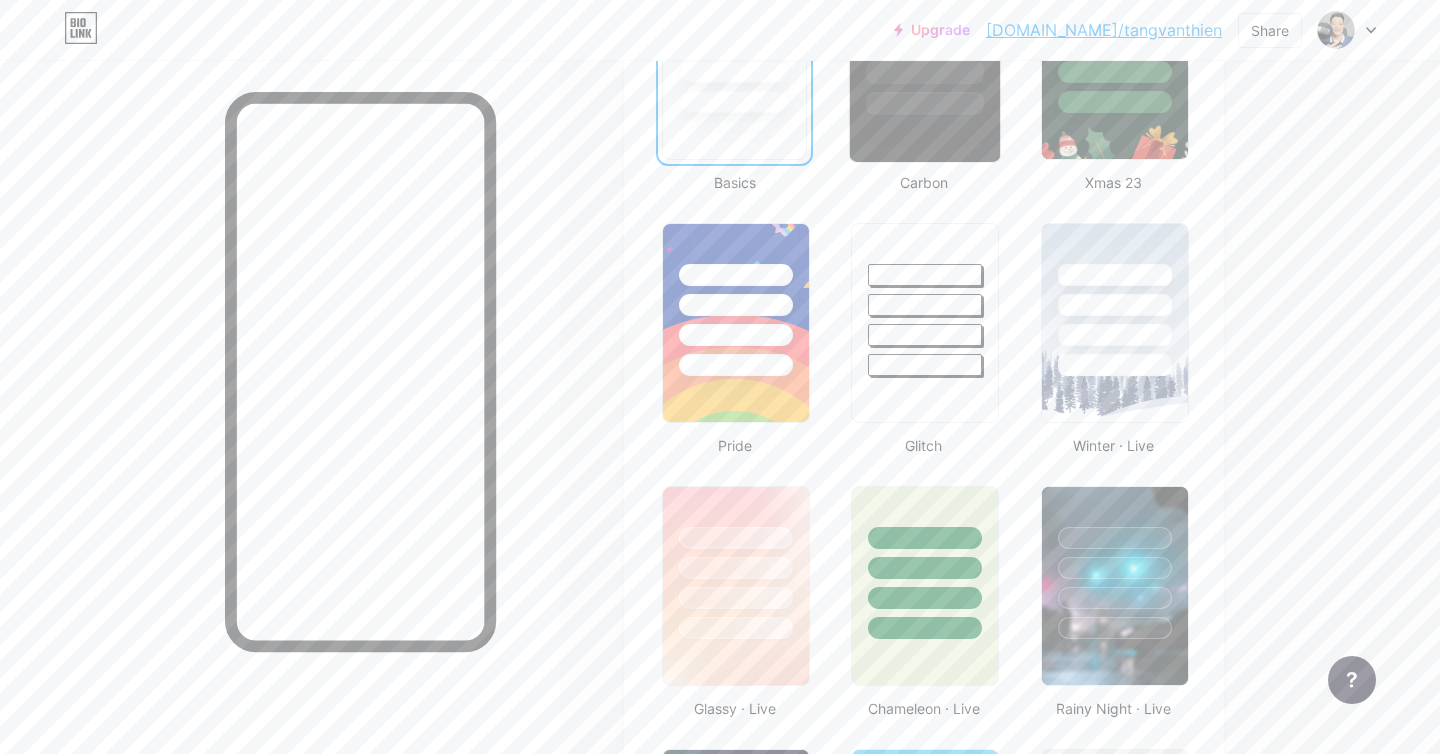scroll, scrollTop: 683, scrollLeft: 0, axis: vertical 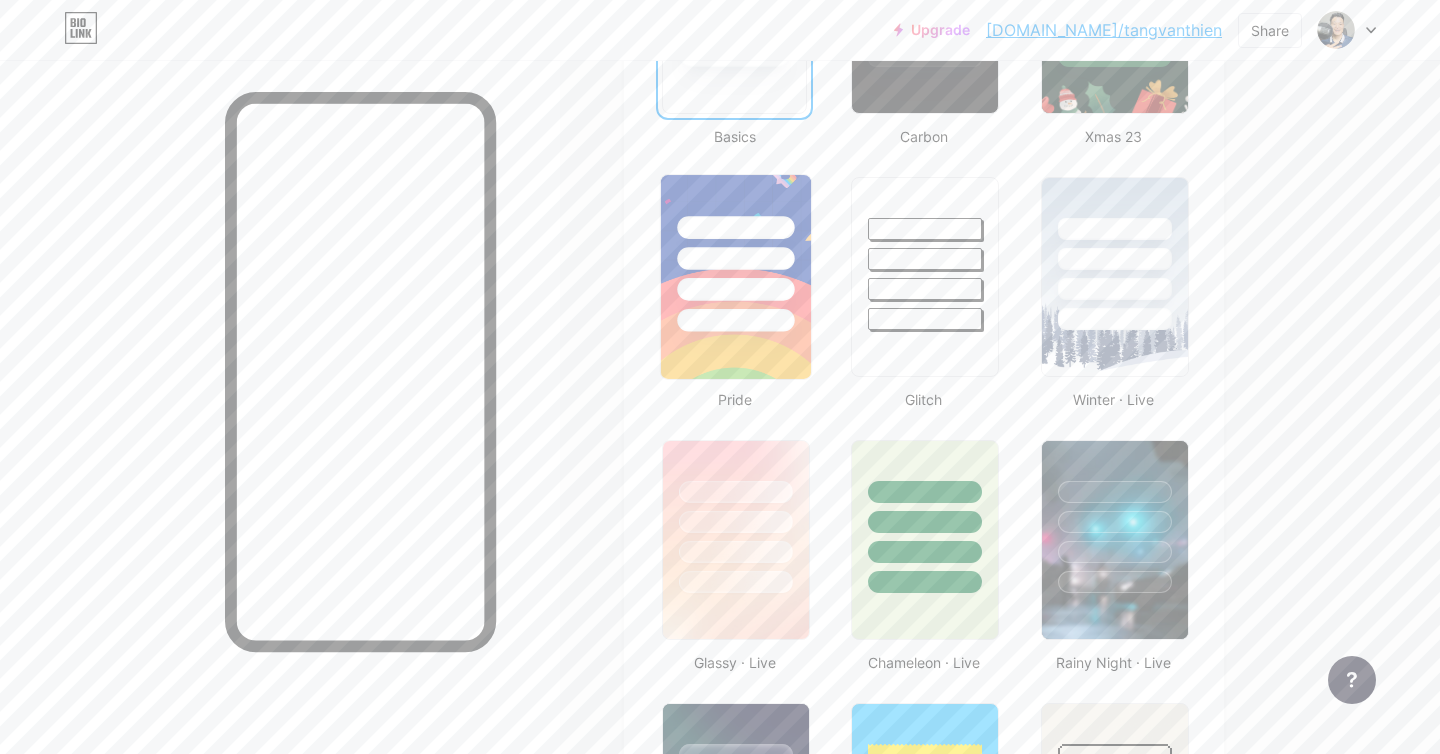 click at bounding box center [735, 289] 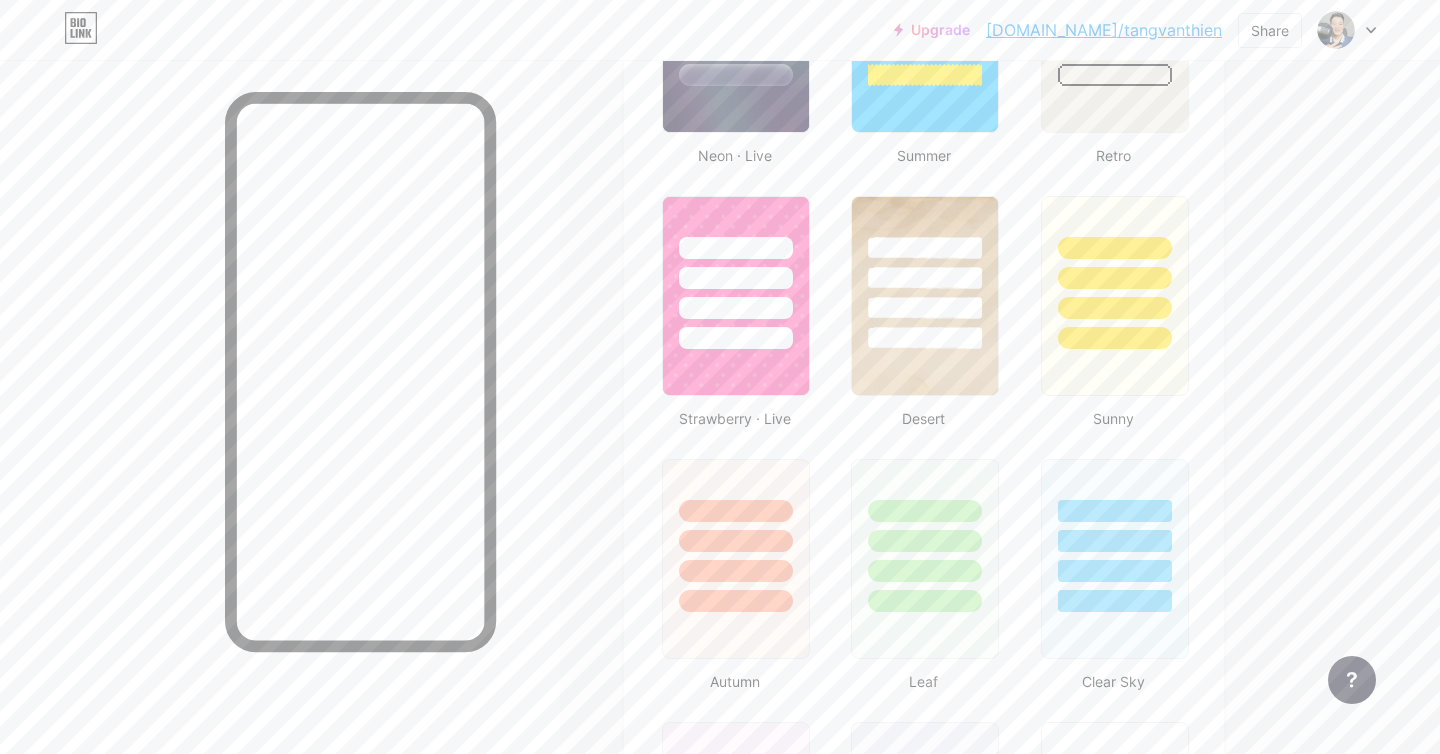 scroll, scrollTop: 1289, scrollLeft: 0, axis: vertical 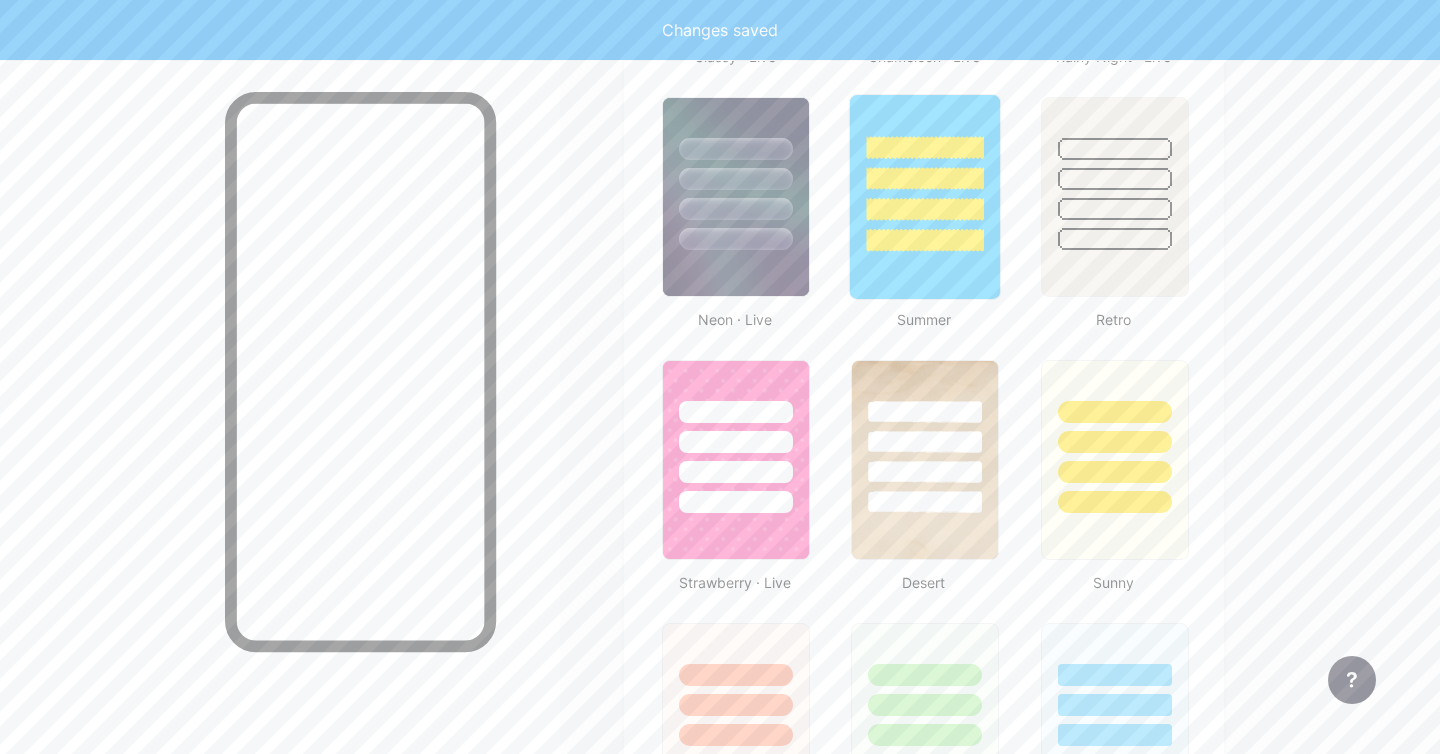 click at bounding box center [925, 240] 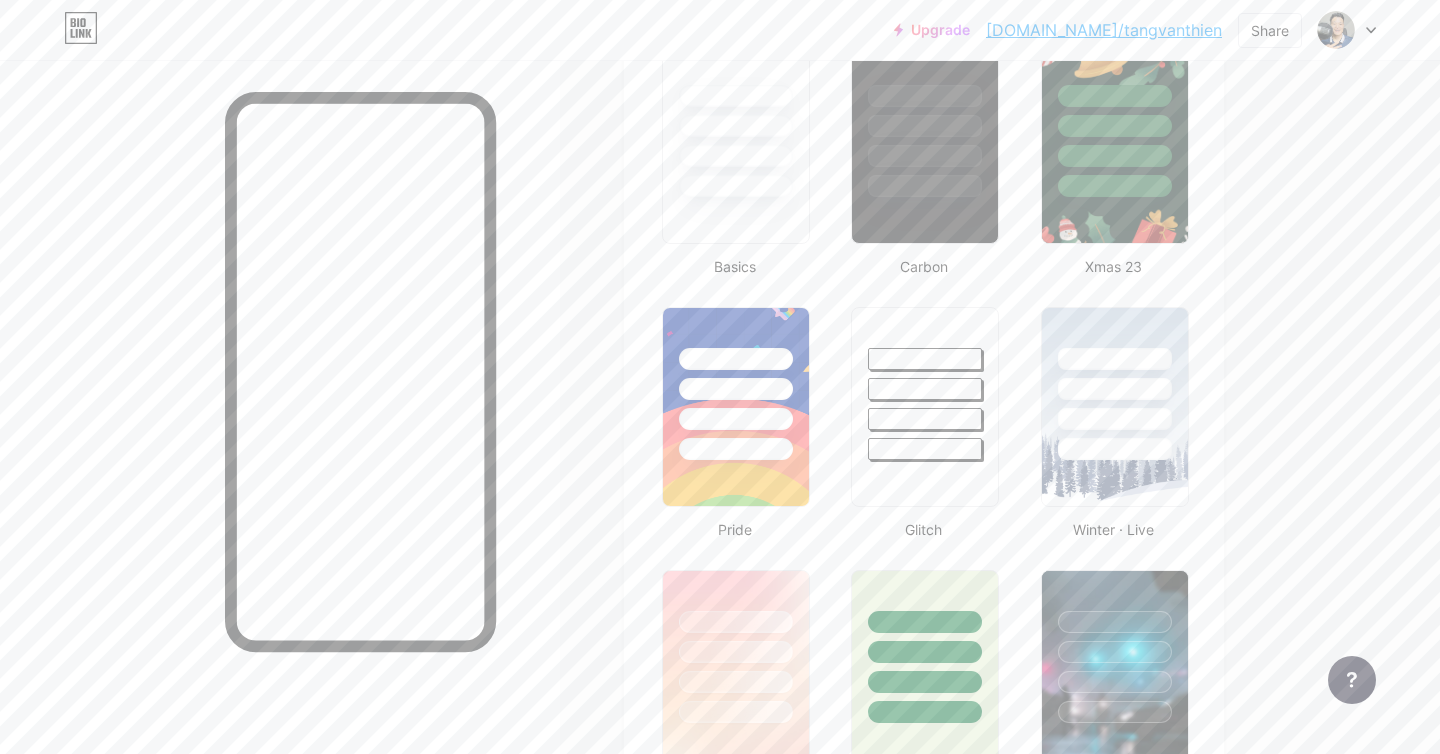 scroll, scrollTop: 547, scrollLeft: 0, axis: vertical 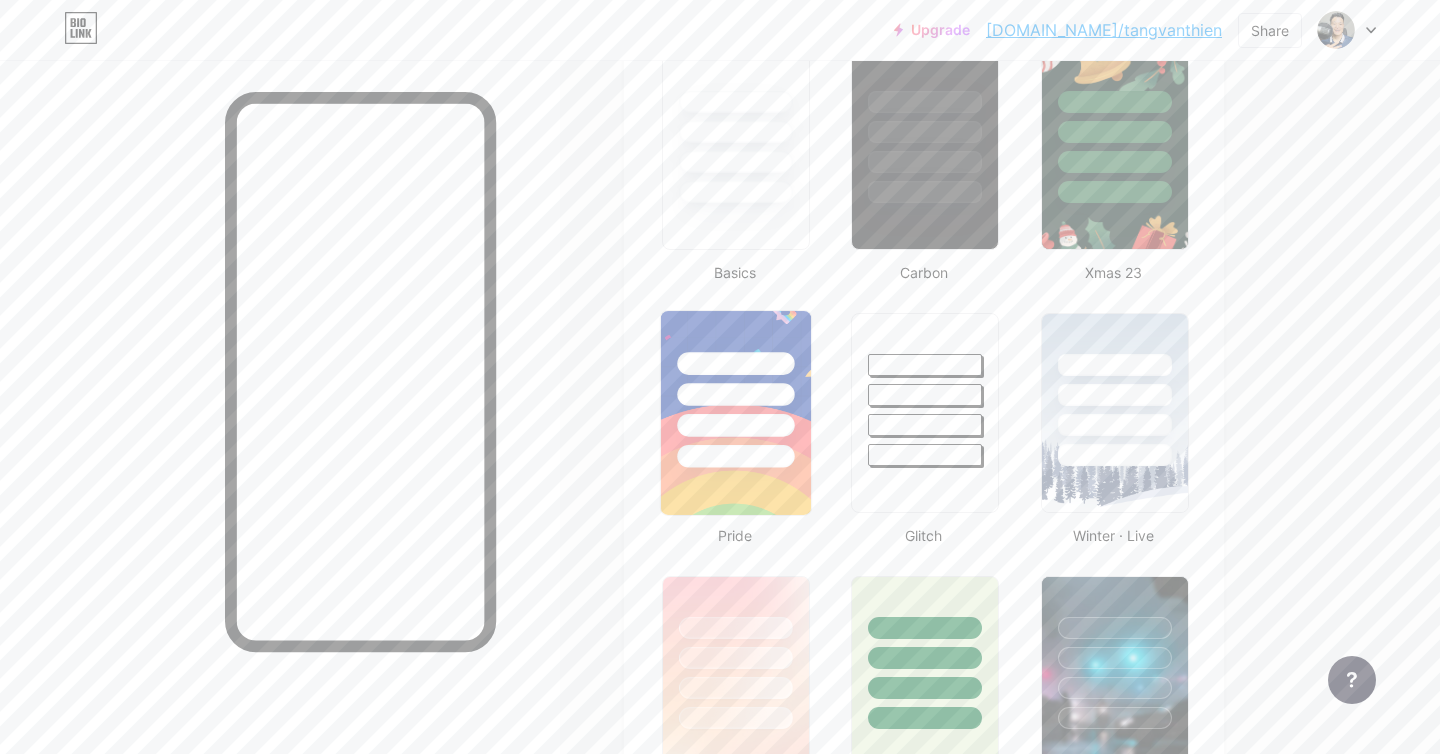 click at bounding box center (735, 394) 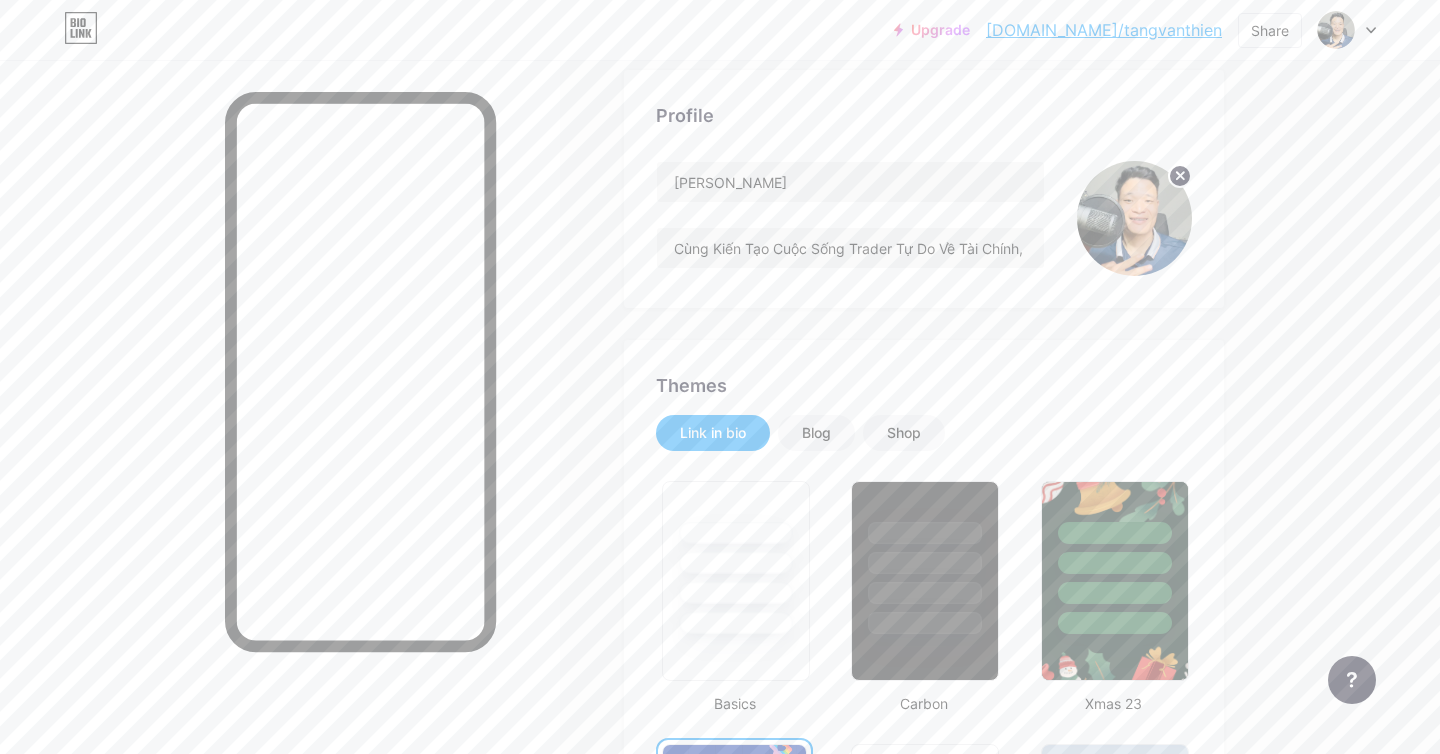 scroll, scrollTop: 0, scrollLeft: 0, axis: both 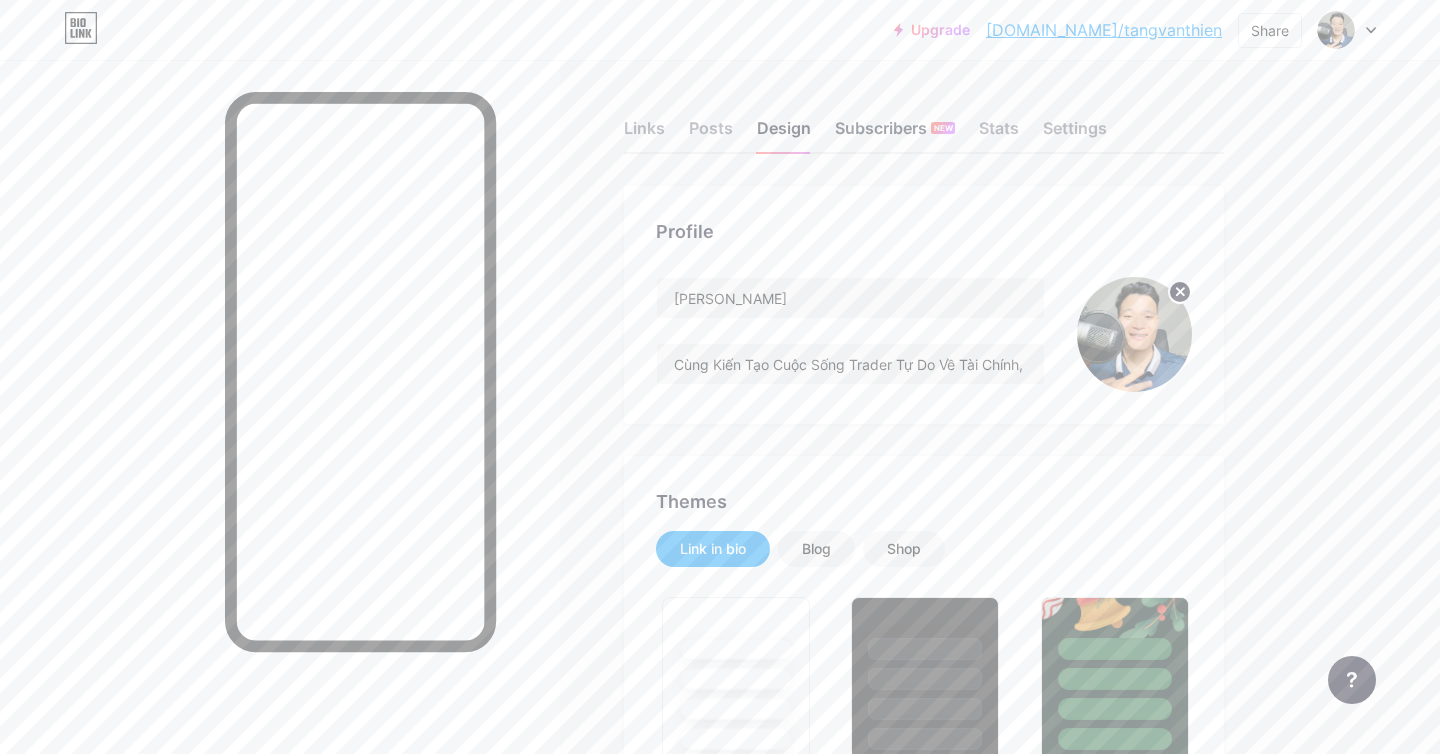 click on "Subscribers
NEW" at bounding box center (895, 134) 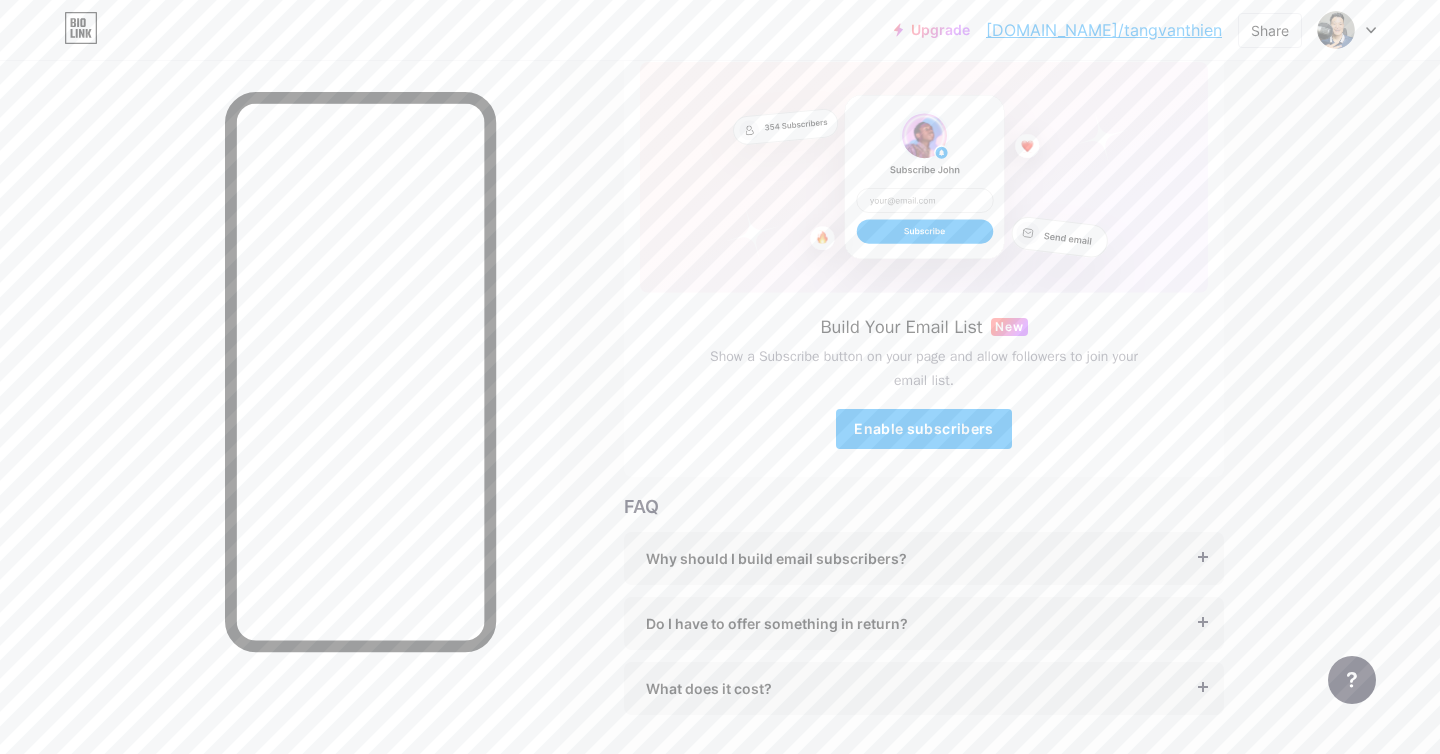 scroll, scrollTop: 0, scrollLeft: 0, axis: both 